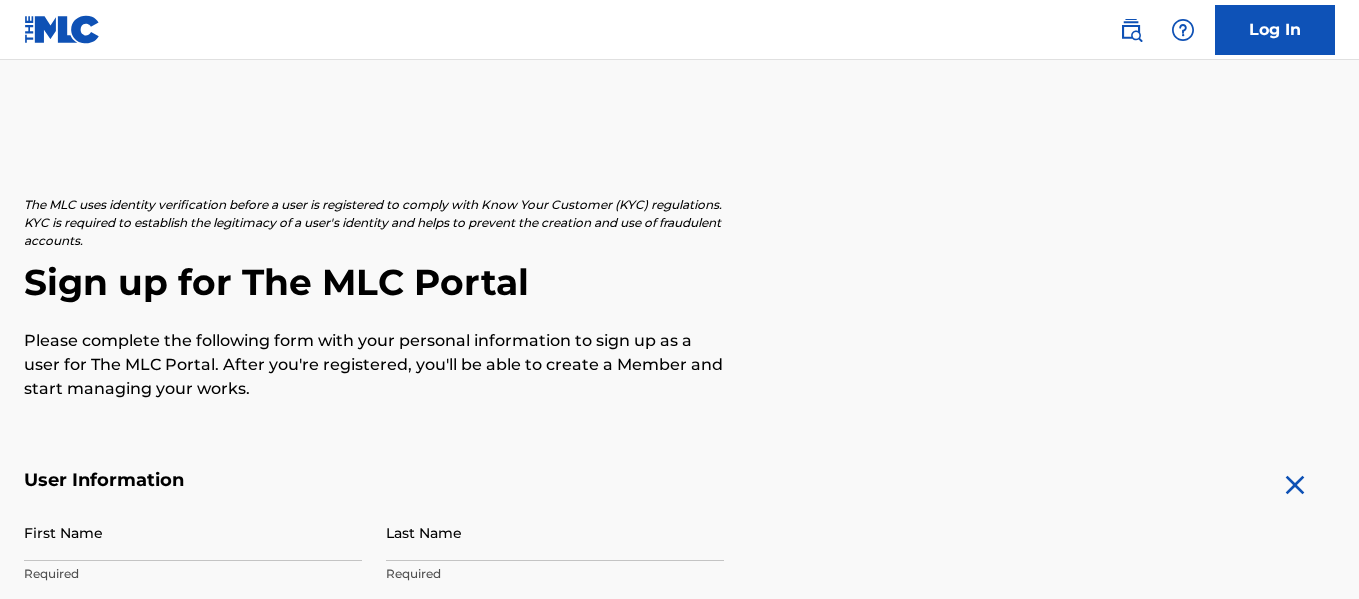 scroll, scrollTop: 837, scrollLeft: 0, axis: vertical 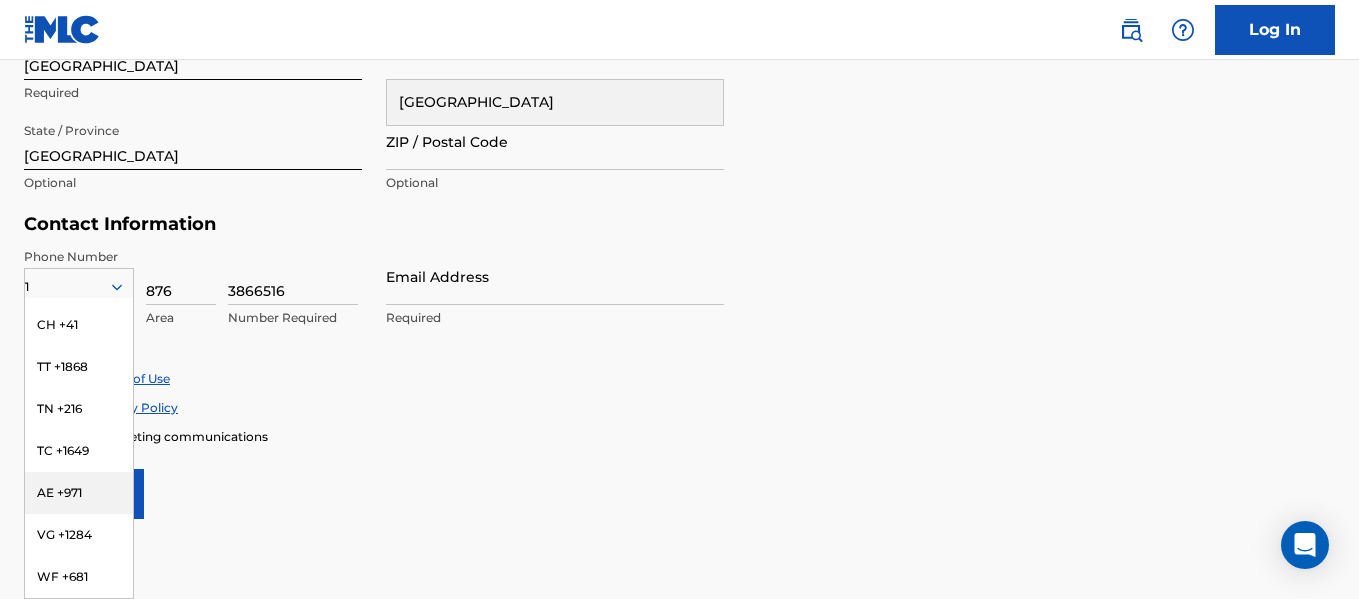 click on "The MLC uses identity verification before a user is registered to comply with Know Your Customer (KYC) regulations. KYC is required to establish the legitimacy of a user's identity and helps to prevent the creation and use of fraudulent accounts. Sign up for The MLC Portal Please complete the following form with your personal information to sign up as a user for The MLC Portal. After you're registered, you'll be able to create a Member and start managing your works. User Information First Name Required Last Name Required Date Of Birth Required Personal Address i Street Address 24 Coolshade Drive Required Unit Number Optional City / Town Kingston Required Jamaica Jamaica Required State / Province Kingston Optional ZIP / Postal Code Optional Contact Information Phone Number 1 US, CA +1 DZ +213 AI +1264 AG +1268 AU +61 BS +1242 BB +1246 BZ +501 BM +1441 BO +591 KY +1345 DM +1767 DO +1809 ER +291 ET +251 GA +241 GD +1473 IN +91 JM +1876 JP +81 LV +371 LB +961 LR +231 LY +218 MG +261 FM +691 ME, RS +381 MS +1664" at bounding box center (679, -73) 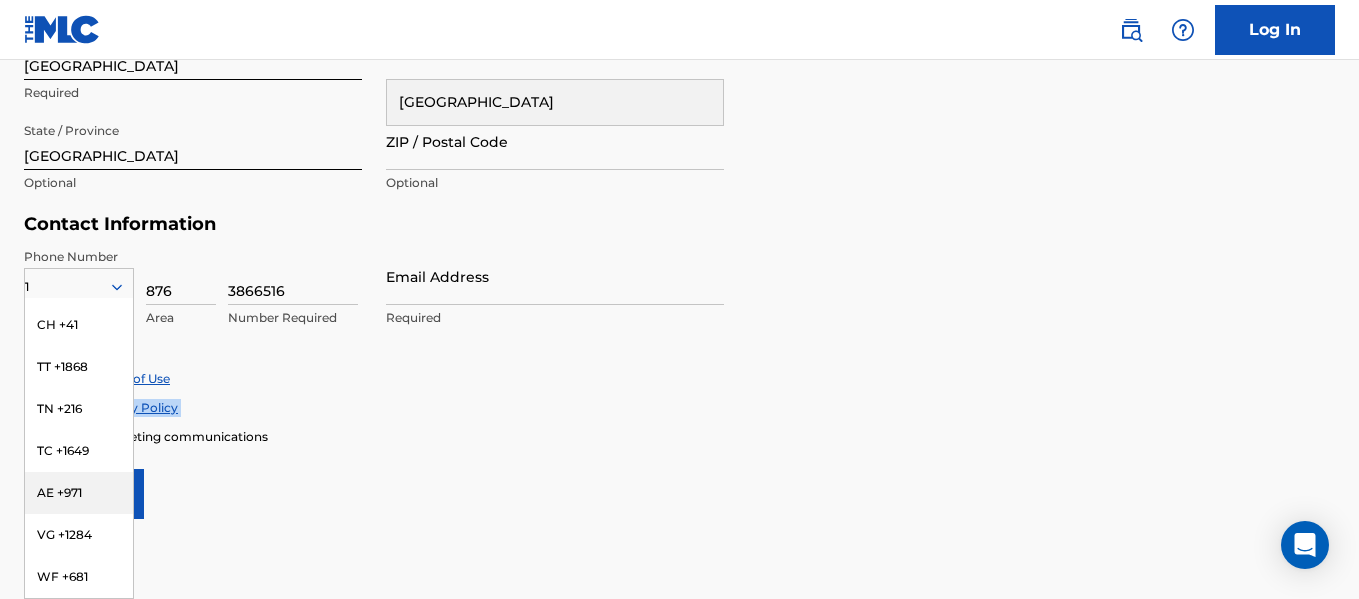 click on "Accept Privacy Policy" at bounding box center (679, 407) 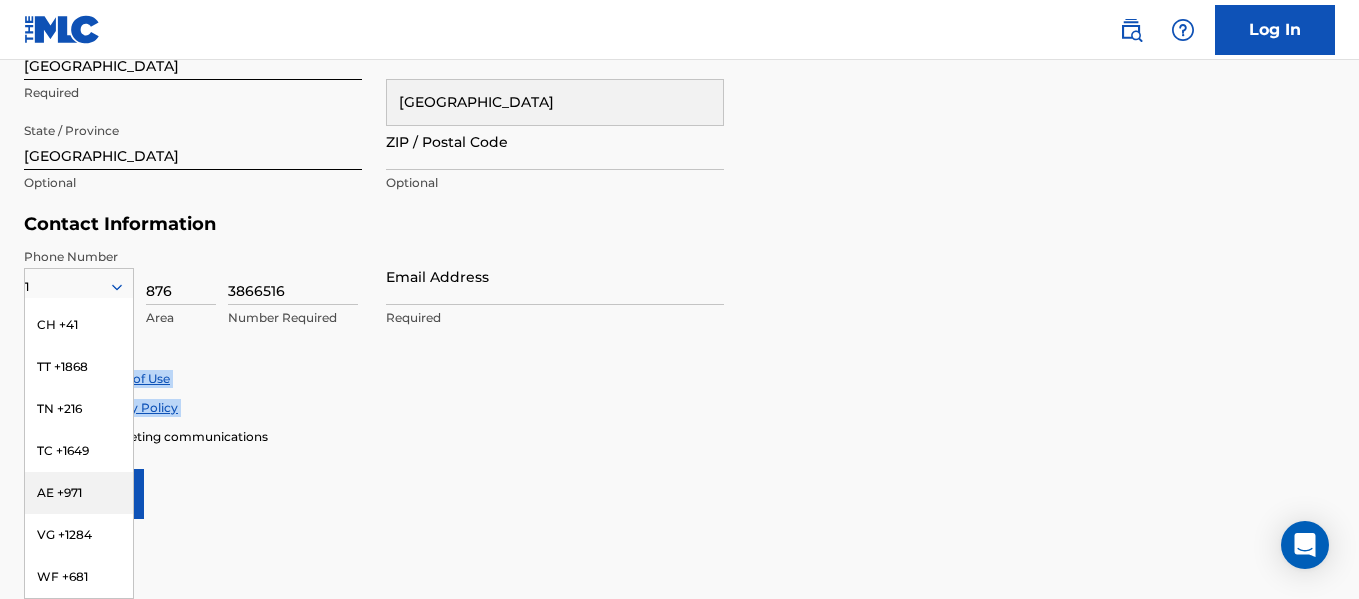 click on "Accept Terms of Use" at bounding box center (679, 378) 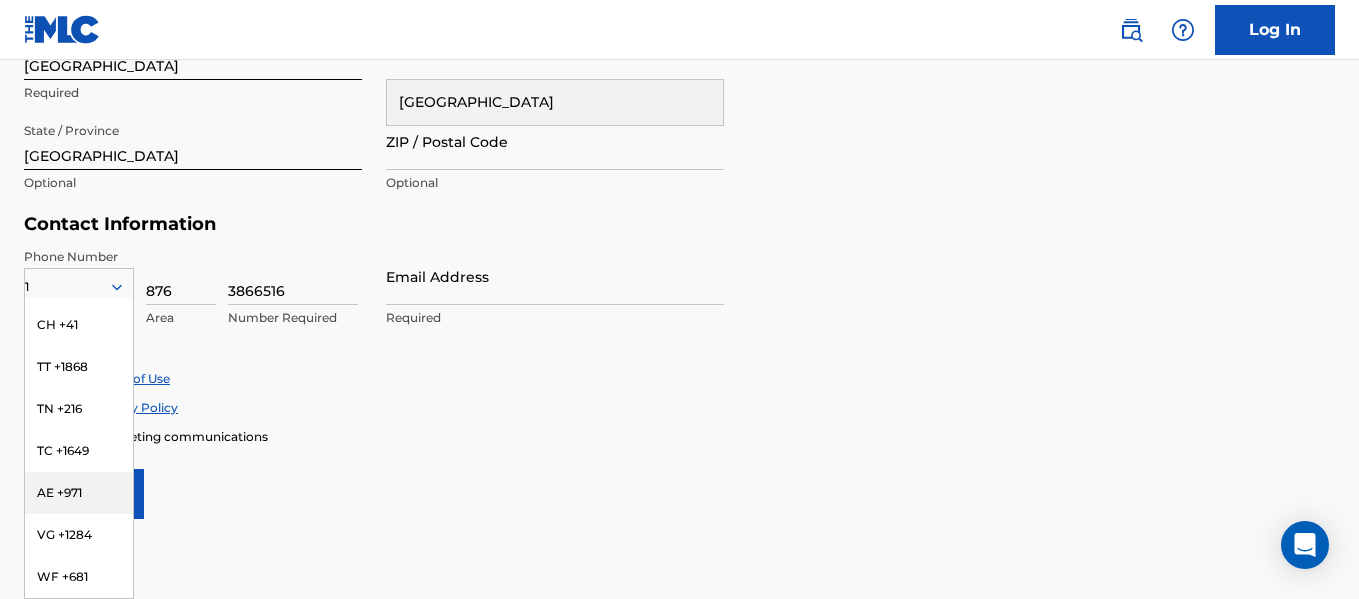 click on "User Information First Name Required Last Name Required Date Of Birth Required Personal Address i Street Address 24 Coolshade Drive Required Unit Number Optional City / Town Kingston Required Jamaica Jamaica Required State / Province Kingston Optional ZIP / Postal Code Optional Contact Information Phone Number 1 US, CA +1 DZ +213 AI +1264 AG +1268 AU +61 BS +1242 BB +1246 BZ +501 BM +1441 BO +591 KY +1345 DM +1767 DO +1809 ER +291 ET +251 GA +241 GD +1473 IN +91 JM +1876 JP +81 LV +371 LB +961 LR +231 LY +218 MG +261 FM +691 ME, RS +381 MS +1664 MA, EH +212 NL +31 PE +51 PT +351 KN +1869 LC +1758 VC +1784 SN +221 SK +421 CH +41 TT +1868 TN +216 TC +1649 AE +971 VG +1284 WF +681 Country Required 876 Area 3866516 Number Required Email Address Required Accept Terms of Use Accept Privacy Policy Enroll in marketing communications Sign up" at bounding box center [679, 75] 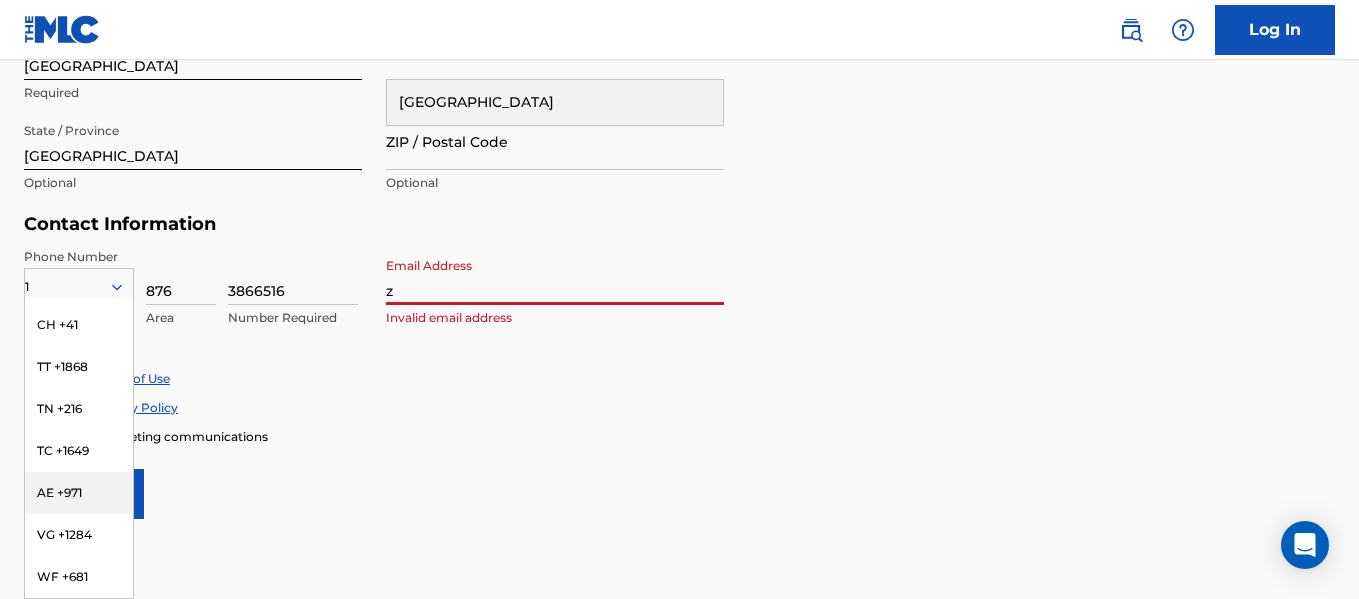 type on "[EMAIL_ADDRESS][DOMAIN_NAME]" 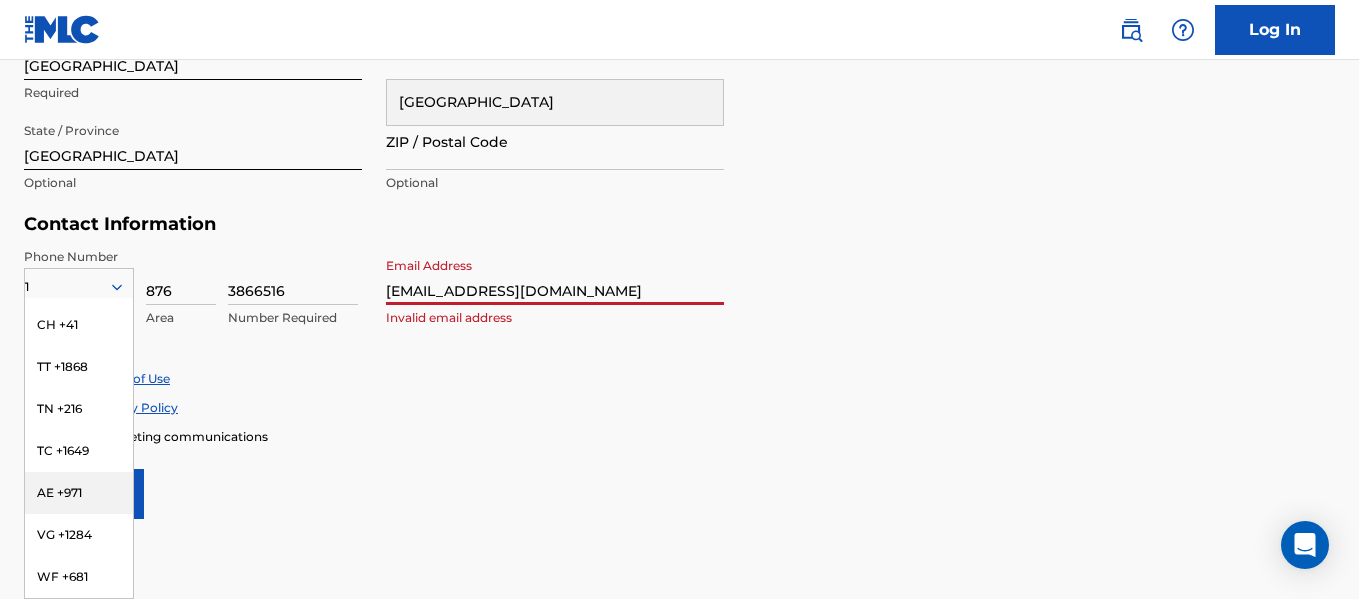 type on "[PERSON_NAME]" 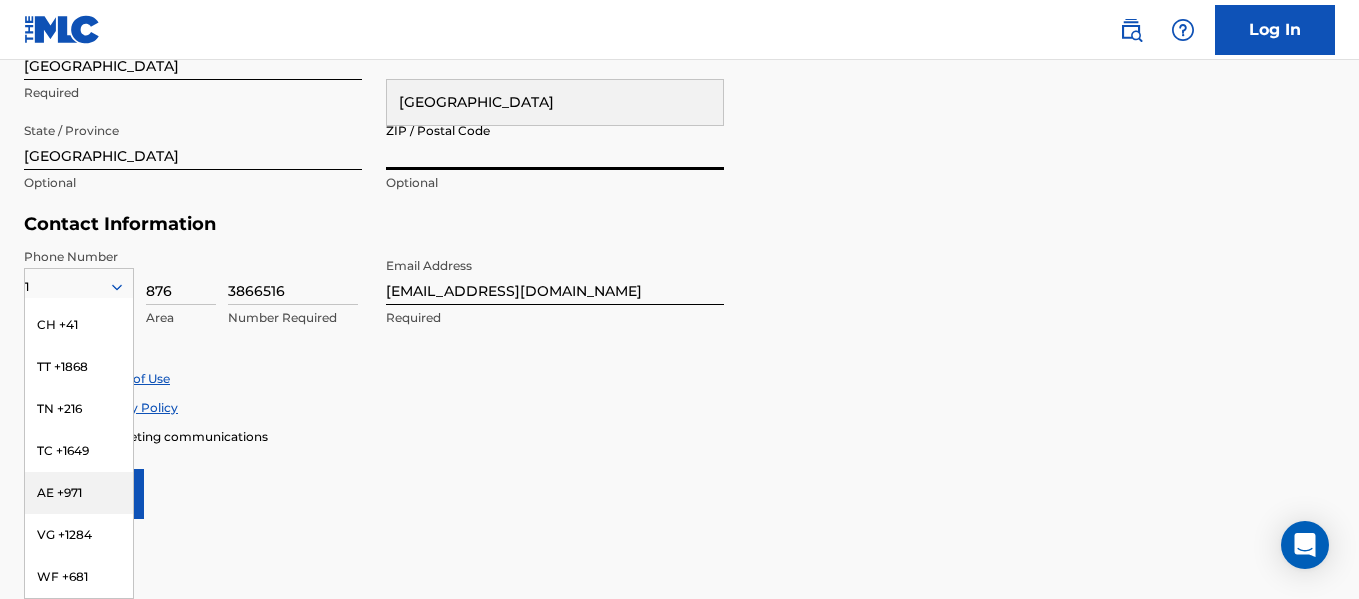 click on "ZIP / Postal Code" at bounding box center (555, 141) 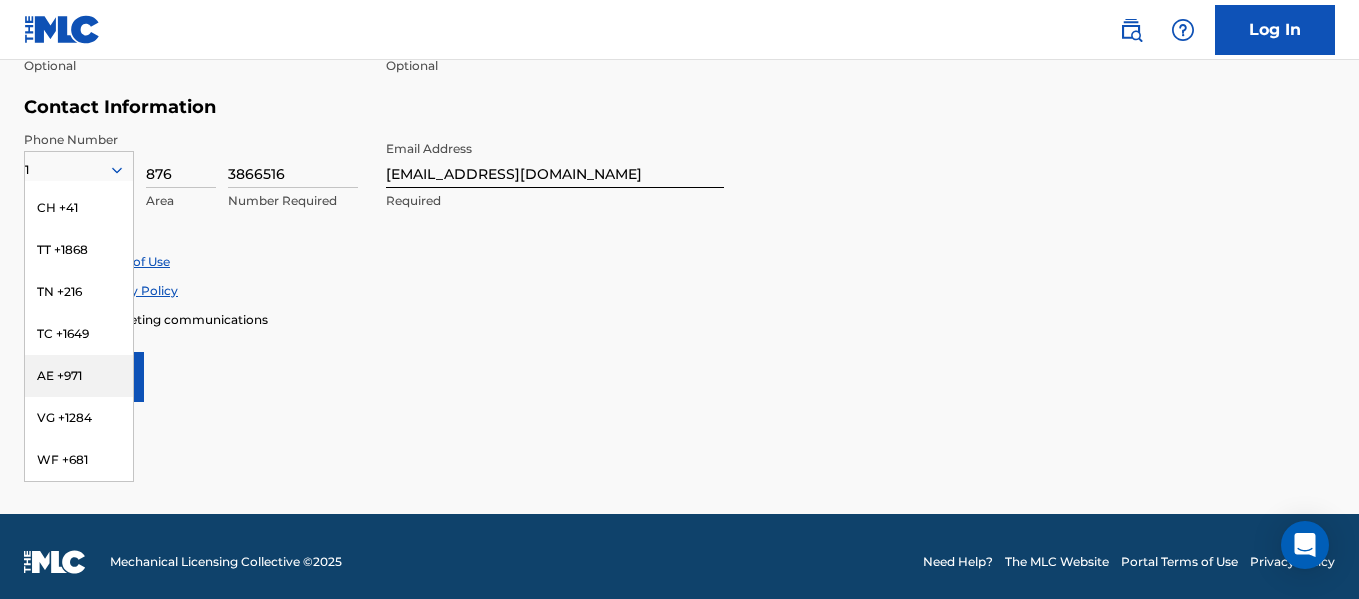 scroll, scrollTop: 965, scrollLeft: 0, axis: vertical 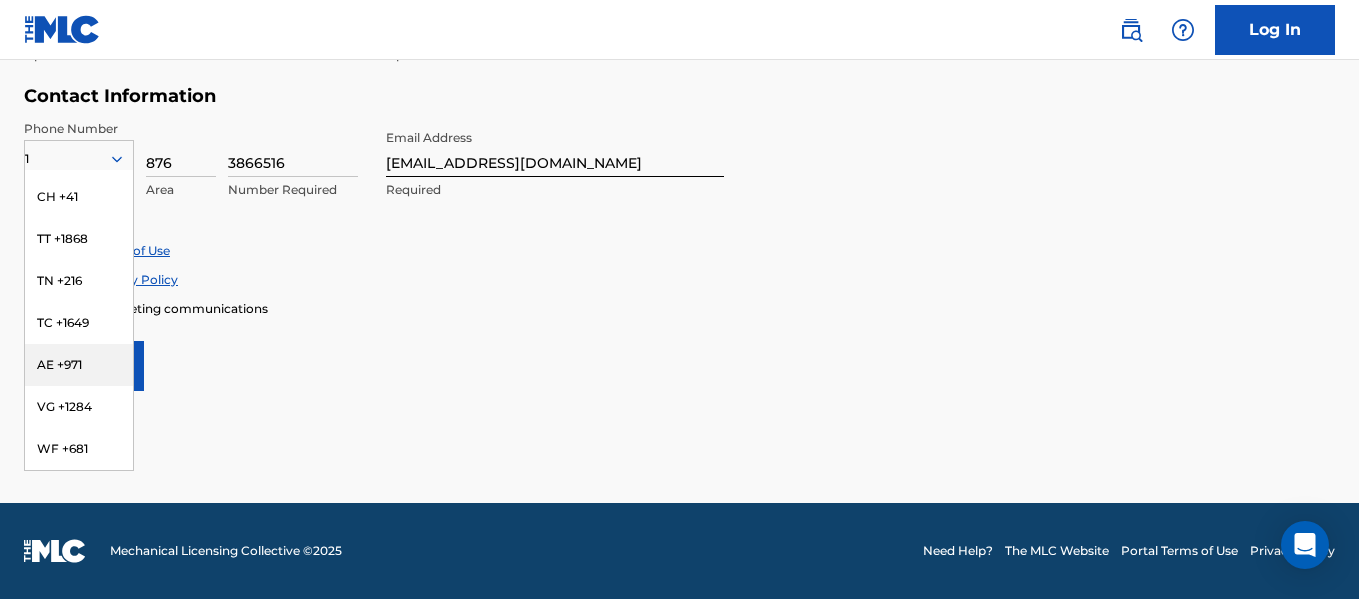 type on "JM00000" 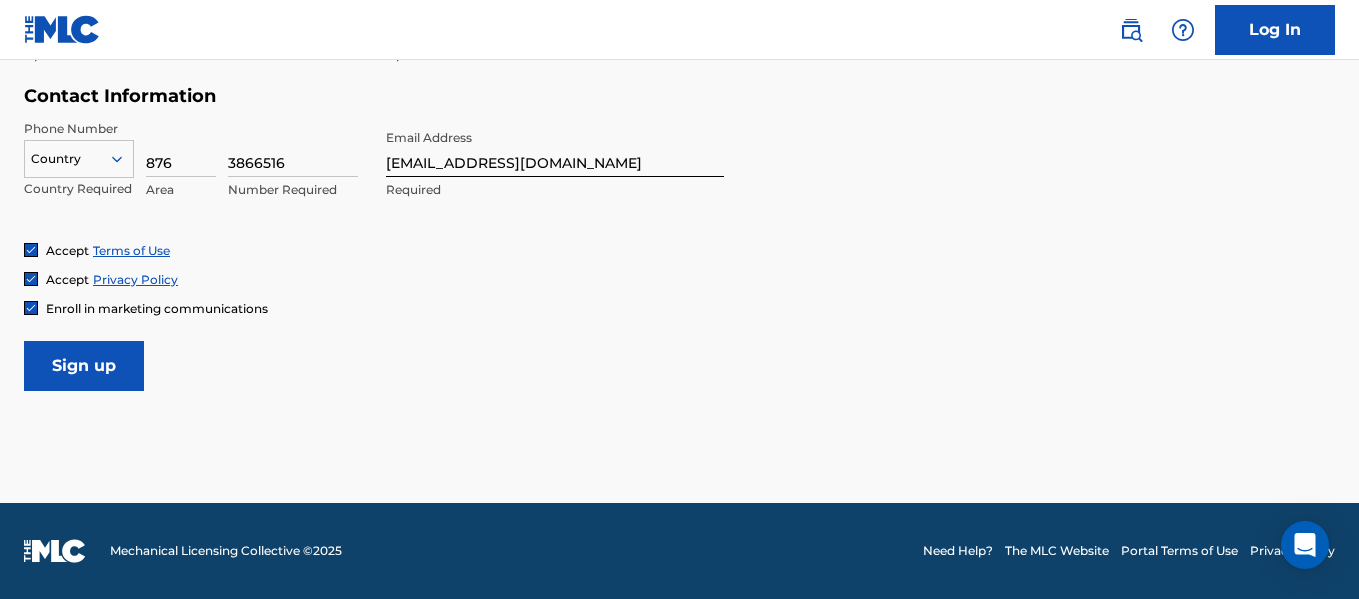 click 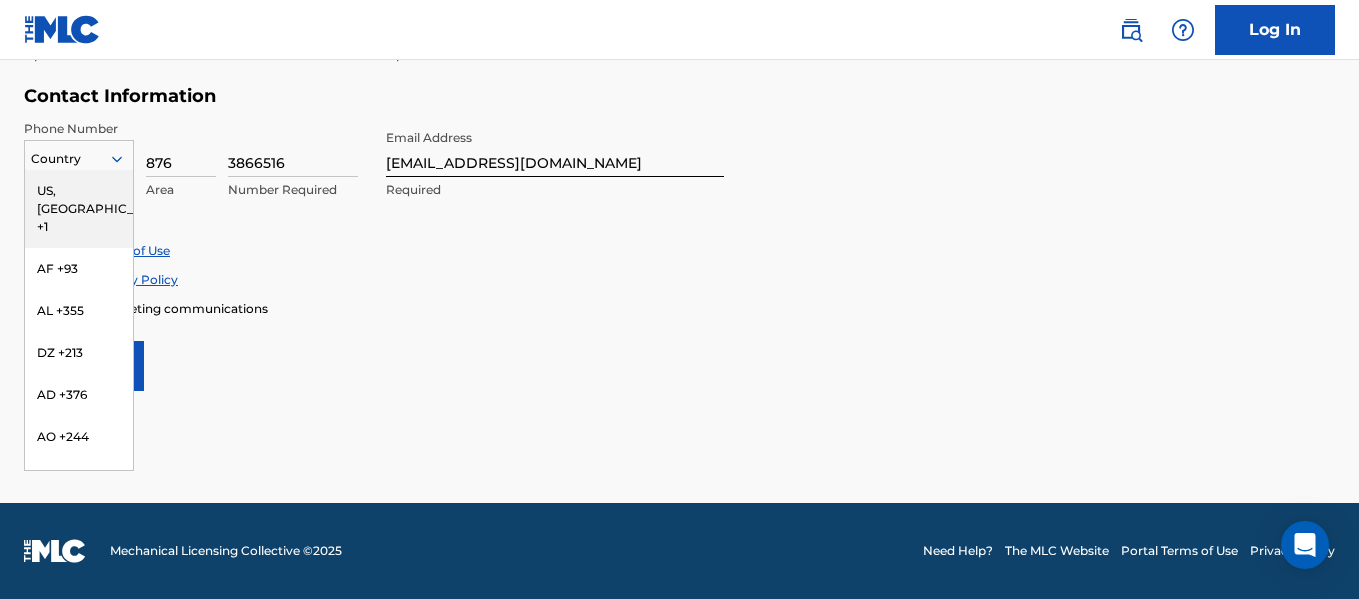 click 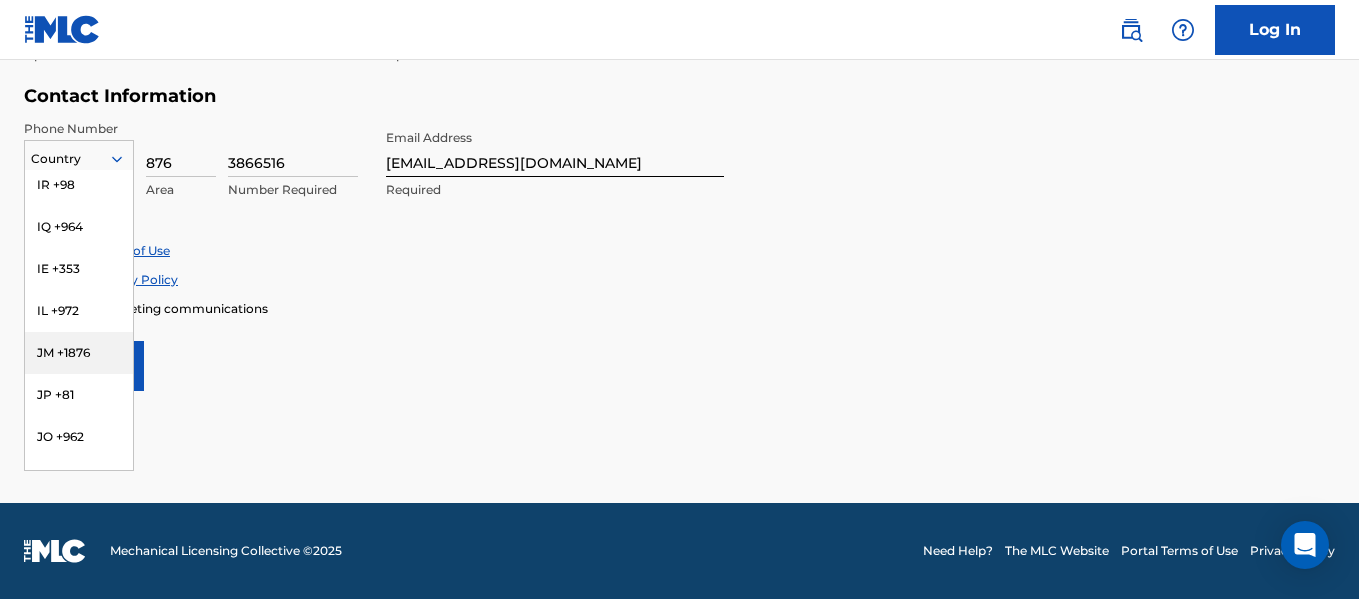 scroll, scrollTop: 3824, scrollLeft: 0, axis: vertical 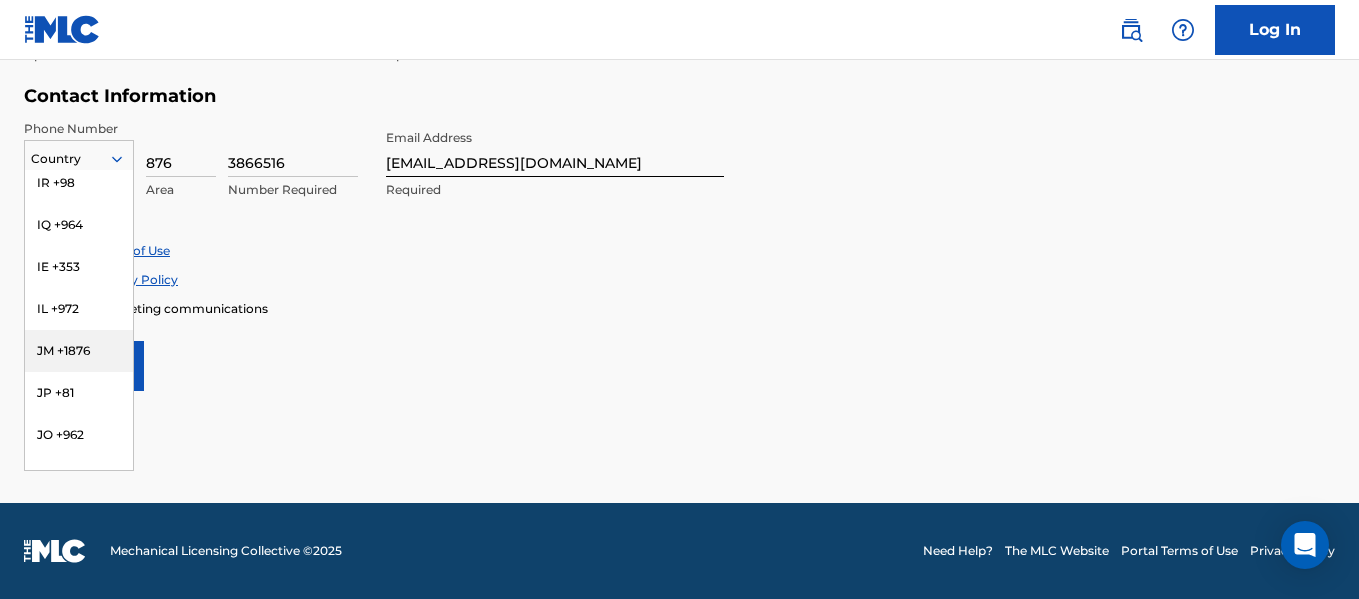 click on "JM +1876" at bounding box center [79, 351] 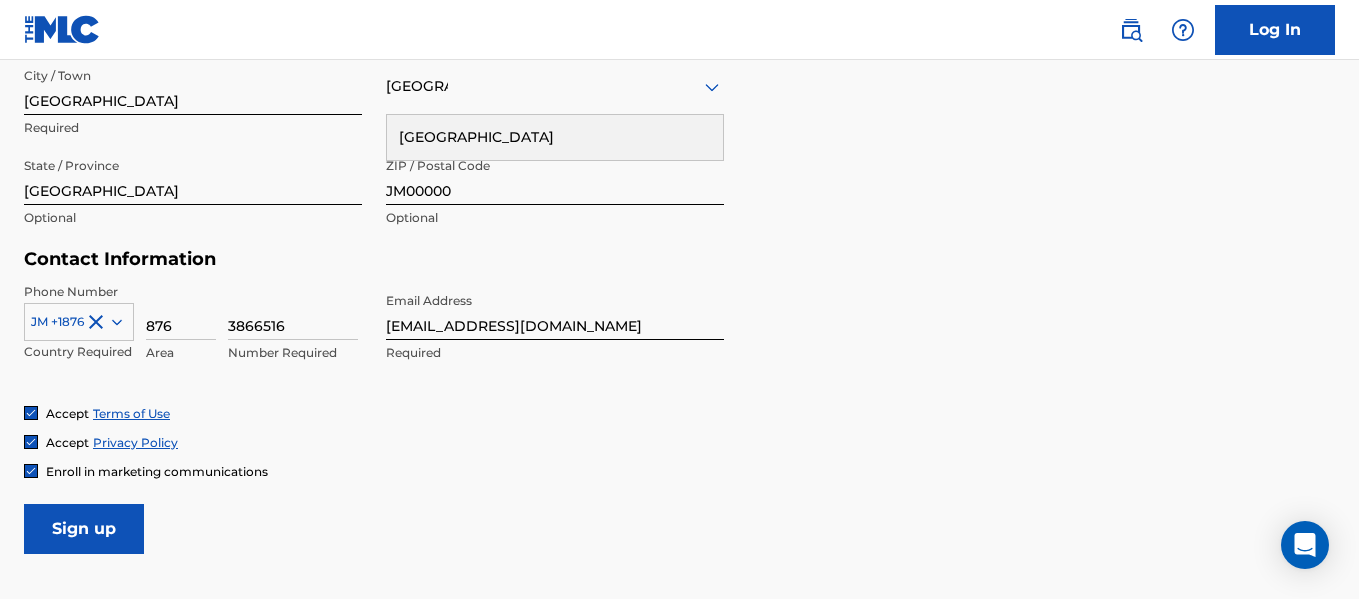 scroll, scrollTop: 803, scrollLeft: 0, axis: vertical 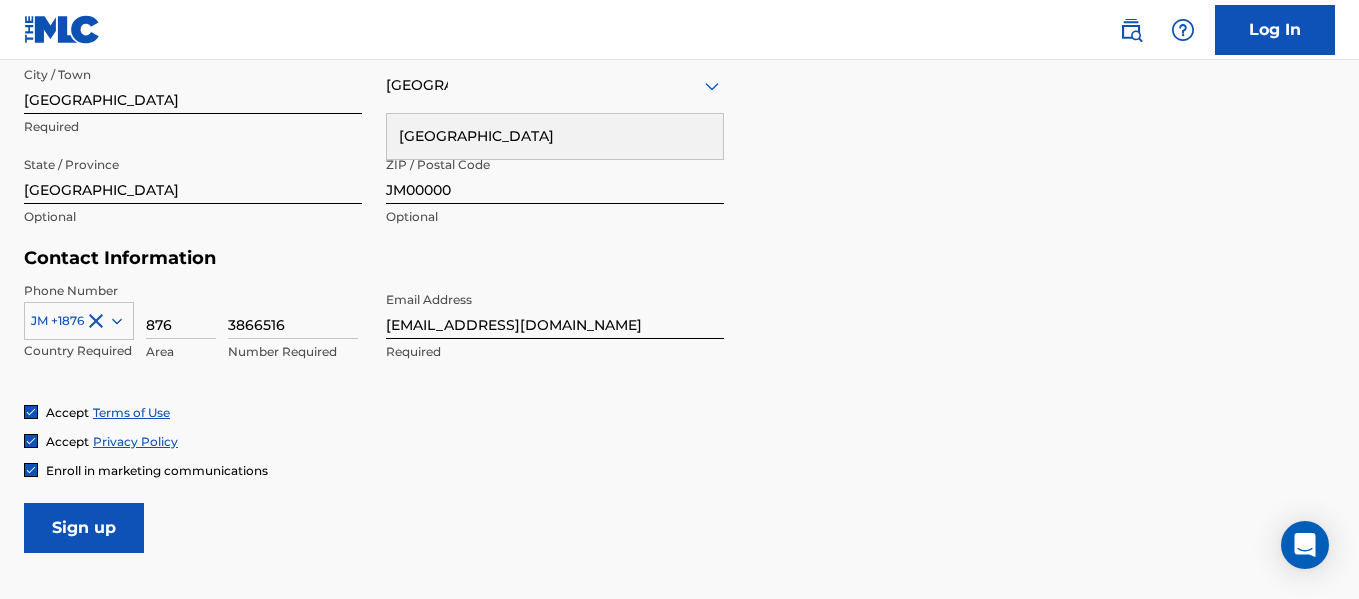 click on "Sign up" at bounding box center (84, 528) 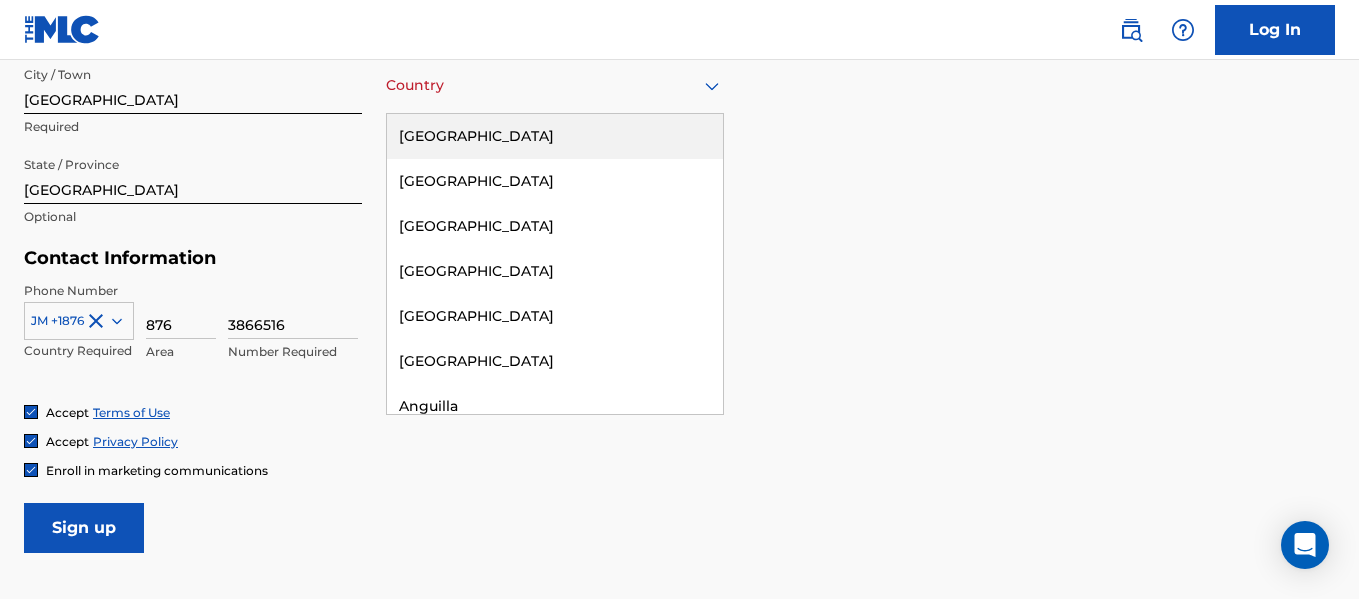 click on "[GEOGRAPHIC_DATA]" at bounding box center [555, 85] 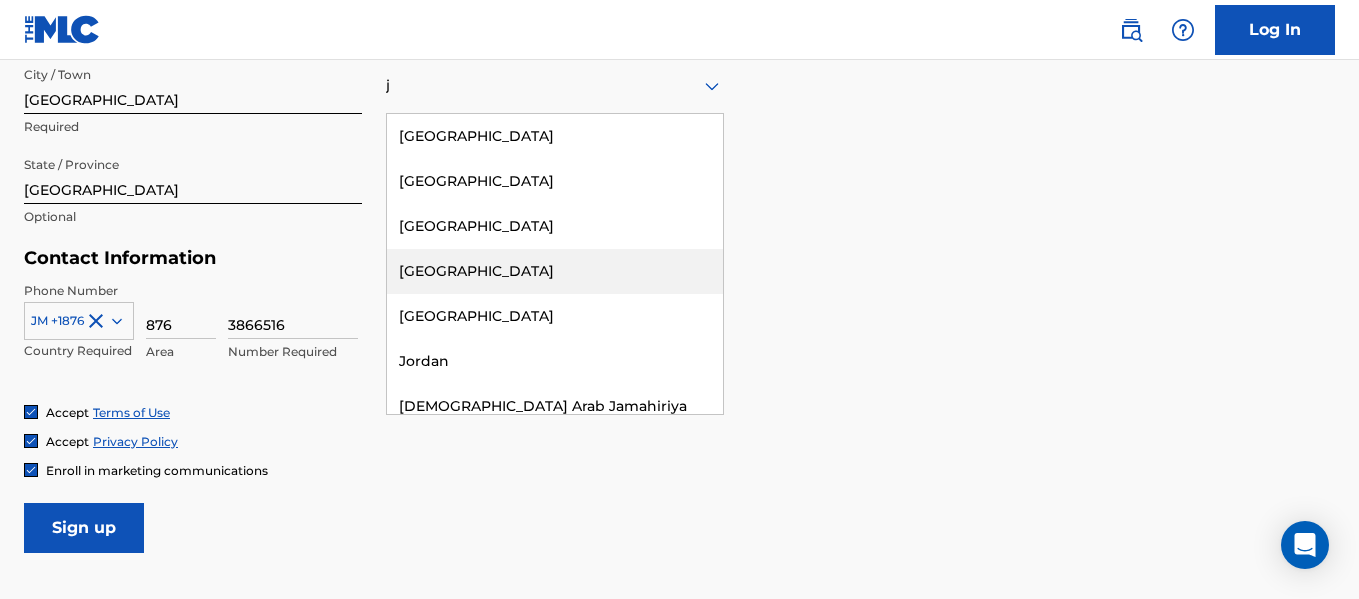 click on "[GEOGRAPHIC_DATA]" at bounding box center (555, 271) 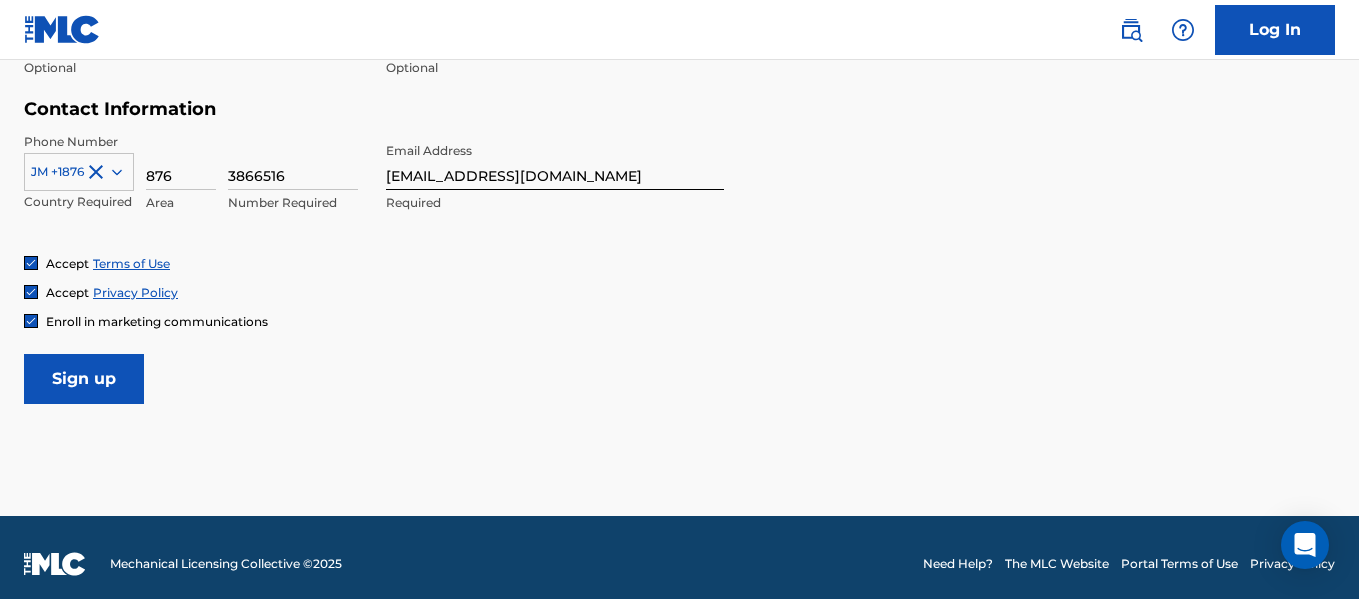 scroll, scrollTop: 953, scrollLeft: 0, axis: vertical 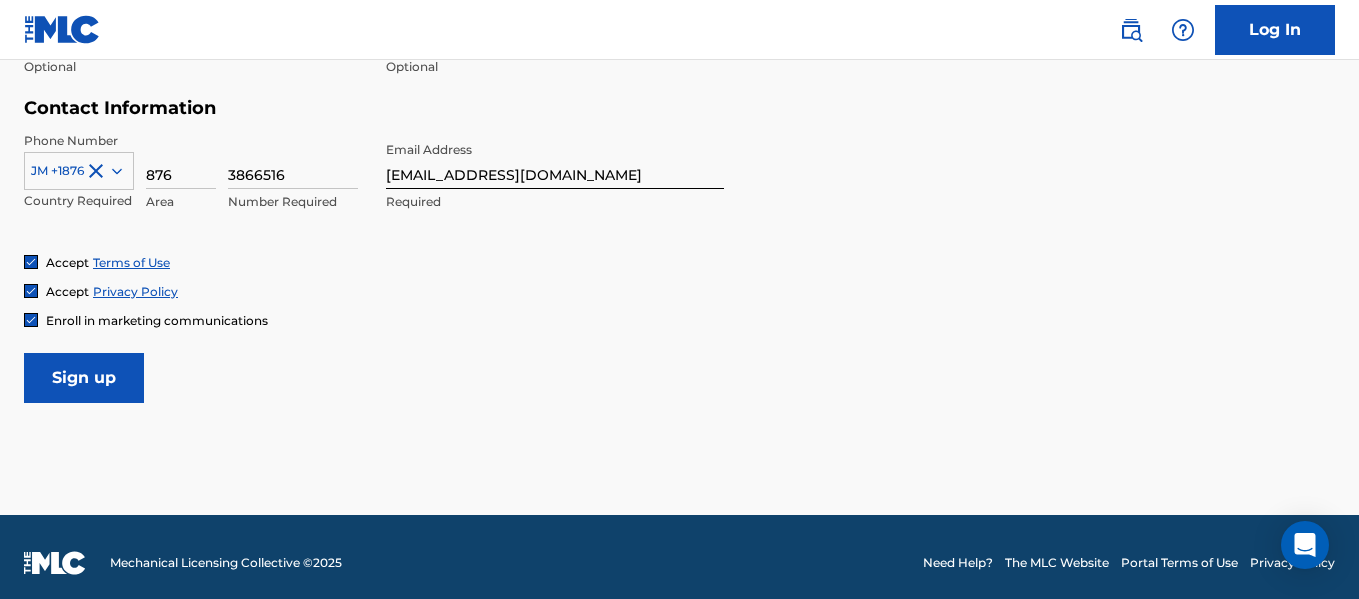 click on "Sign up" at bounding box center (84, 378) 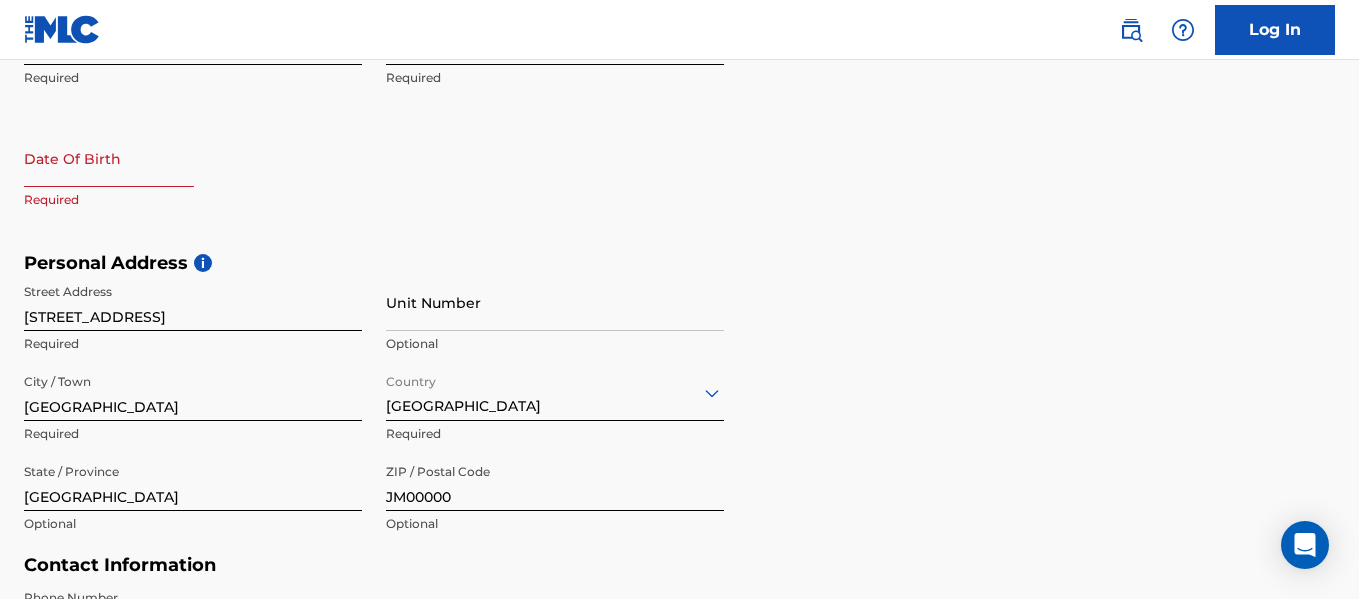 scroll, scrollTop: 495, scrollLeft: 0, axis: vertical 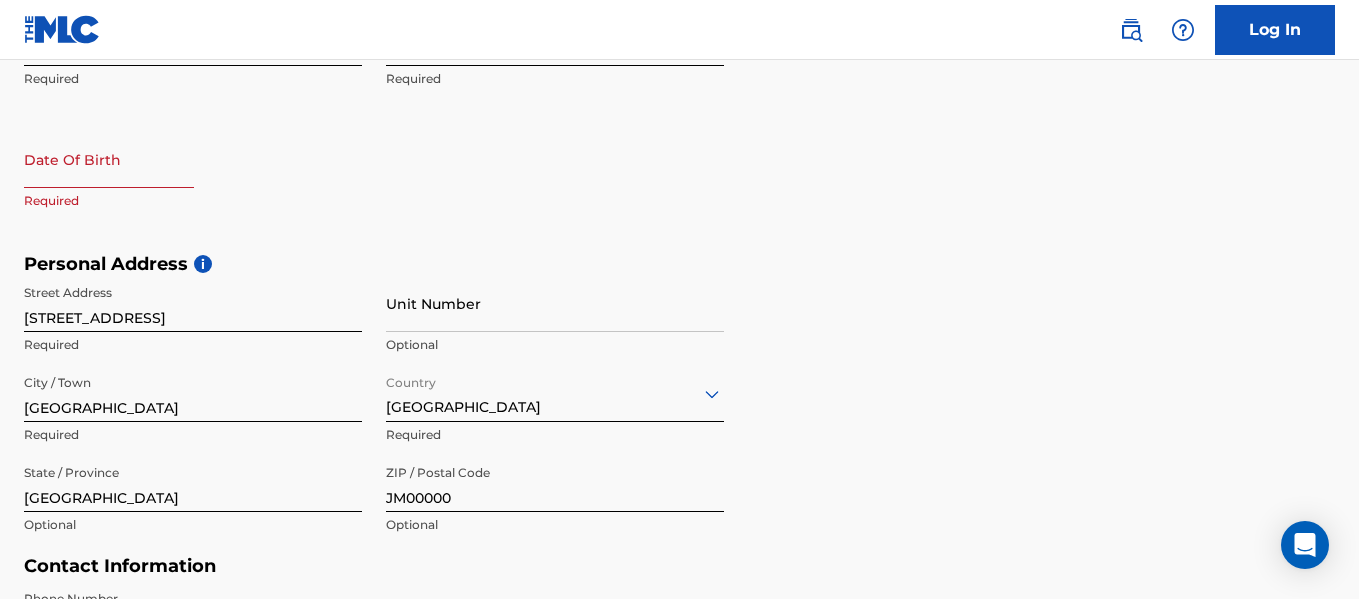 click at bounding box center (109, 159) 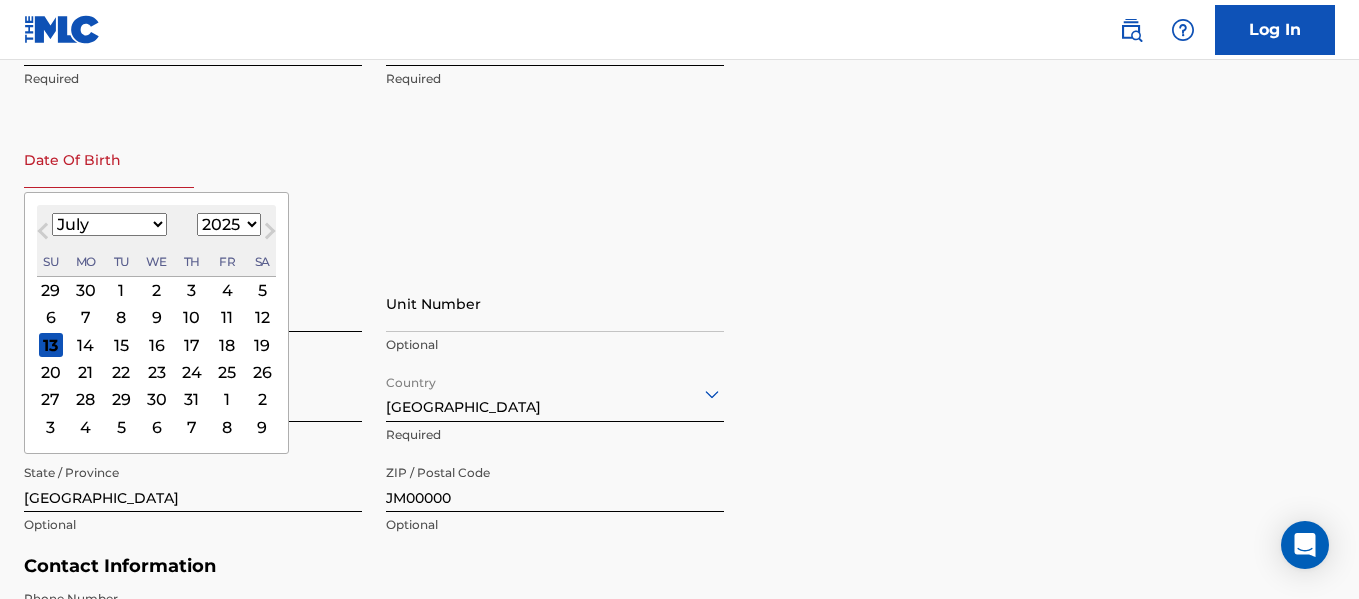click on "January February March April May June July August September October November December" at bounding box center [109, 224] 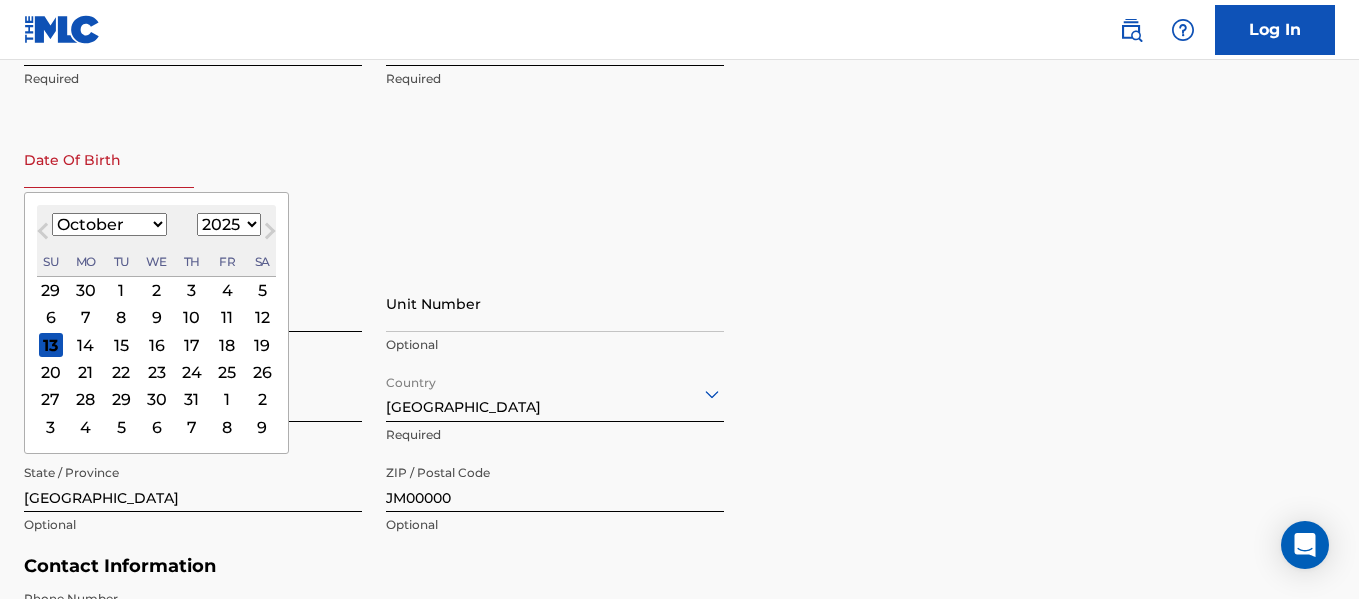 click on "January February March April May June July August September October November December" at bounding box center (109, 224) 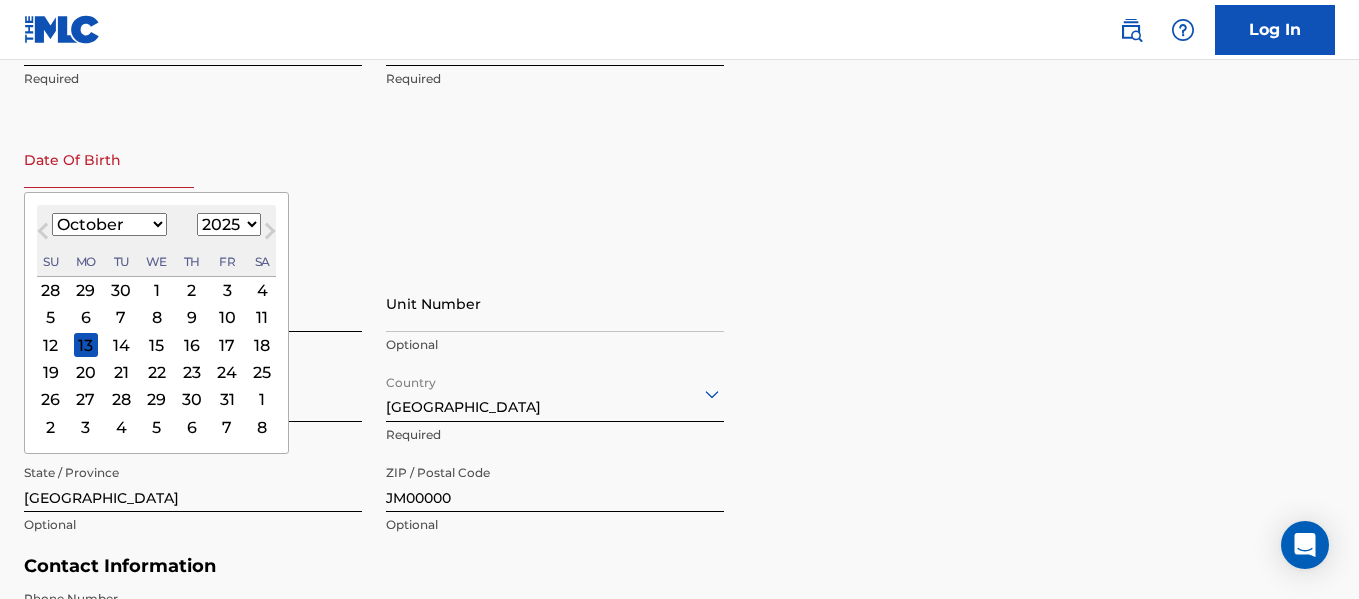 click on "3" at bounding box center [227, 290] 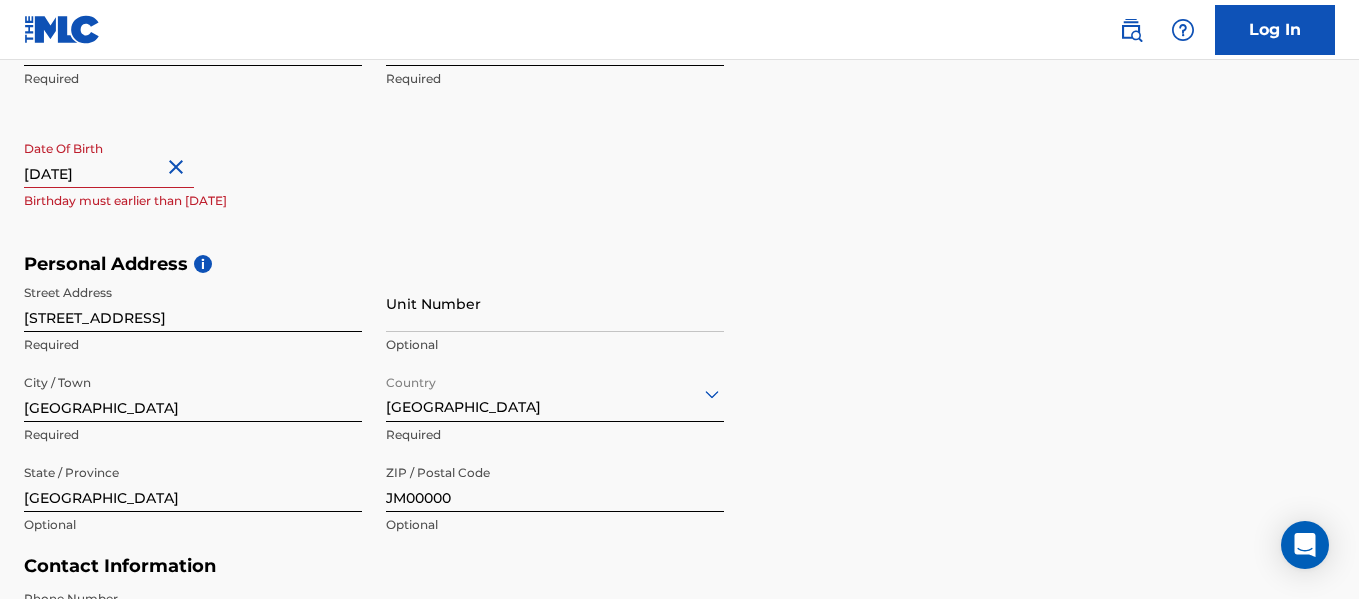 click at bounding box center [109, 159] 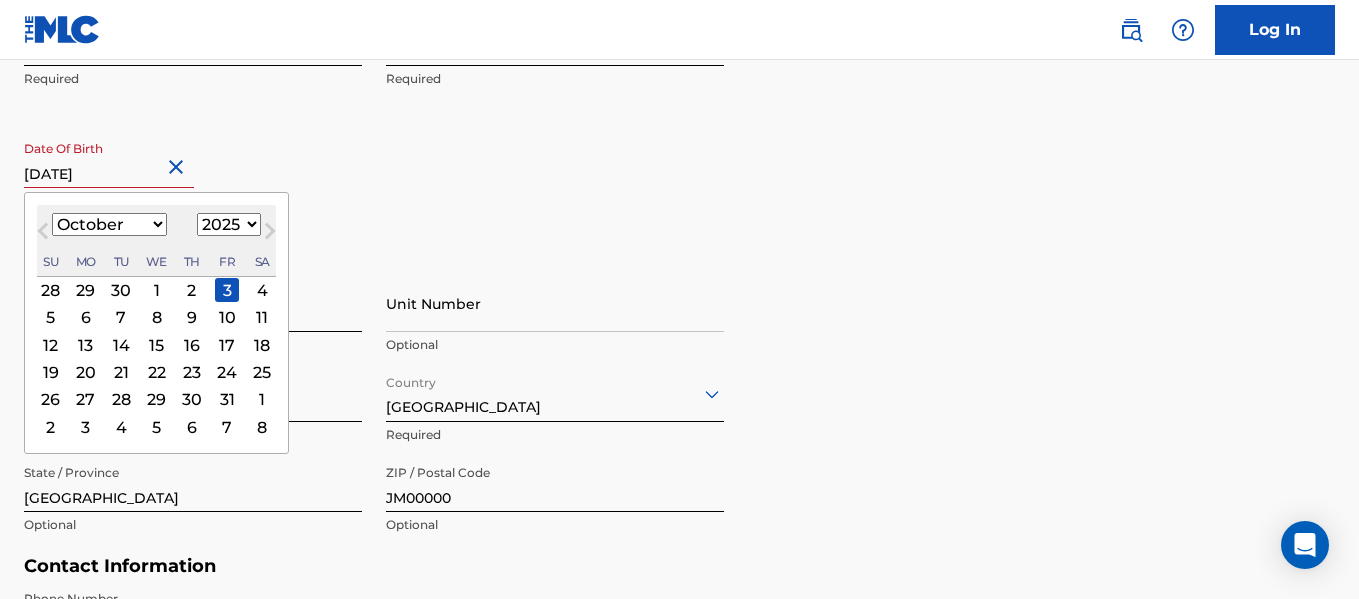 click on "1899 1900 1901 1902 1903 1904 1905 1906 1907 1908 1909 1910 1911 1912 1913 1914 1915 1916 1917 1918 1919 1920 1921 1922 1923 1924 1925 1926 1927 1928 1929 1930 1931 1932 1933 1934 1935 1936 1937 1938 1939 1940 1941 1942 1943 1944 1945 1946 1947 1948 1949 1950 1951 1952 1953 1954 1955 1956 1957 1958 1959 1960 1961 1962 1963 1964 1965 1966 1967 1968 1969 1970 1971 1972 1973 1974 1975 1976 1977 1978 1979 1980 1981 1982 1983 1984 1985 1986 1987 1988 1989 1990 1991 1992 1993 1994 1995 1996 1997 1998 1999 2000 2001 2002 2003 2004 2005 2006 2007 2008 2009 2010 2011 2012 2013 2014 2015 2016 2017 2018 2019 2020 2021 2022 2023 2024 2025 2026 2027 2028 2029 2030 2031 2032 2033 2034 2035 2036 2037 2038 2039 2040 2041 2042 2043 2044 2045 2046 2047 2048 2049 2050 2051 2052 2053 2054 2055 2056 2057 2058 2059 2060 2061 2062 2063 2064 2065 2066 2067 2068 2069 2070 2071 2072 2073 2074 2075 2076 2077 2078 2079 2080 2081 2082 2083 2084 2085 2086 2087 2088 2089 2090 2091 2092 2093 2094 2095 2096 2097 2098 2099 2100" at bounding box center [229, 224] 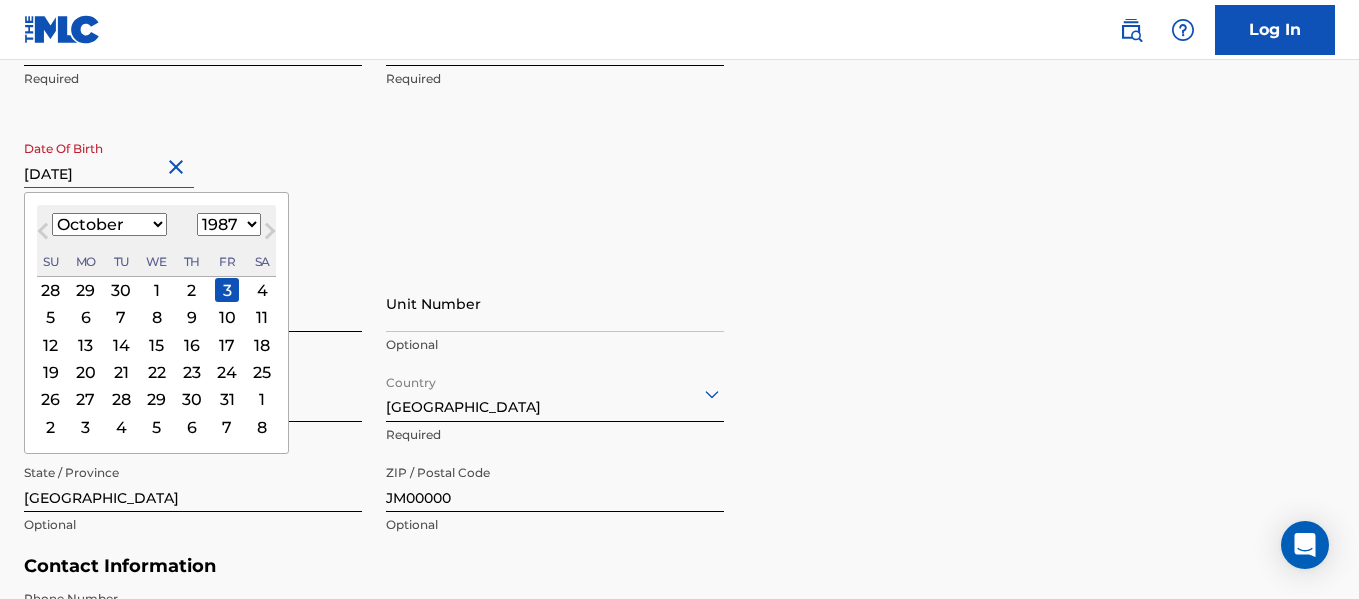 click on "1899 1900 1901 1902 1903 1904 1905 1906 1907 1908 1909 1910 1911 1912 1913 1914 1915 1916 1917 1918 1919 1920 1921 1922 1923 1924 1925 1926 1927 1928 1929 1930 1931 1932 1933 1934 1935 1936 1937 1938 1939 1940 1941 1942 1943 1944 1945 1946 1947 1948 1949 1950 1951 1952 1953 1954 1955 1956 1957 1958 1959 1960 1961 1962 1963 1964 1965 1966 1967 1968 1969 1970 1971 1972 1973 1974 1975 1976 1977 1978 1979 1980 1981 1982 1983 1984 1985 1986 1987 1988 1989 1990 1991 1992 1993 1994 1995 1996 1997 1998 1999 2000 2001 2002 2003 2004 2005 2006 2007 2008 2009 2010 2011 2012 2013 2014 2015 2016 2017 2018 2019 2020 2021 2022 2023 2024 2025 2026 2027 2028 2029 2030 2031 2032 2033 2034 2035 2036 2037 2038 2039 2040 2041 2042 2043 2044 2045 2046 2047 2048 2049 2050 2051 2052 2053 2054 2055 2056 2057 2058 2059 2060 2061 2062 2063 2064 2065 2066 2067 2068 2069 2070 2071 2072 2073 2074 2075 2076 2077 2078 2079 2080 2081 2082 2083 2084 2085 2086 2087 2088 2089 2090 2091 2092 2093 2094 2095 2096 2097 2098 2099 2100" at bounding box center [229, 224] 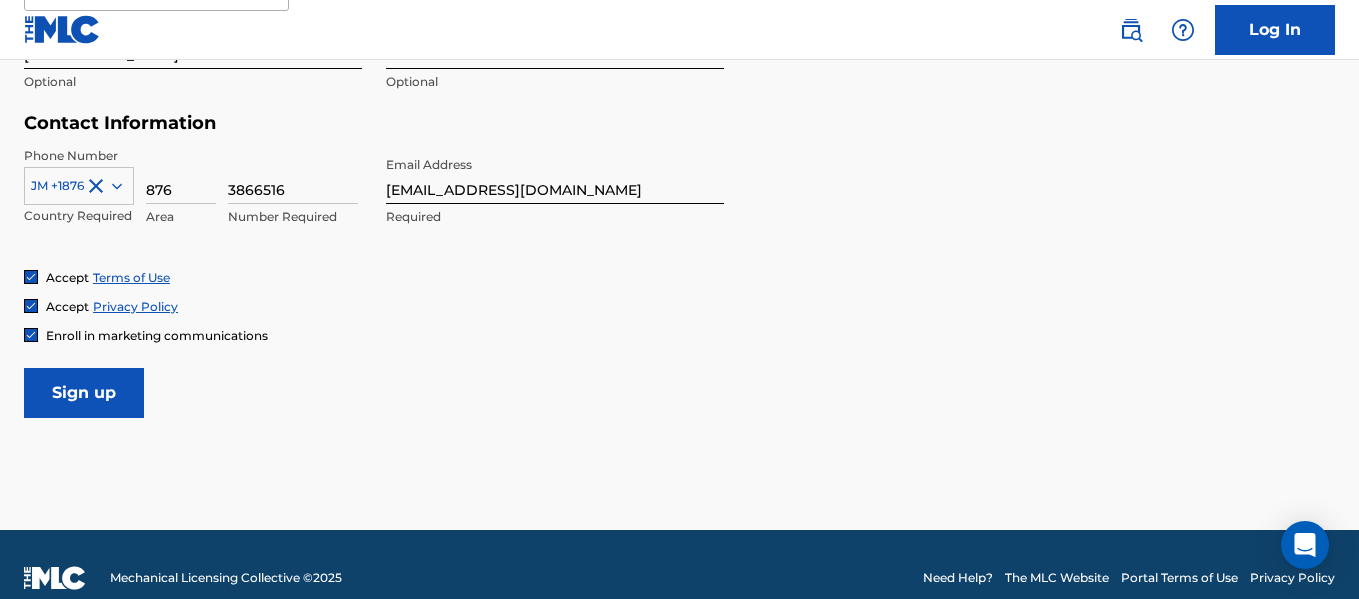 scroll, scrollTop: 939, scrollLeft: 0, axis: vertical 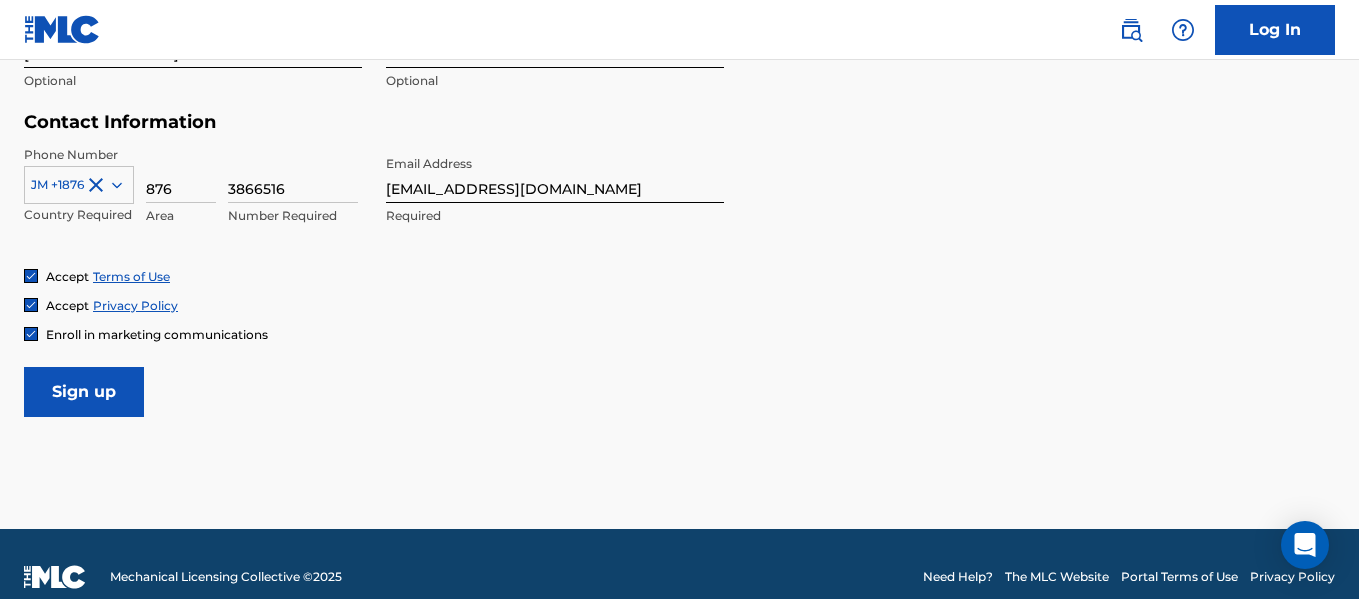 click on "Sign up" at bounding box center [84, 392] 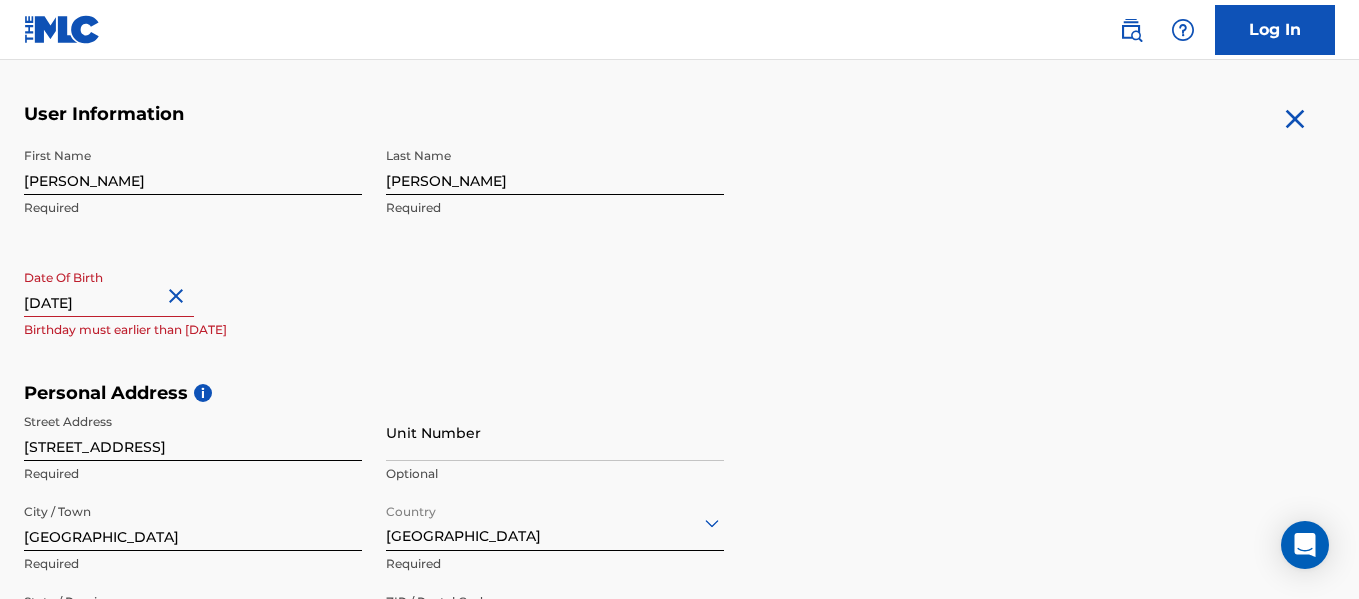 scroll, scrollTop: 365, scrollLeft: 0, axis: vertical 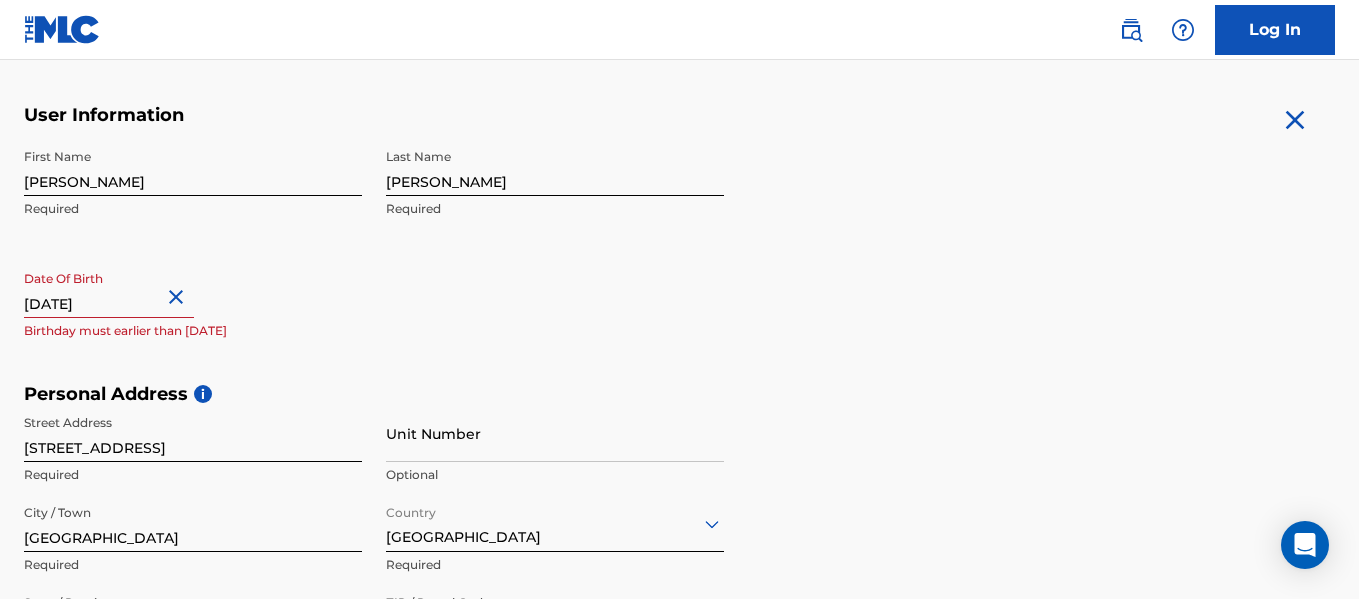 select on "9" 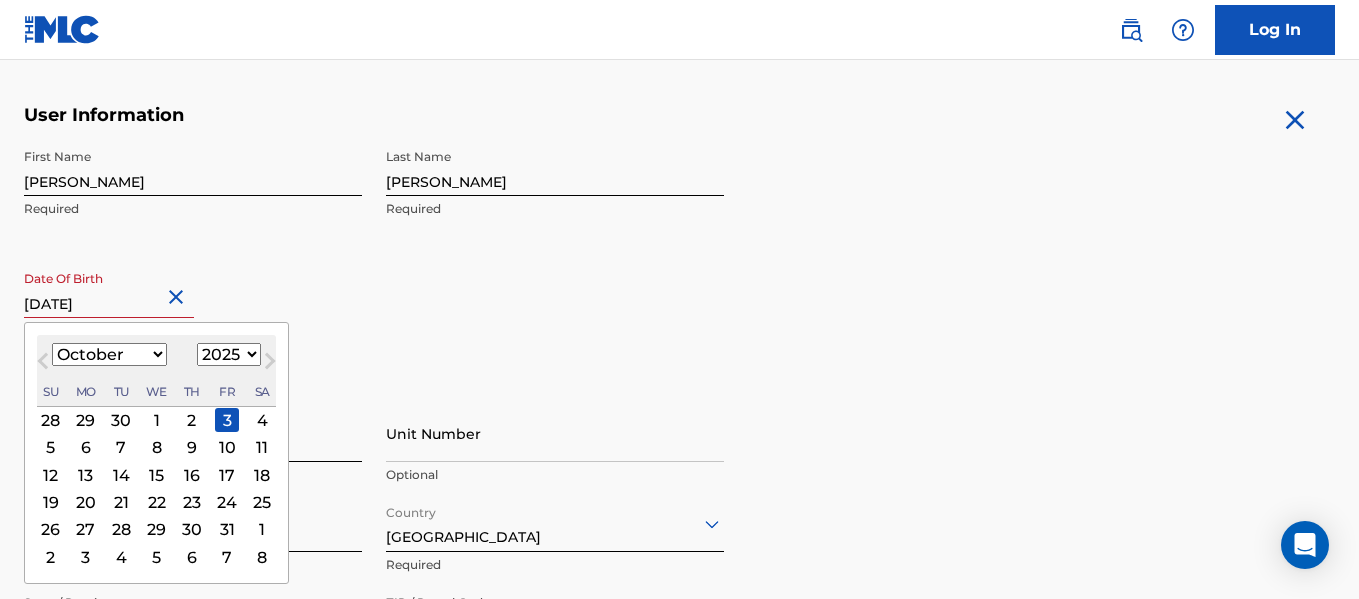 click at bounding box center (109, 289) 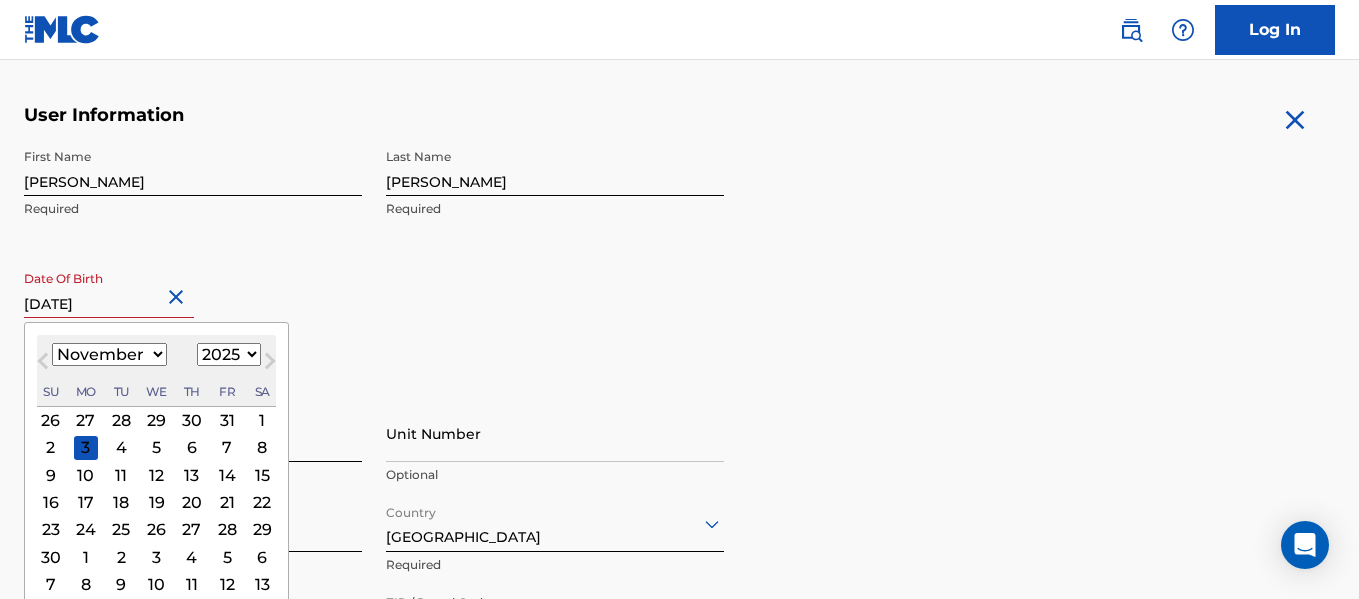 click on "1899 1900 1901 1902 1903 1904 1905 1906 1907 1908 1909 1910 1911 1912 1913 1914 1915 1916 1917 1918 1919 1920 1921 1922 1923 1924 1925 1926 1927 1928 1929 1930 1931 1932 1933 1934 1935 1936 1937 1938 1939 1940 1941 1942 1943 1944 1945 1946 1947 1948 1949 1950 1951 1952 1953 1954 1955 1956 1957 1958 1959 1960 1961 1962 1963 1964 1965 1966 1967 1968 1969 1970 1971 1972 1973 1974 1975 1976 1977 1978 1979 1980 1981 1982 1983 1984 1985 1986 1987 1988 1989 1990 1991 1992 1993 1994 1995 1996 1997 1998 1999 2000 2001 2002 2003 2004 2005 2006 2007 2008 2009 2010 2011 2012 2013 2014 2015 2016 2017 2018 2019 2020 2021 2022 2023 2024 2025 2026 2027 2028 2029 2030 2031 2032 2033 2034 2035 2036 2037 2038 2039 2040 2041 2042 2043 2044 2045 2046 2047 2048 2049 2050 2051 2052 2053 2054 2055 2056 2057 2058 2059 2060 2061 2062 2063 2064 2065 2066 2067 2068 2069 2070 2071 2072 2073 2074 2075 2076 2077 2078 2079 2080 2081 2082 2083 2084 2085 2086 2087 2088 2089 2090 2091 2092 2093 2094 2095 2096 2097 2098 2099 2100" at bounding box center [229, 354] 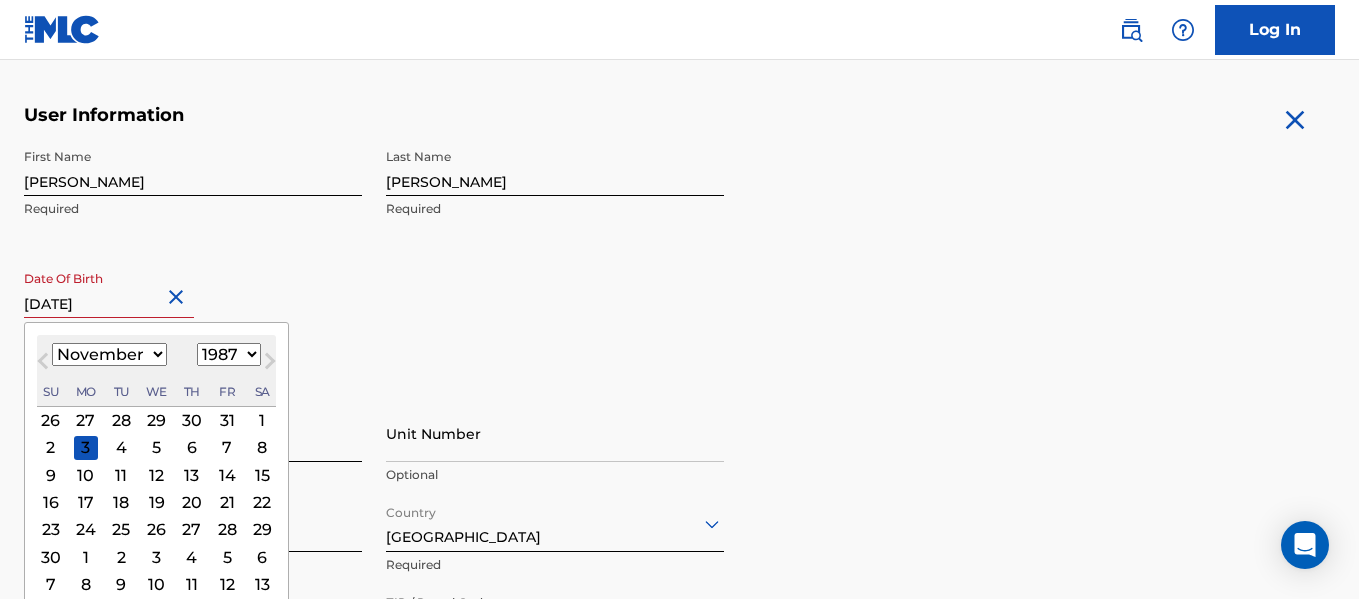 click on "1899 1900 1901 1902 1903 1904 1905 1906 1907 1908 1909 1910 1911 1912 1913 1914 1915 1916 1917 1918 1919 1920 1921 1922 1923 1924 1925 1926 1927 1928 1929 1930 1931 1932 1933 1934 1935 1936 1937 1938 1939 1940 1941 1942 1943 1944 1945 1946 1947 1948 1949 1950 1951 1952 1953 1954 1955 1956 1957 1958 1959 1960 1961 1962 1963 1964 1965 1966 1967 1968 1969 1970 1971 1972 1973 1974 1975 1976 1977 1978 1979 1980 1981 1982 1983 1984 1985 1986 1987 1988 1989 1990 1991 1992 1993 1994 1995 1996 1997 1998 1999 2000 2001 2002 2003 2004 2005 2006 2007 2008 2009 2010 2011 2012 2013 2014 2015 2016 2017 2018 2019 2020 2021 2022 2023 2024 2025 2026 2027 2028 2029 2030 2031 2032 2033 2034 2035 2036 2037 2038 2039 2040 2041 2042 2043 2044 2045 2046 2047 2048 2049 2050 2051 2052 2053 2054 2055 2056 2057 2058 2059 2060 2061 2062 2063 2064 2065 2066 2067 2068 2069 2070 2071 2072 2073 2074 2075 2076 2077 2078 2079 2080 2081 2082 2083 2084 2085 2086 2087 2088 2089 2090 2091 2092 2093 2094 2095 2096 2097 2098 2099 2100" at bounding box center [229, 354] 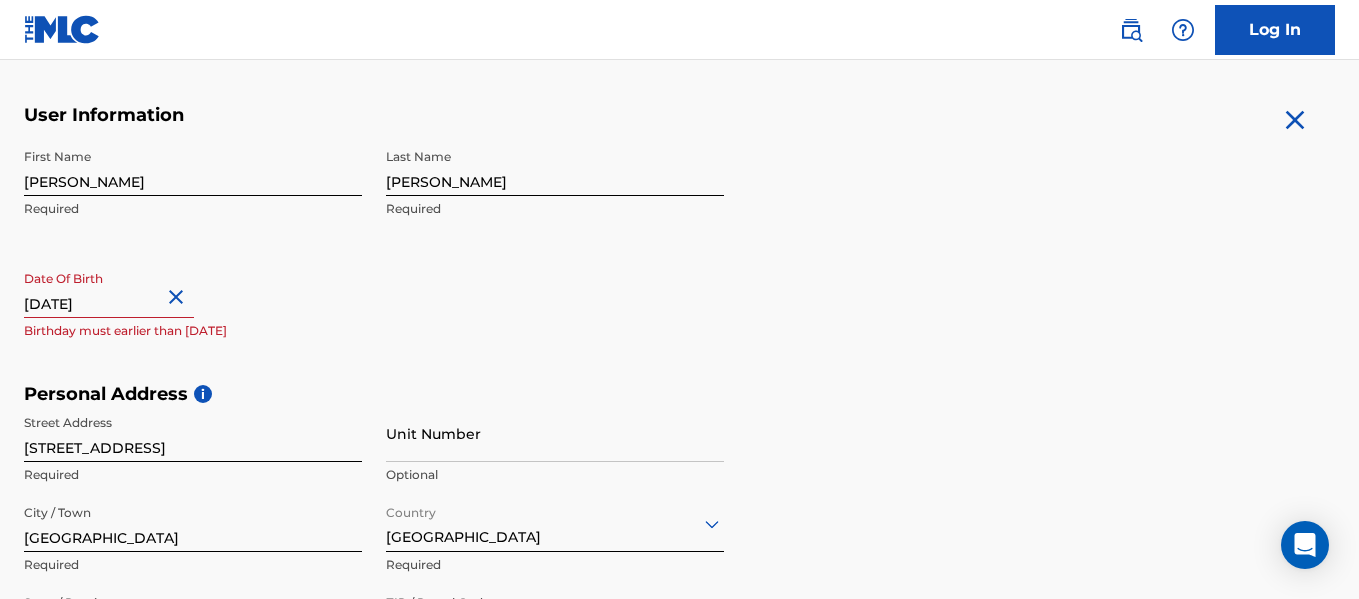 click on "Date Of Birth Birthday must earlier than today" at bounding box center (193, 306) 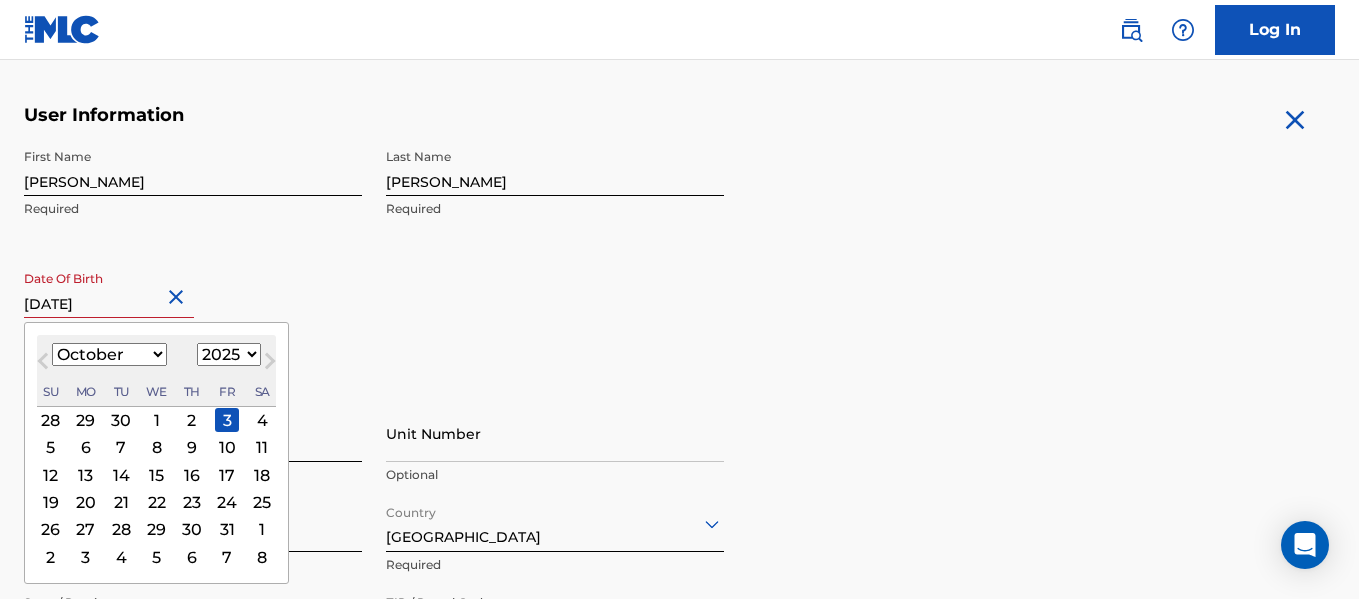 click at bounding box center (109, 289) 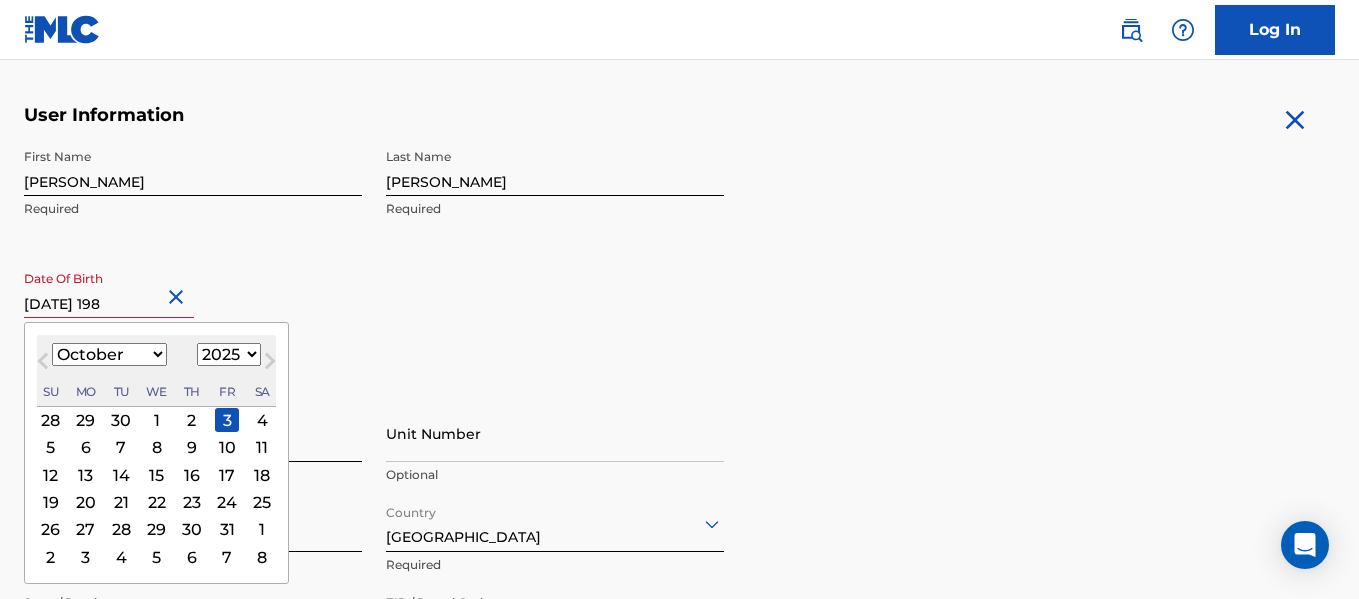 type on "October 3 1987" 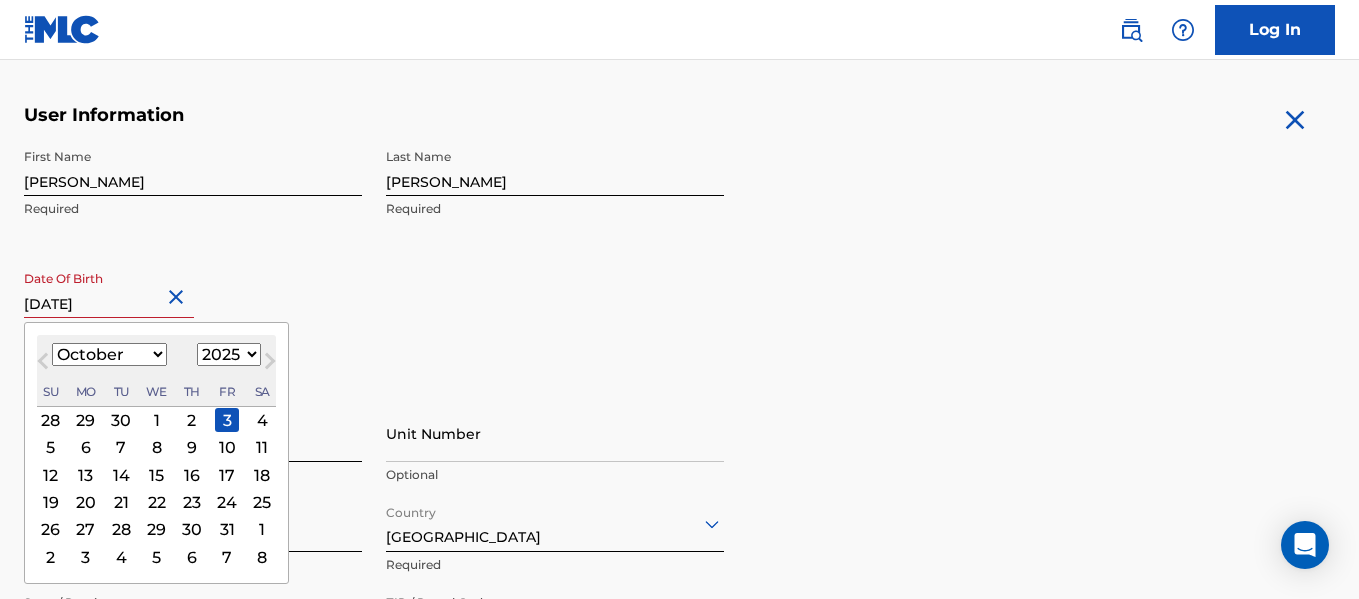select on "1987" 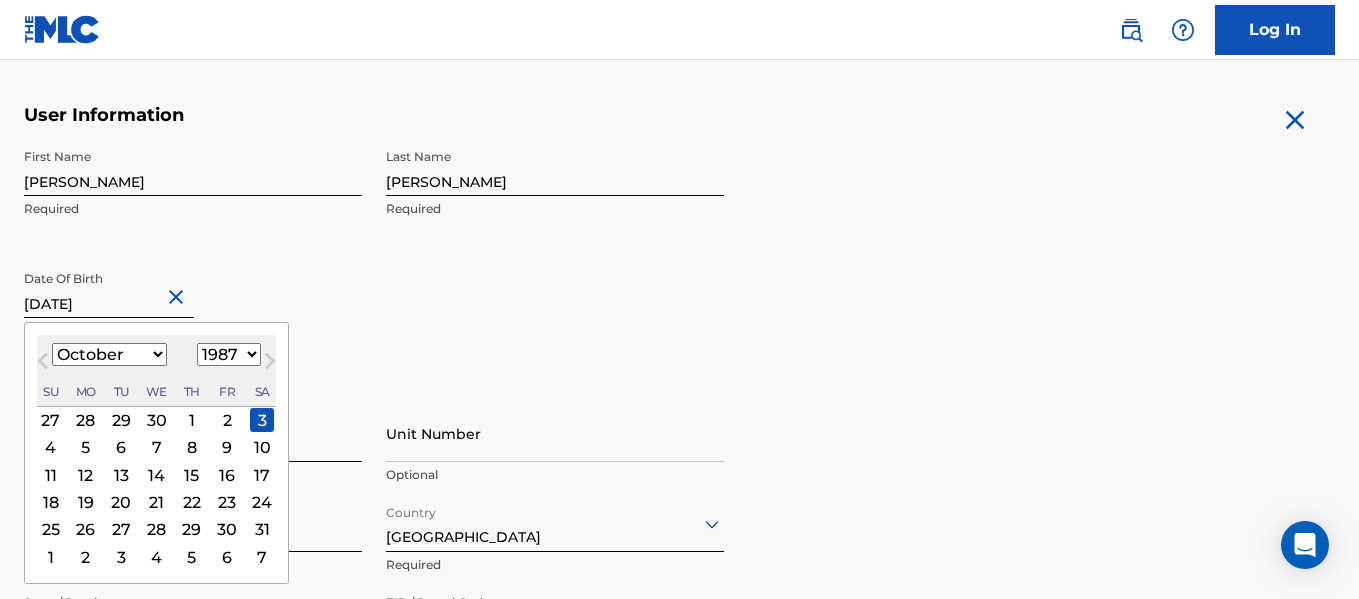 type on "October 3 1987" 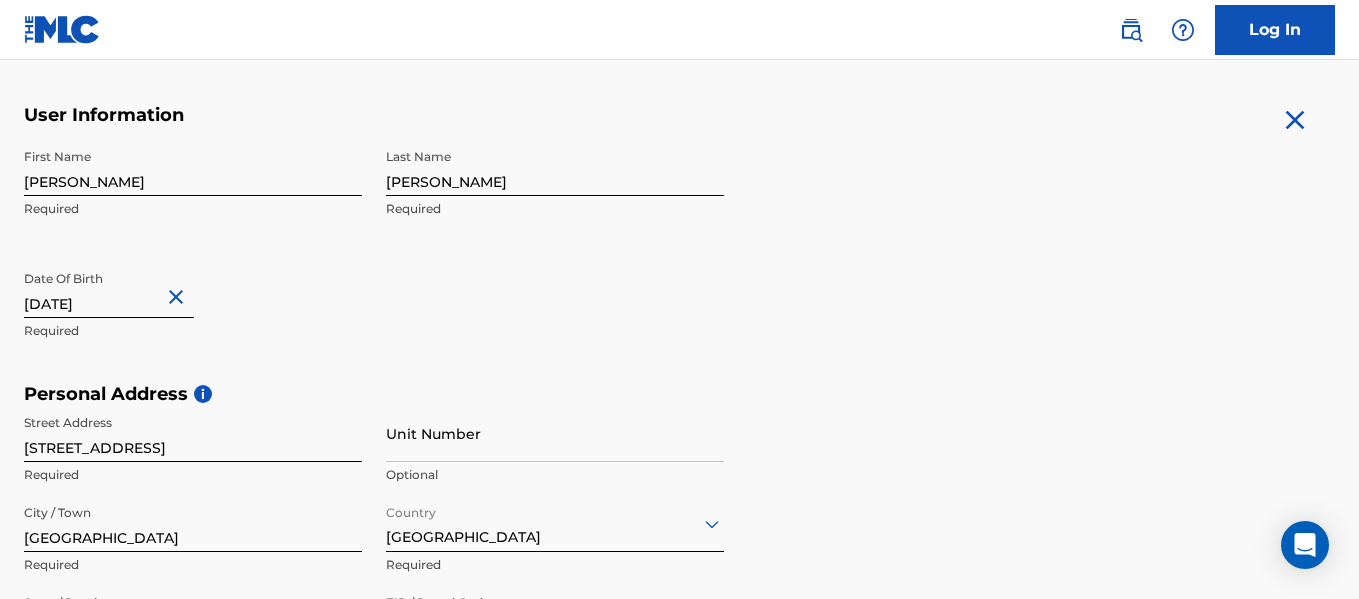 click on "First Name Brian Required Last Name Sinclair Required Date Of Birth October 3 1987 Required" at bounding box center (374, 261) 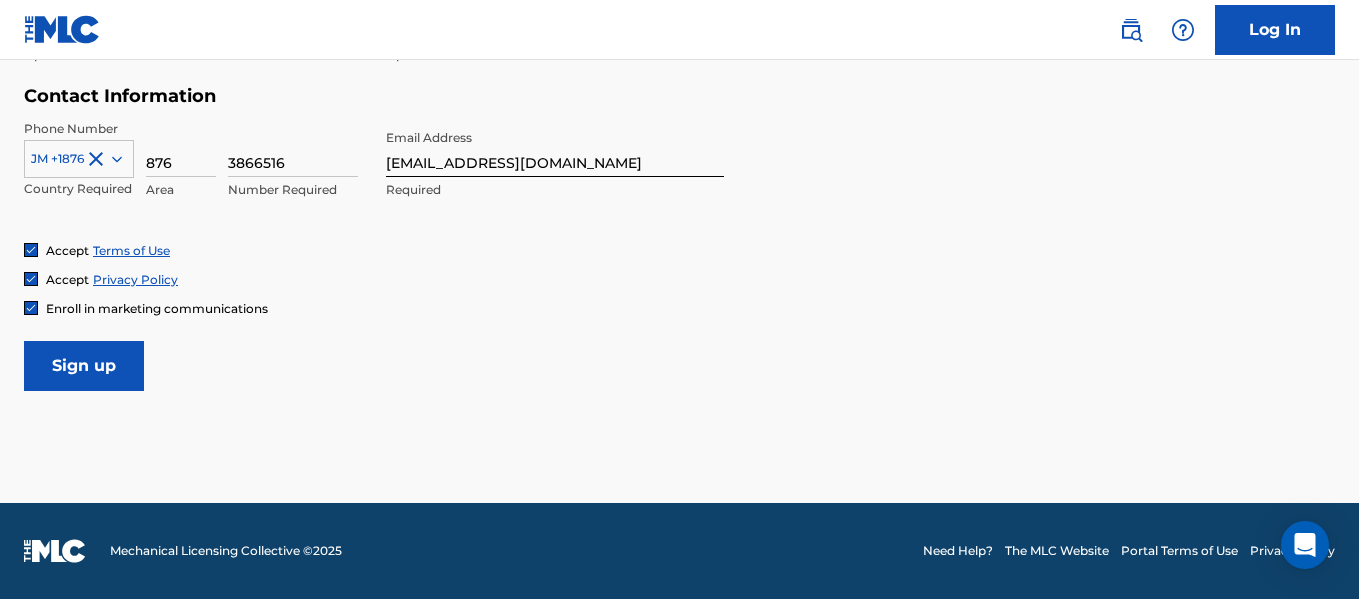 click on "Sign up" at bounding box center [84, 366] 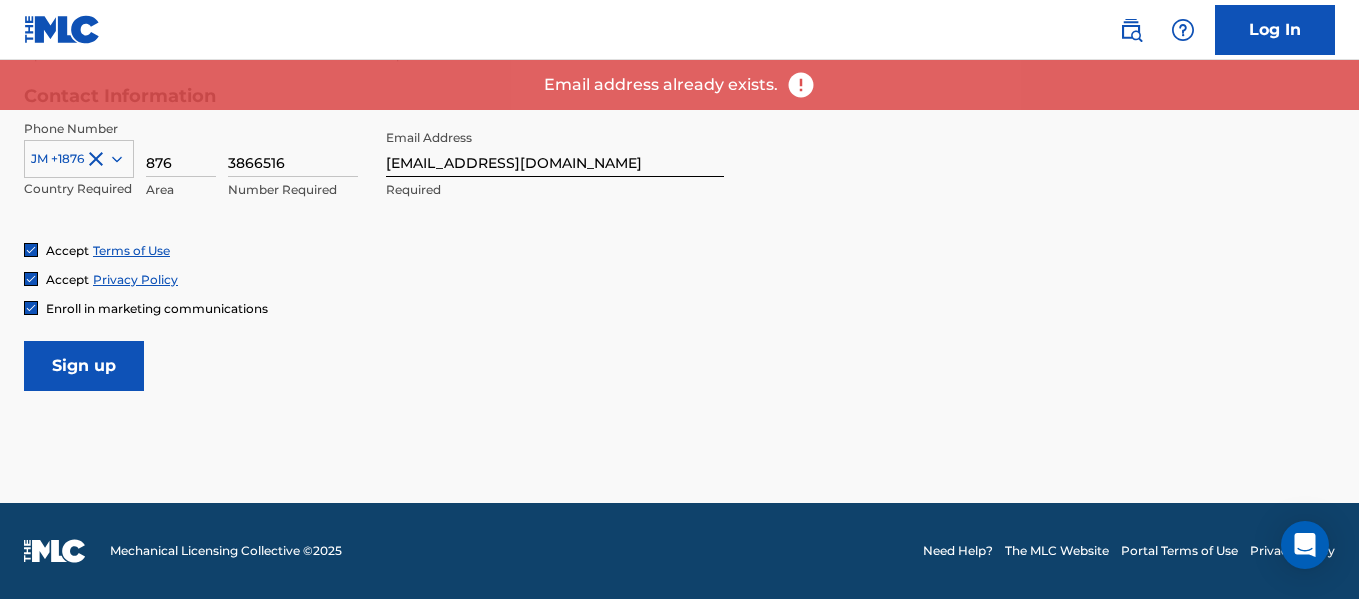 click on "Log In" at bounding box center [1275, 30] 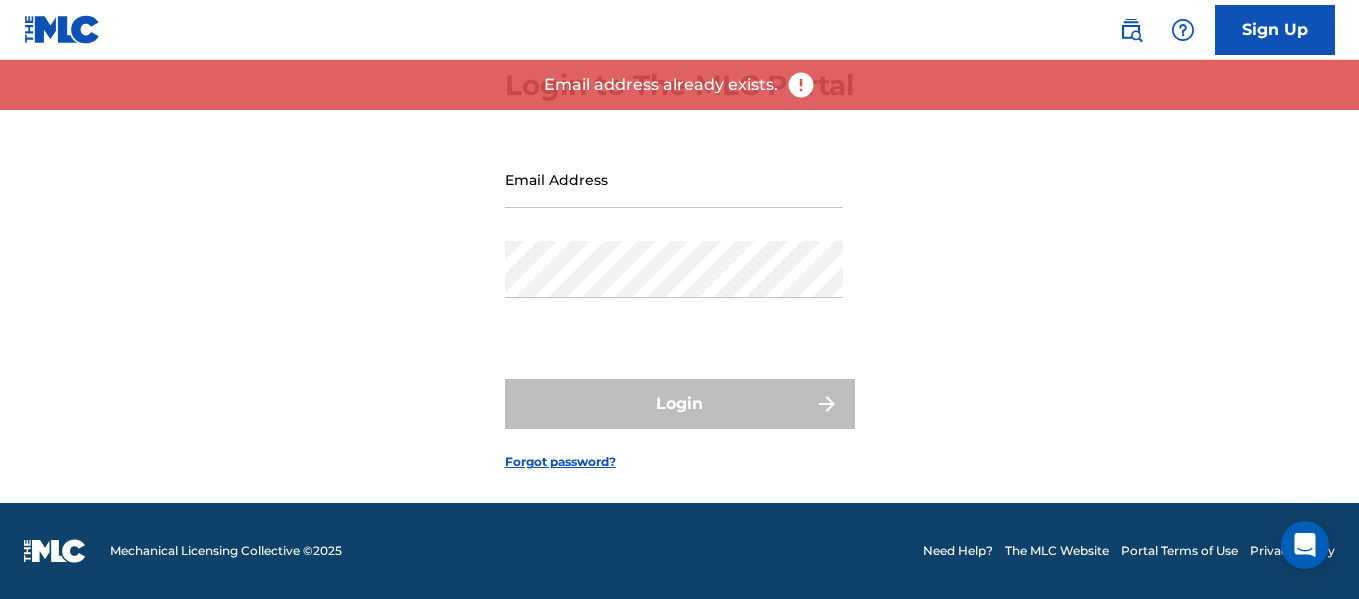 scroll, scrollTop: 0, scrollLeft: 0, axis: both 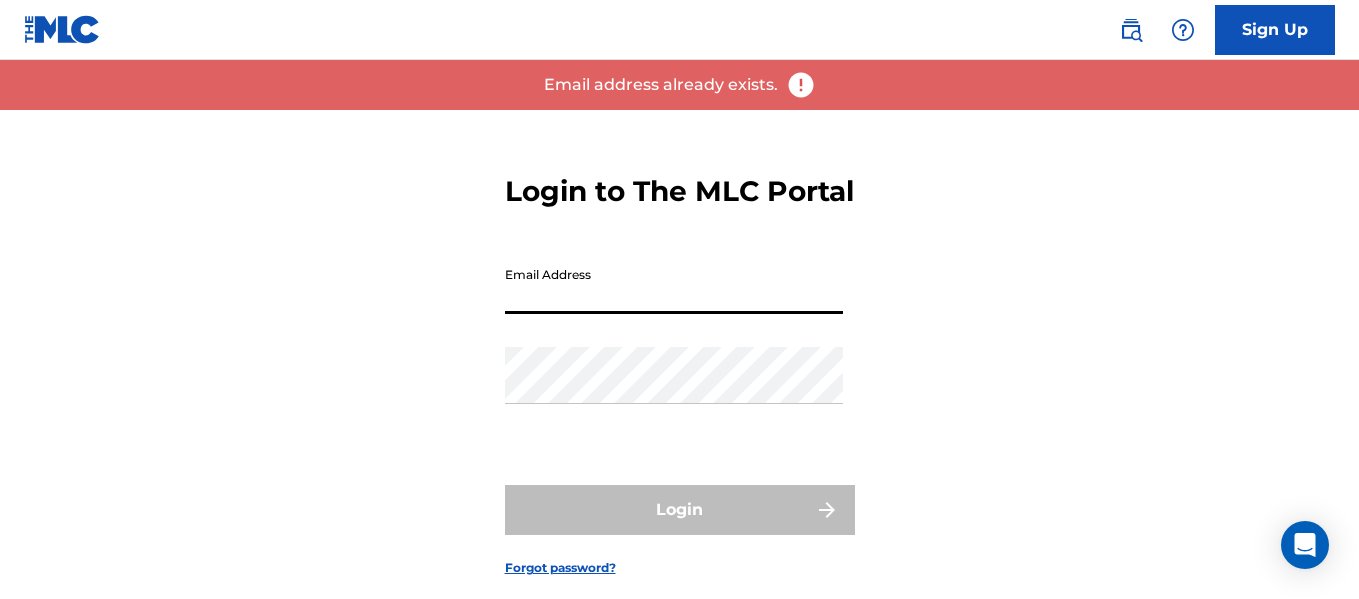 click on "Email Address" at bounding box center (674, 285) 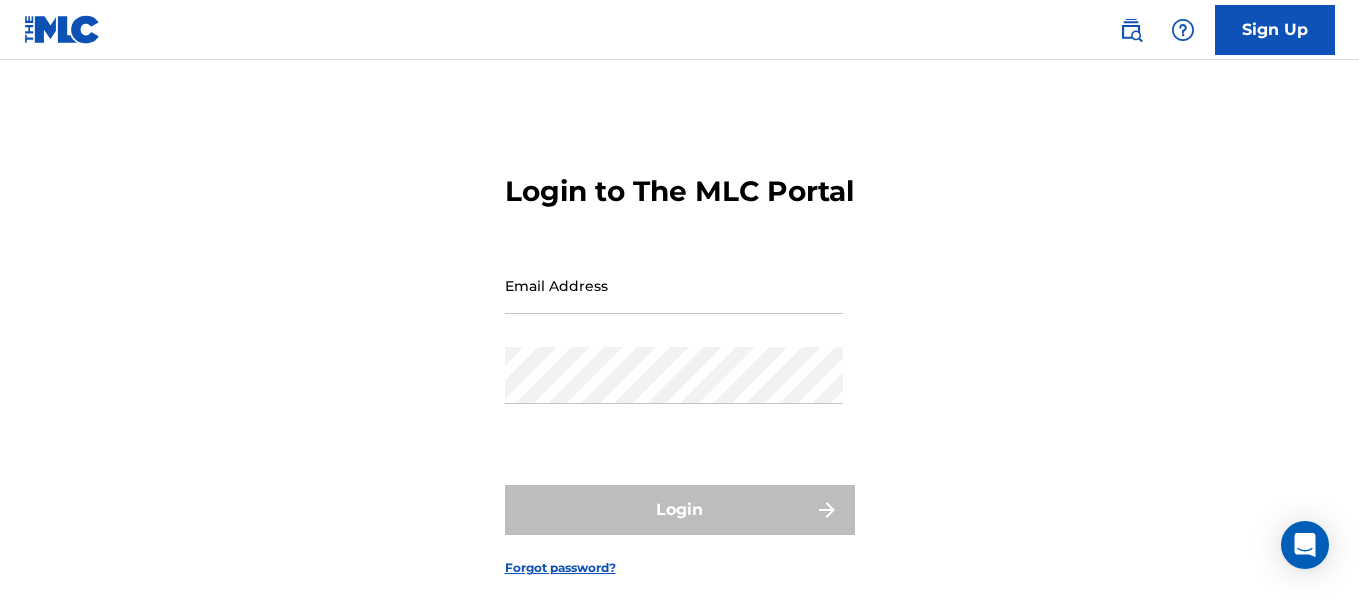 click on "Login to The MLC Portal Email Address Password Login Forgot password?" at bounding box center [679, 359] 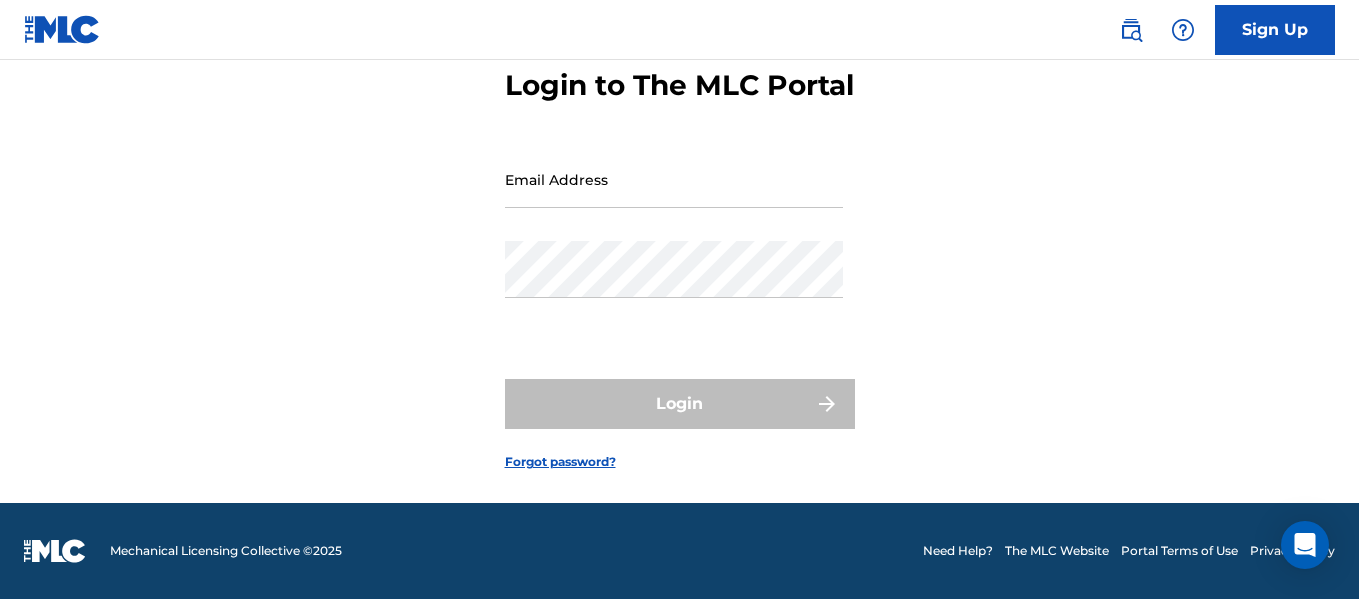 click on "Forgot password?" at bounding box center (560, 462) 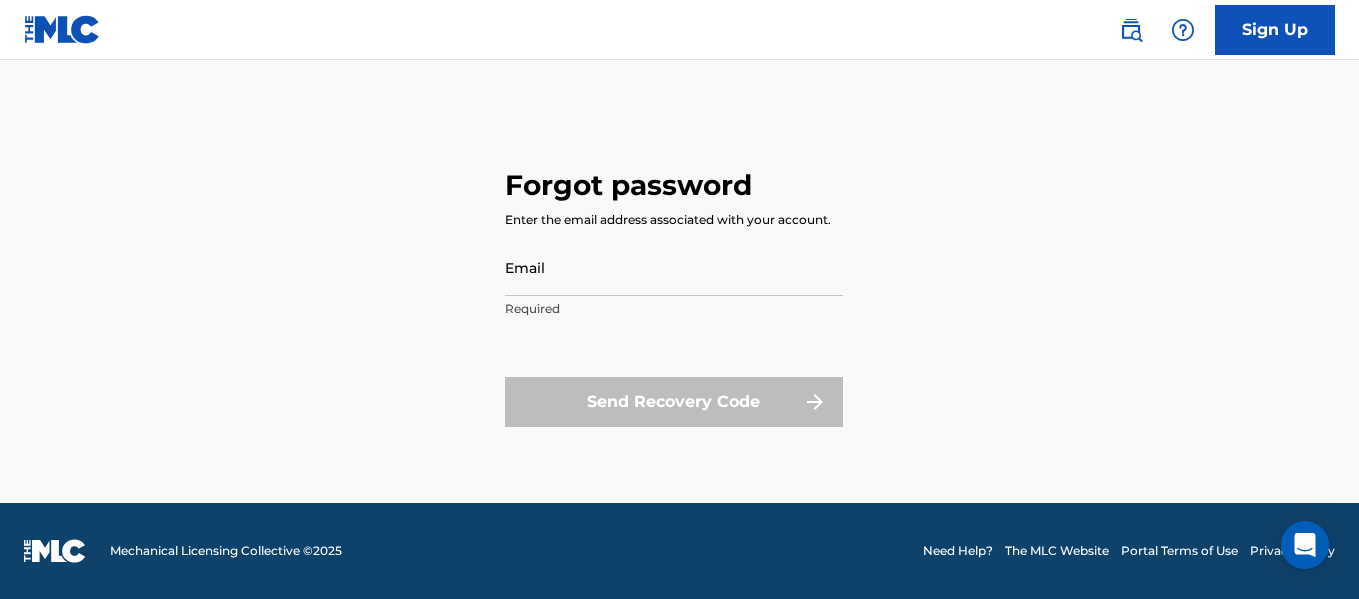 scroll, scrollTop: 0, scrollLeft: 0, axis: both 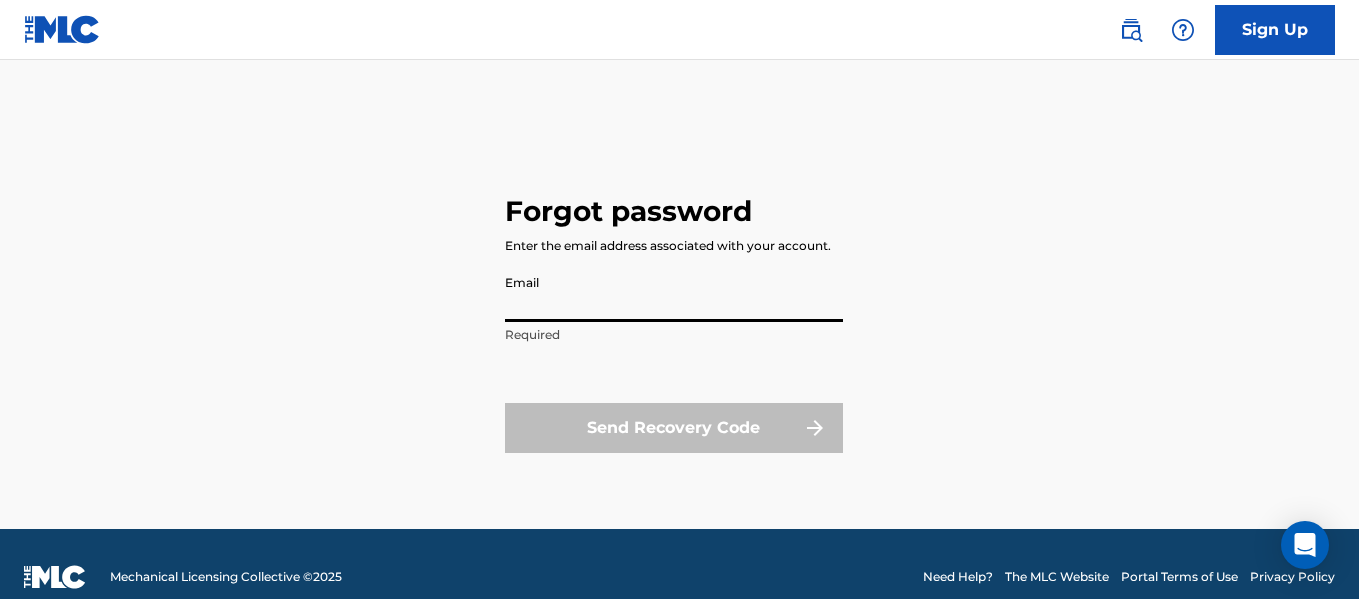click on "Email" at bounding box center (674, 293) 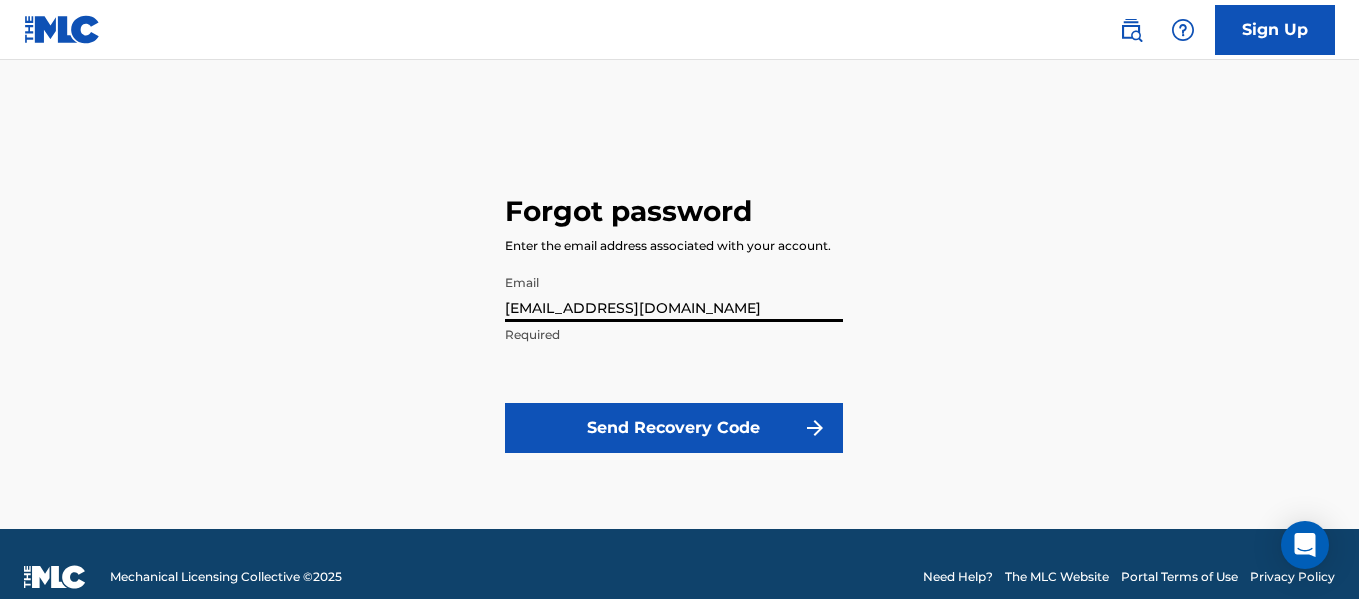 type on "[EMAIL_ADDRESS][DOMAIN_NAME]" 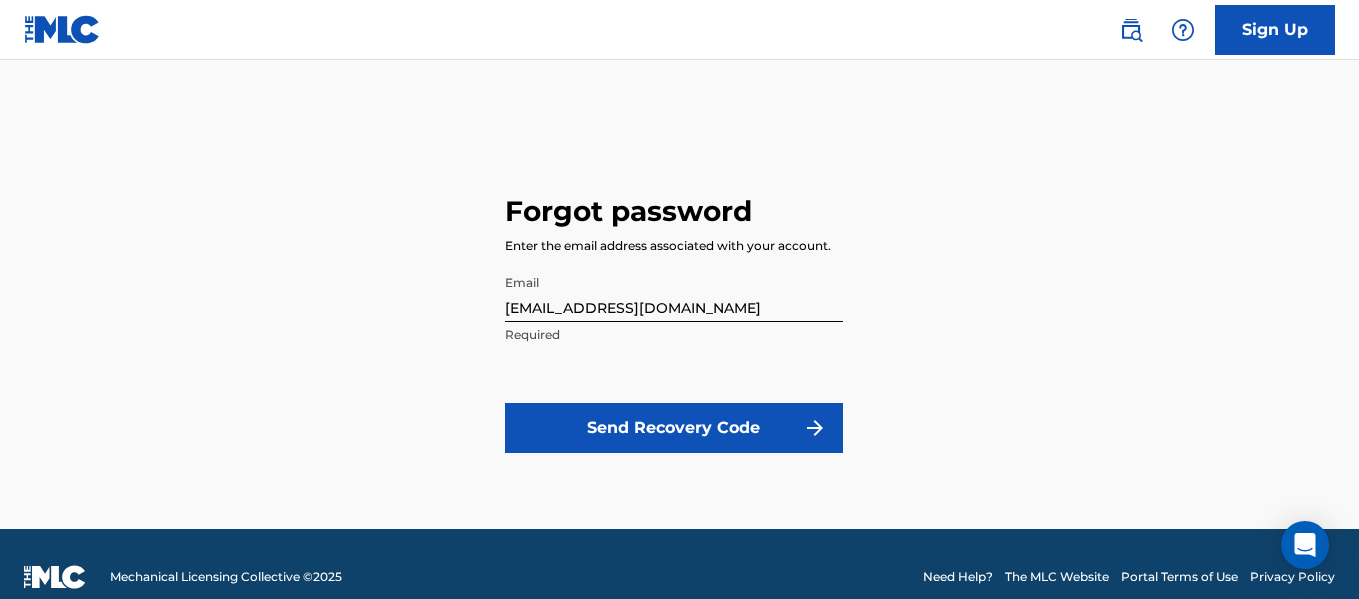 click on "Send Recovery Code" at bounding box center [674, 428] 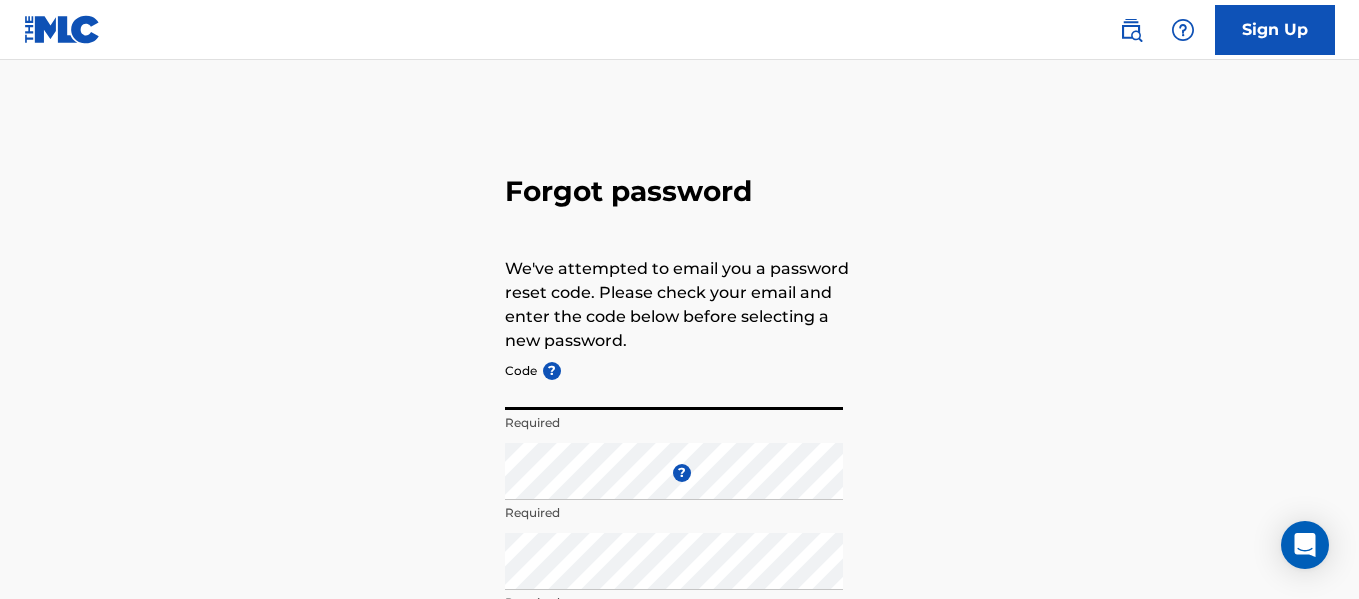 click on "Code ?" at bounding box center [674, 381] 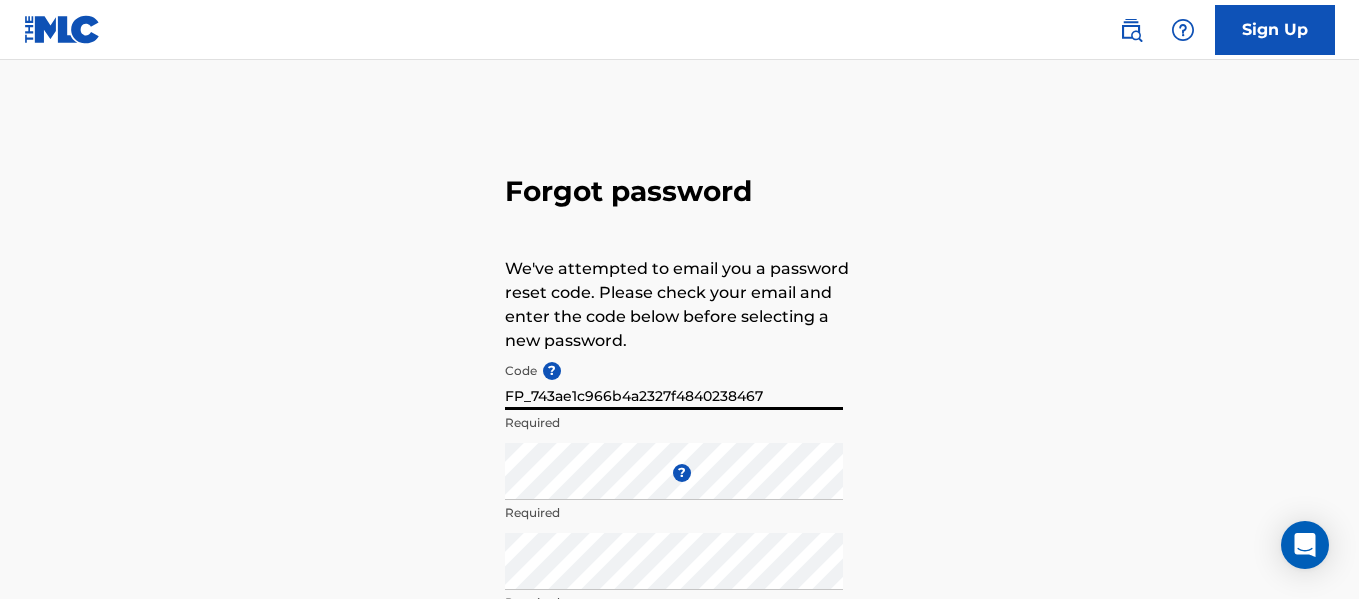 type on "FP_743ae1c966b4a2327f4840238467" 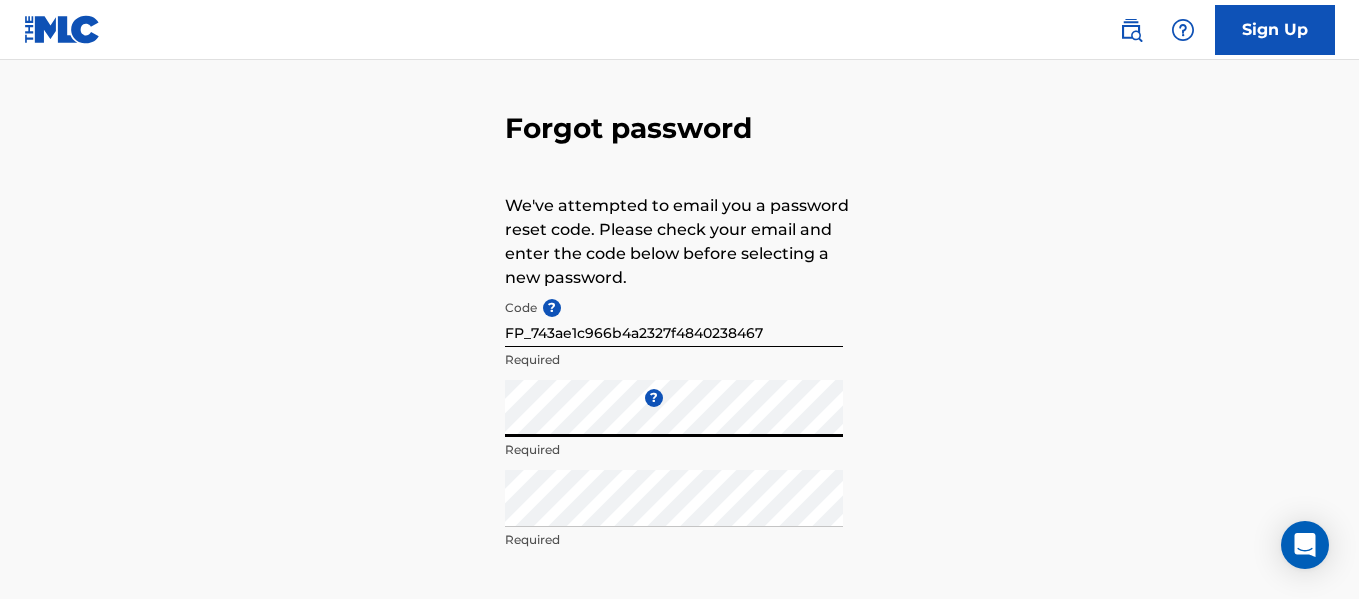scroll, scrollTop: 64, scrollLeft: 0, axis: vertical 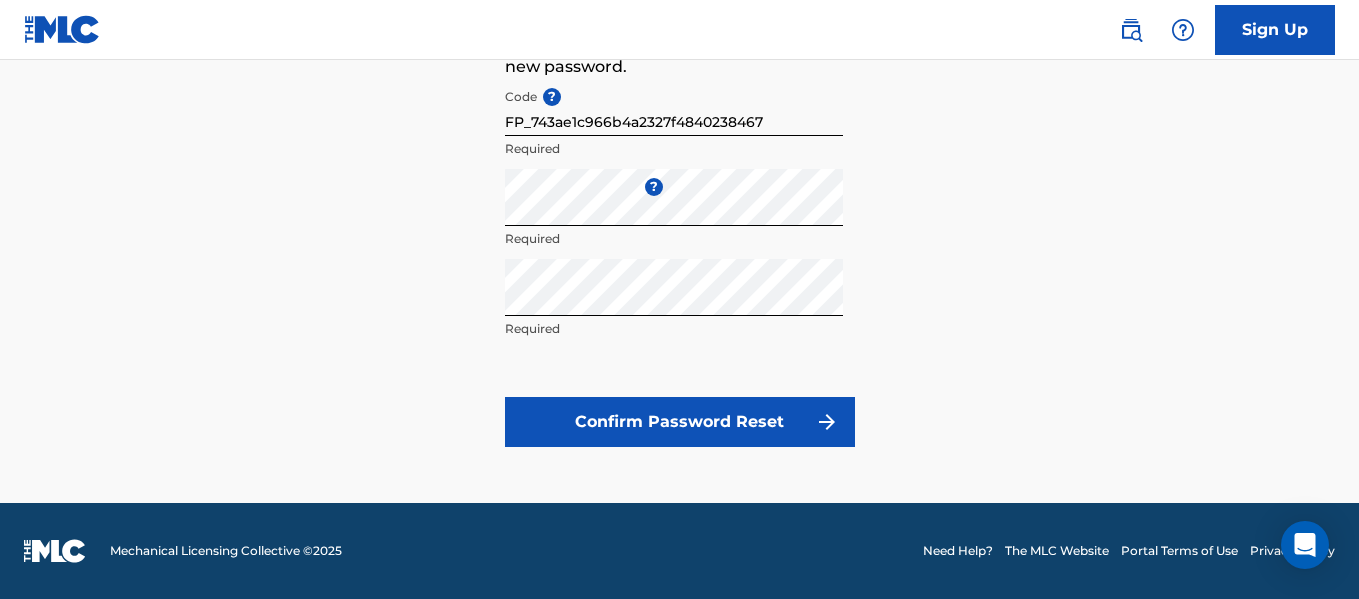click on "Confirm Password Reset" at bounding box center (680, 422) 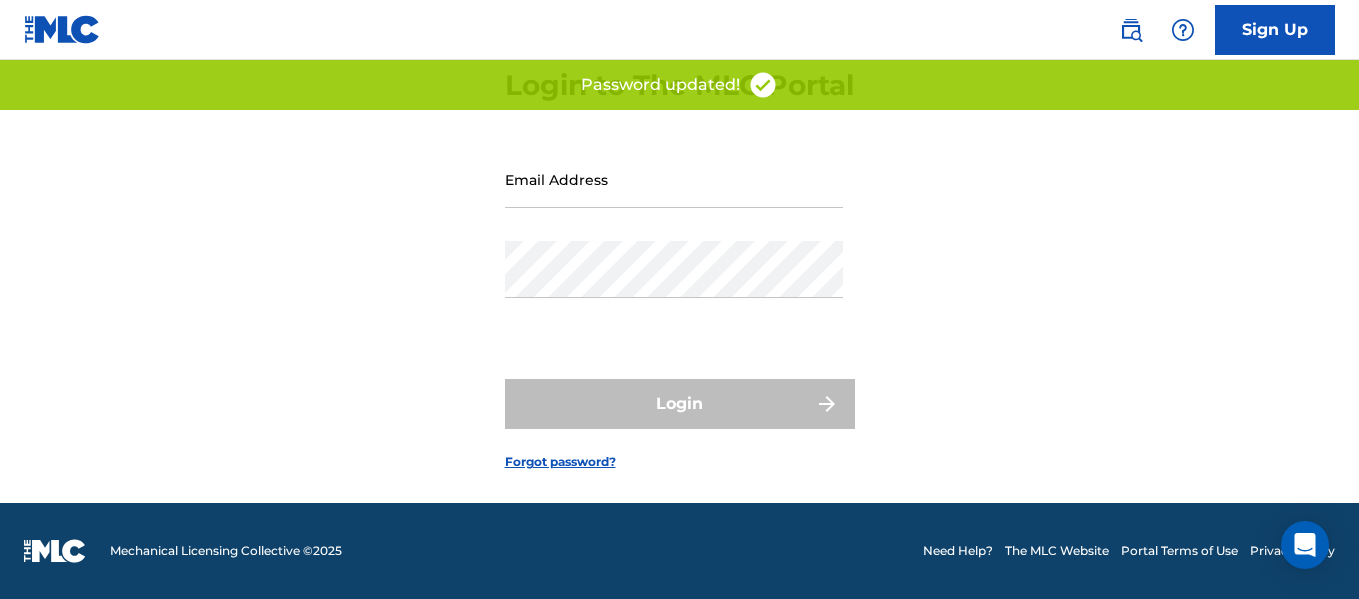 scroll, scrollTop: 0, scrollLeft: 0, axis: both 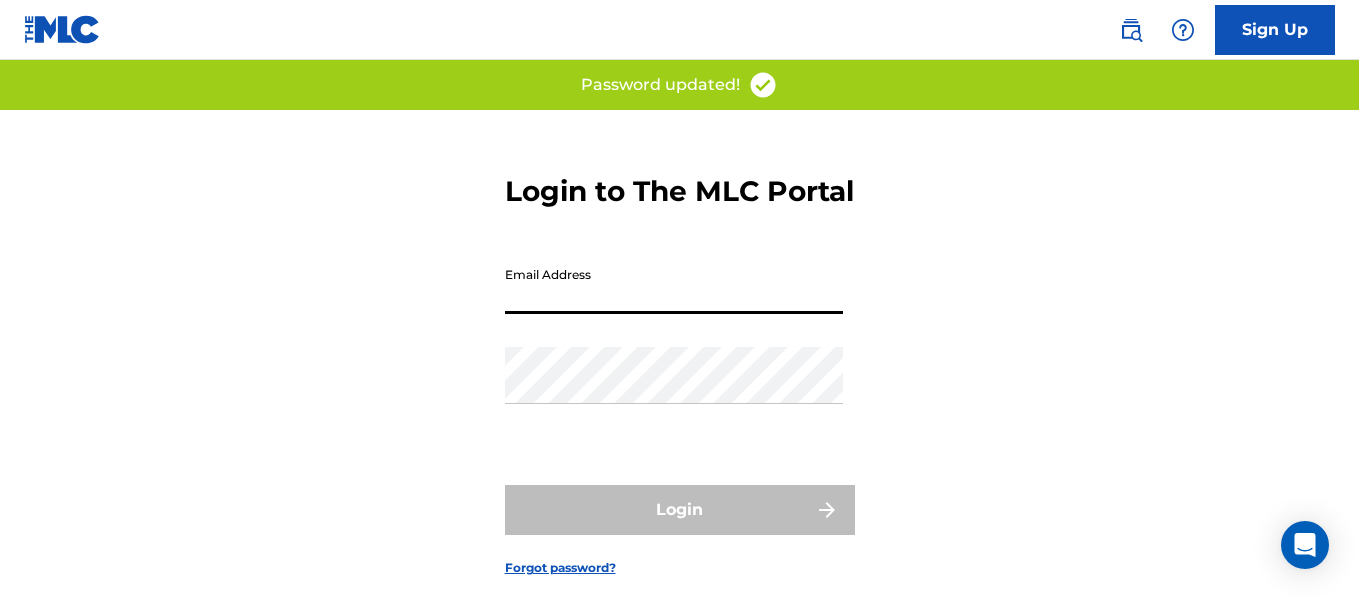 click on "Email Address" at bounding box center [674, 285] 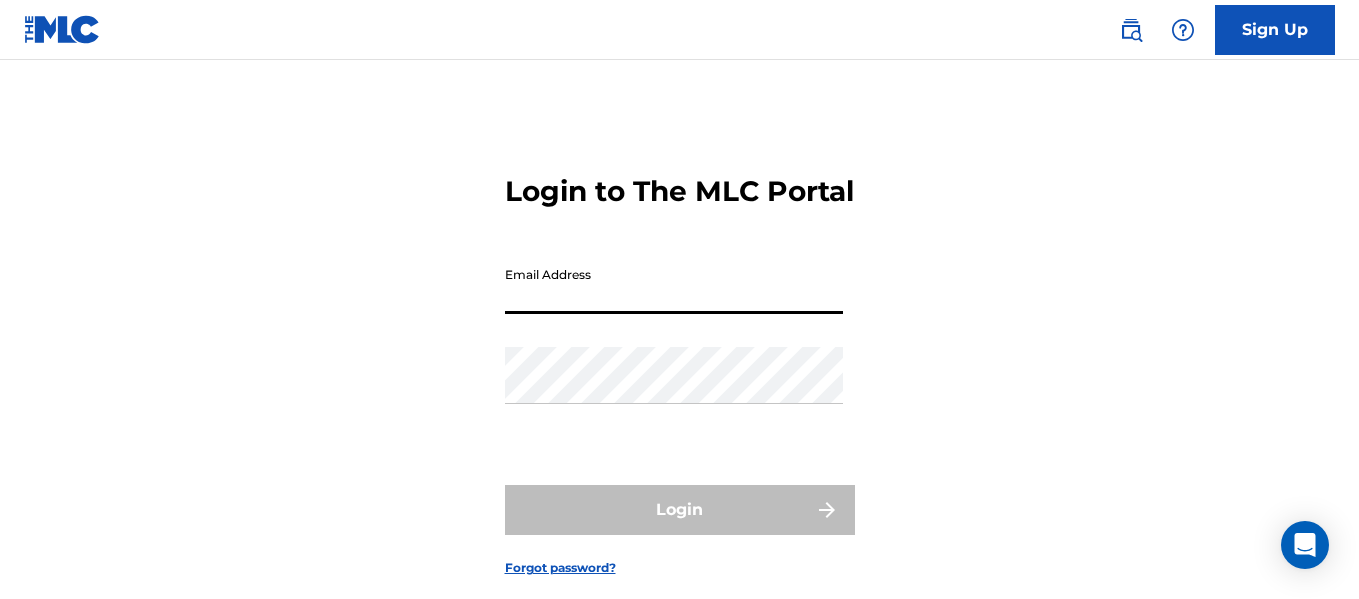 type on "[EMAIL_ADDRESS][DOMAIN_NAME]" 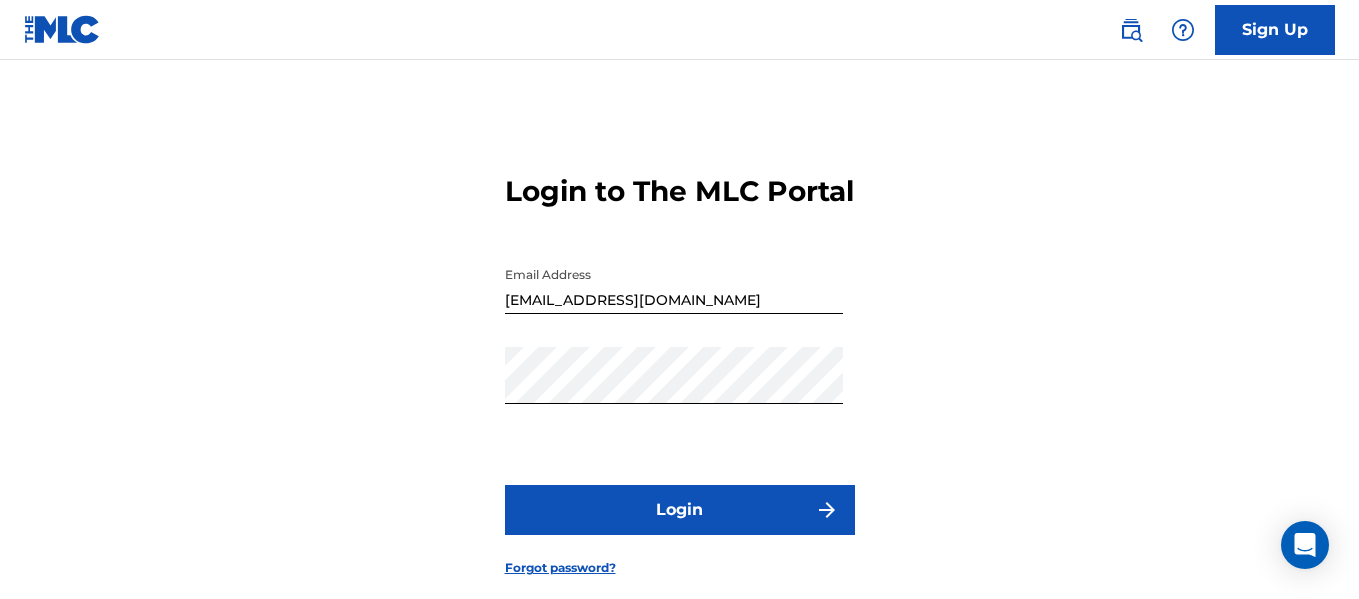 click on "Login" at bounding box center [680, 510] 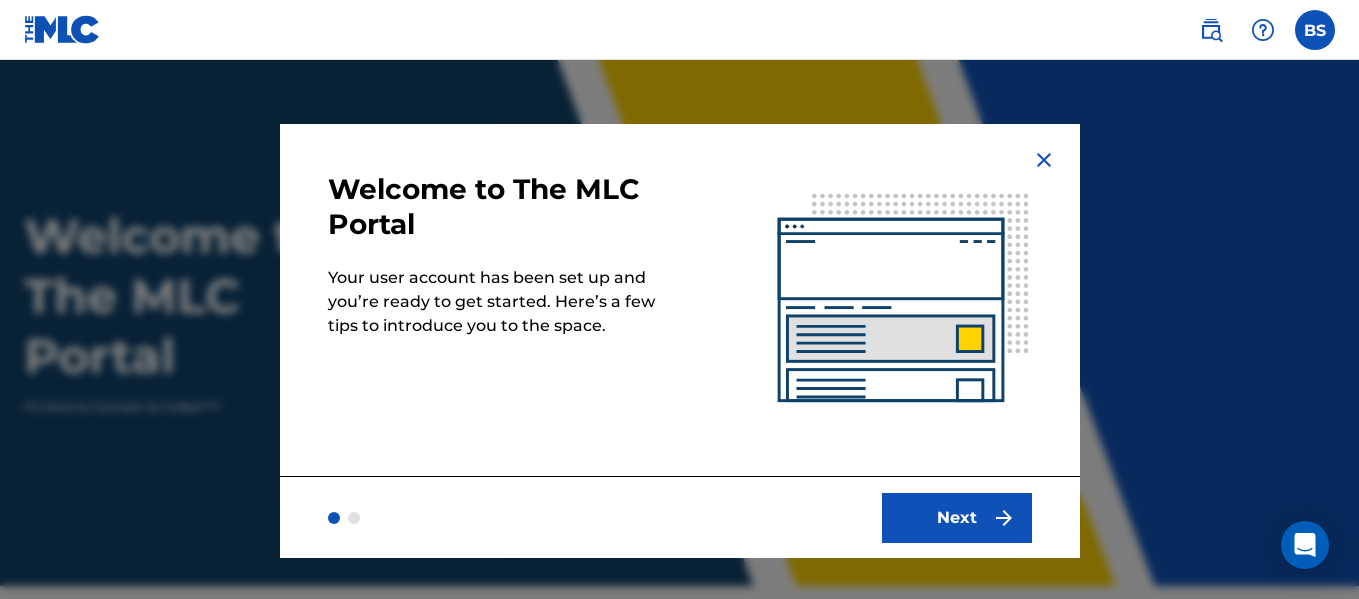 scroll, scrollTop: 0, scrollLeft: 0, axis: both 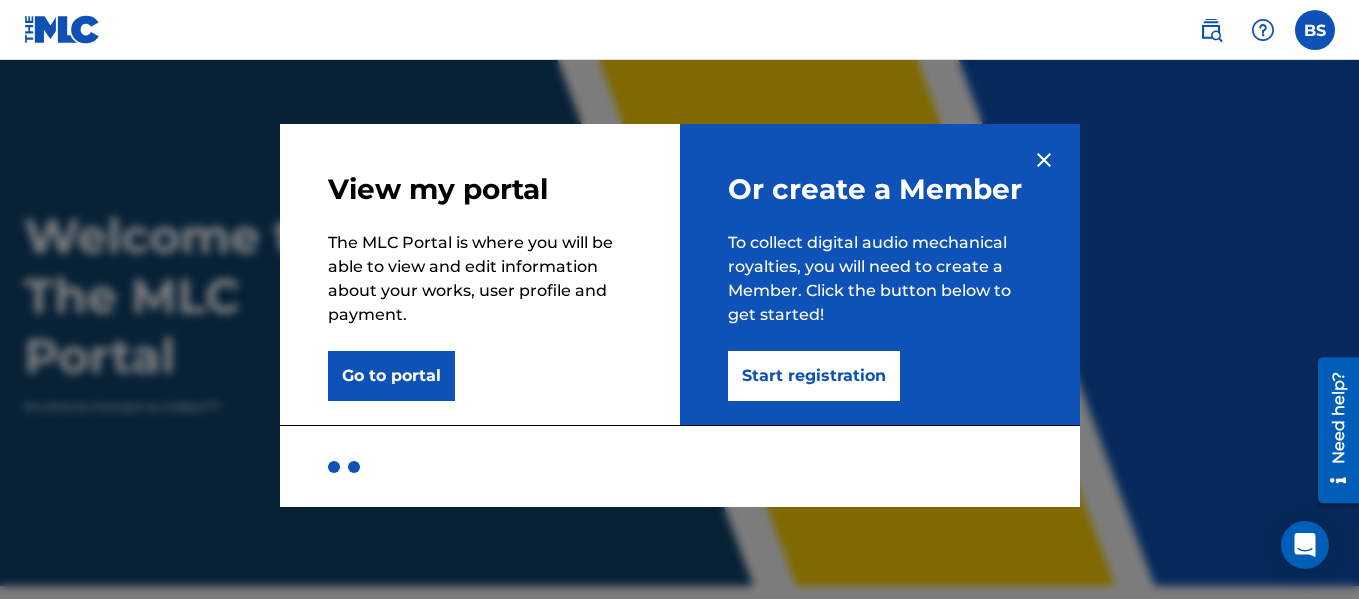 click on "Go to portal" at bounding box center (391, 376) 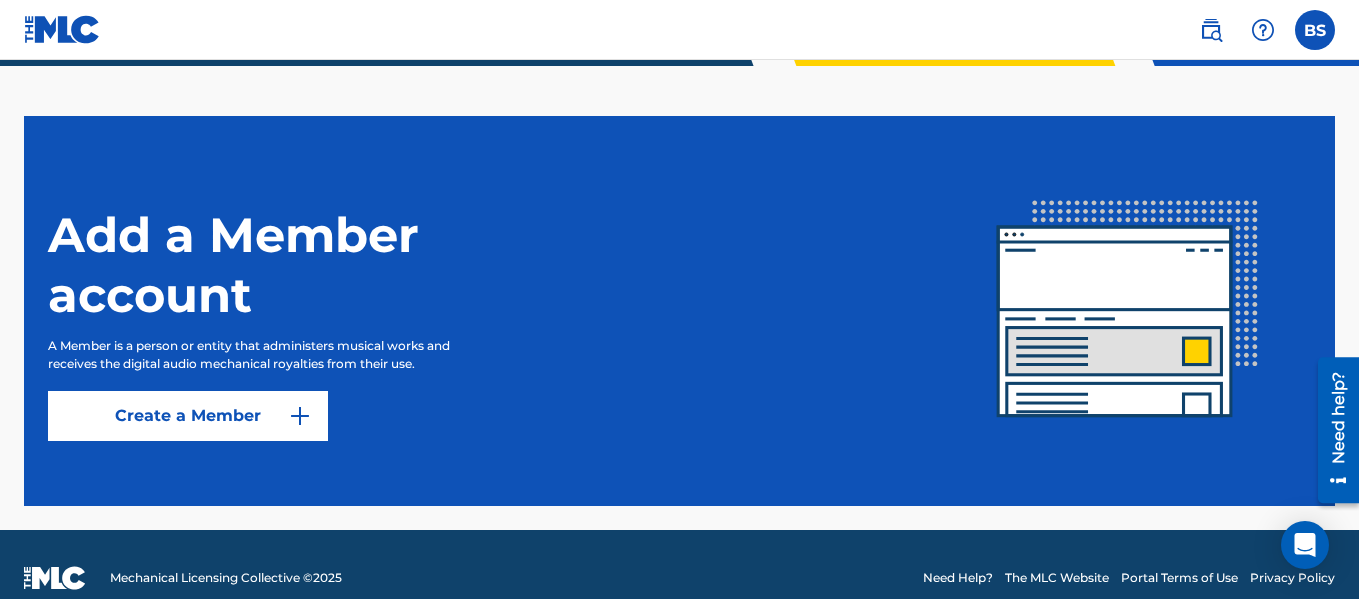 scroll, scrollTop: 547, scrollLeft: 0, axis: vertical 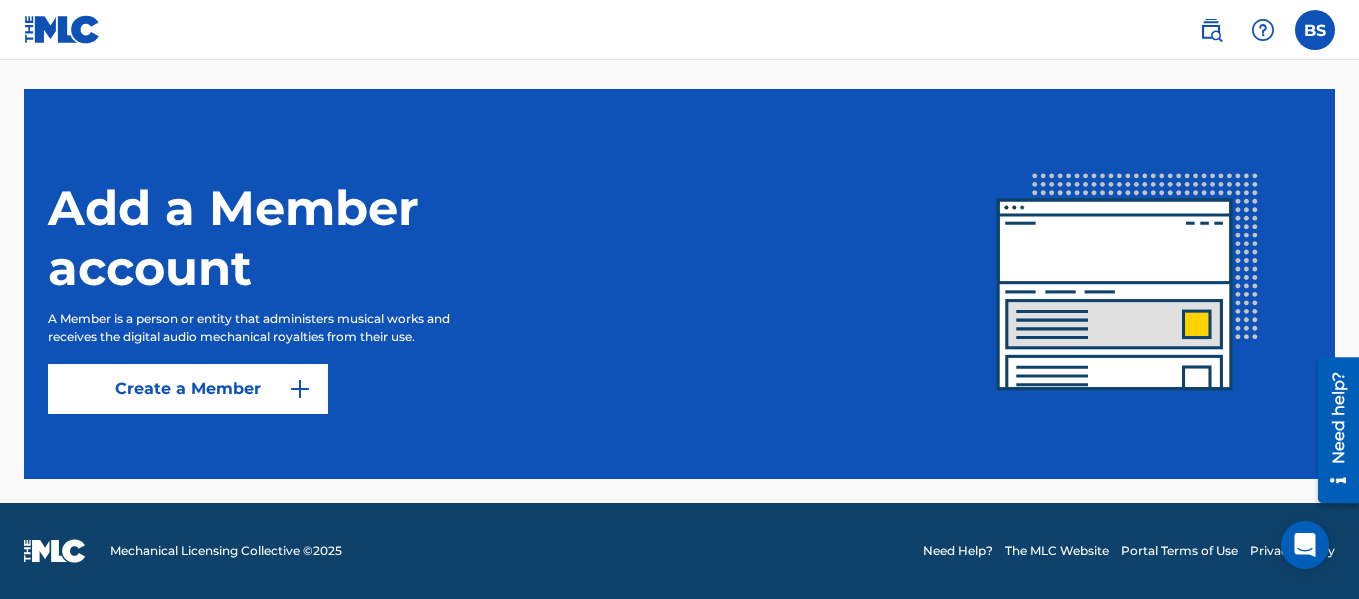 click on "Create a Member" at bounding box center (188, 389) 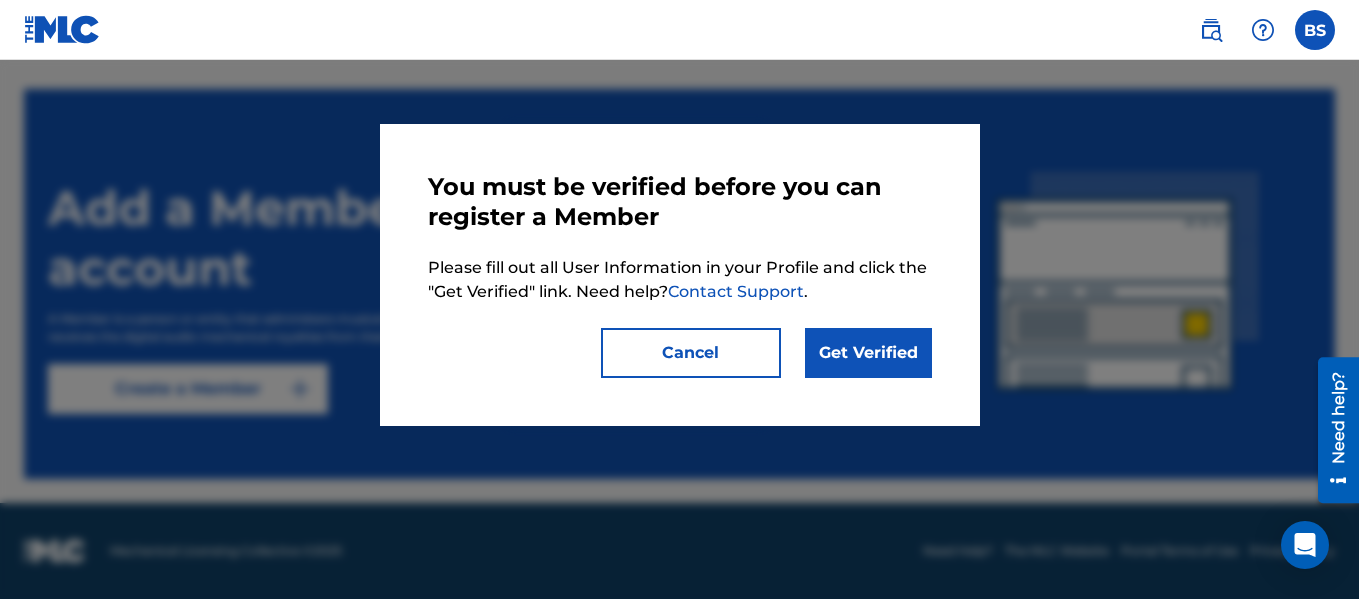 click on "Get Verified" at bounding box center [868, 353] 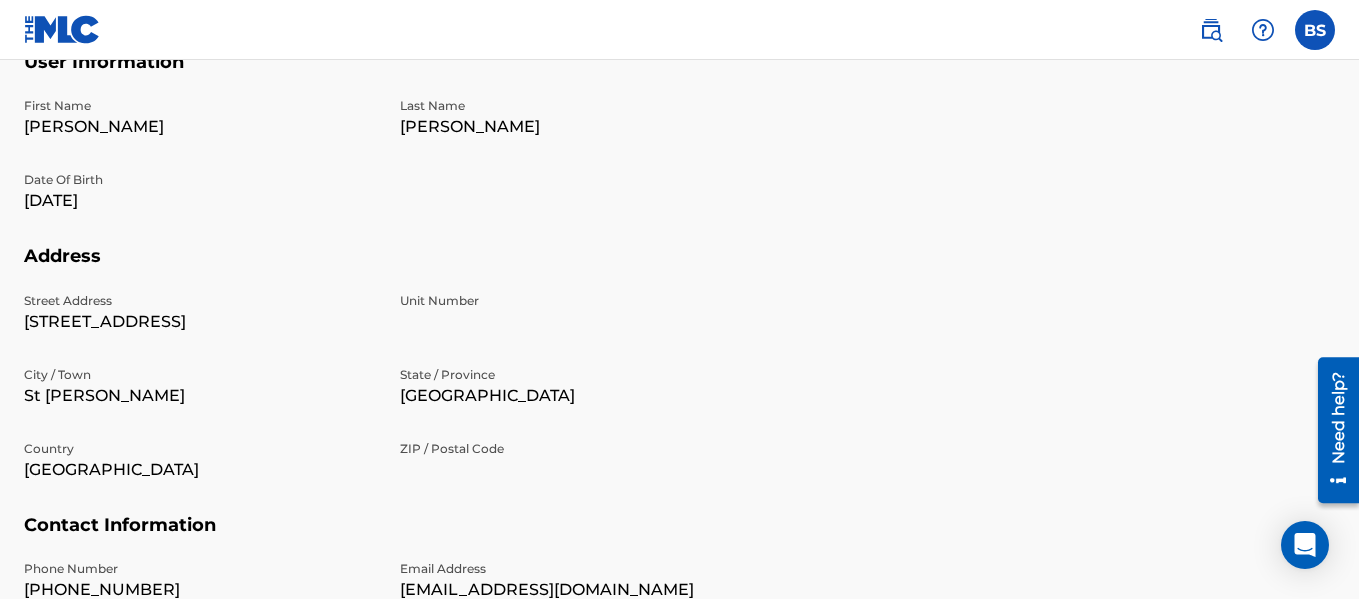 scroll, scrollTop: 563, scrollLeft: 0, axis: vertical 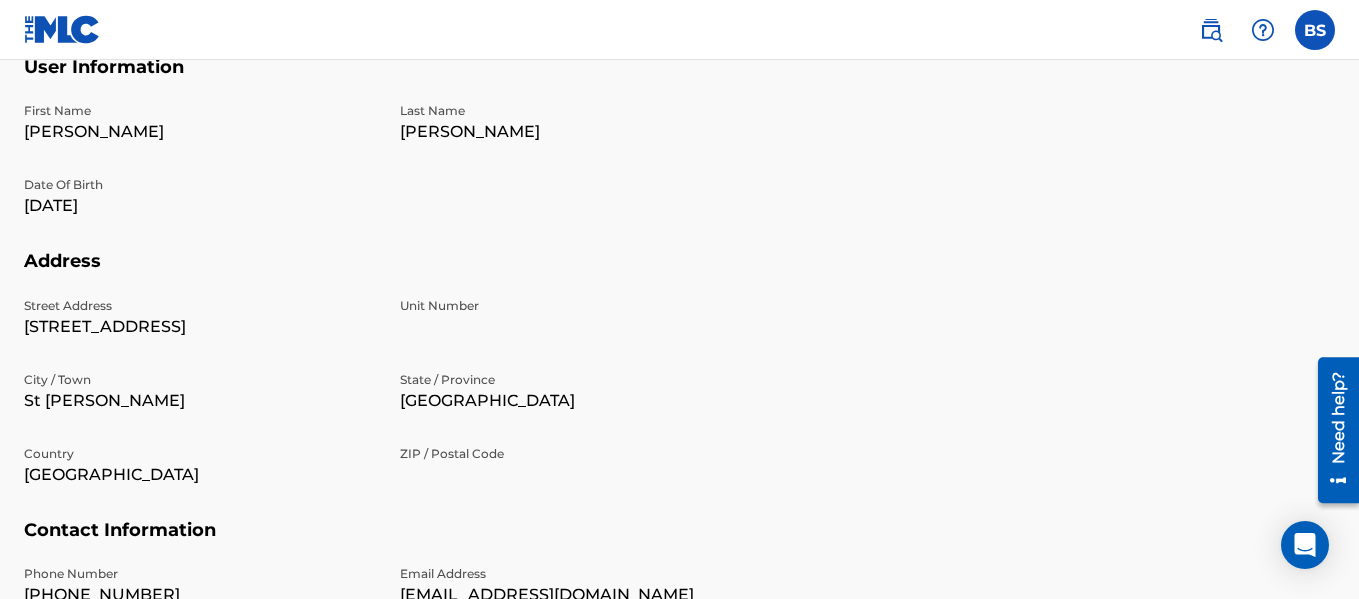 click on "8 Ascot Avenue" at bounding box center (200, 327) 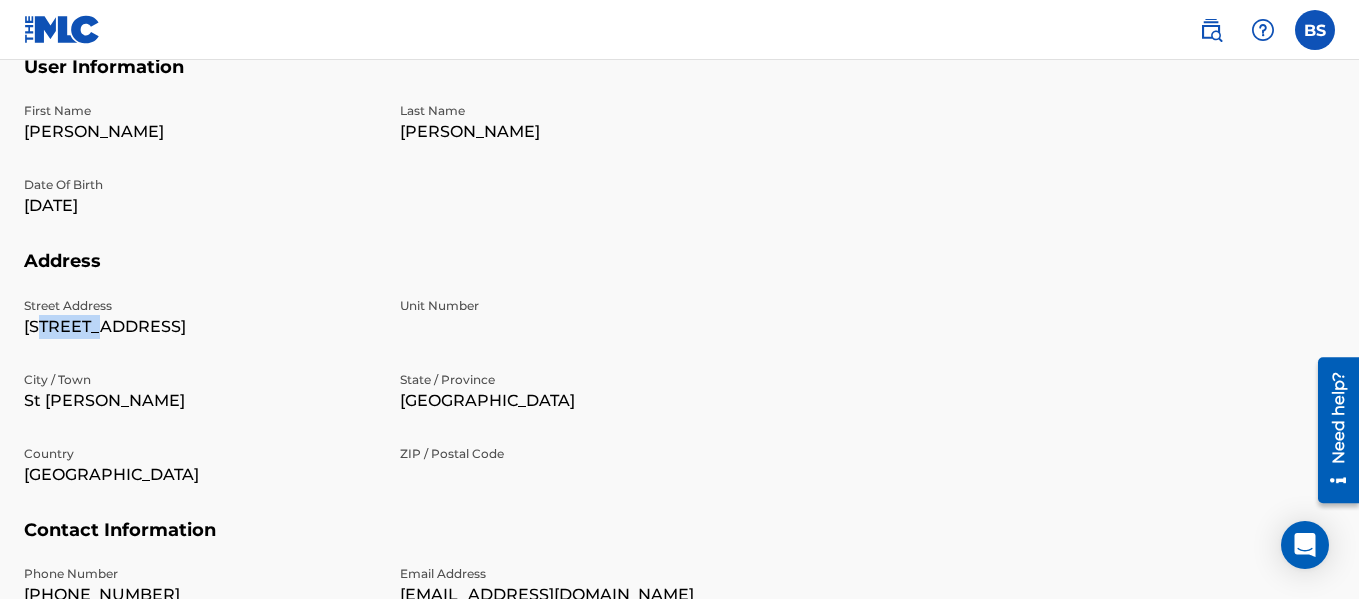 click on "8 Ascot Avenue" at bounding box center [200, 327] 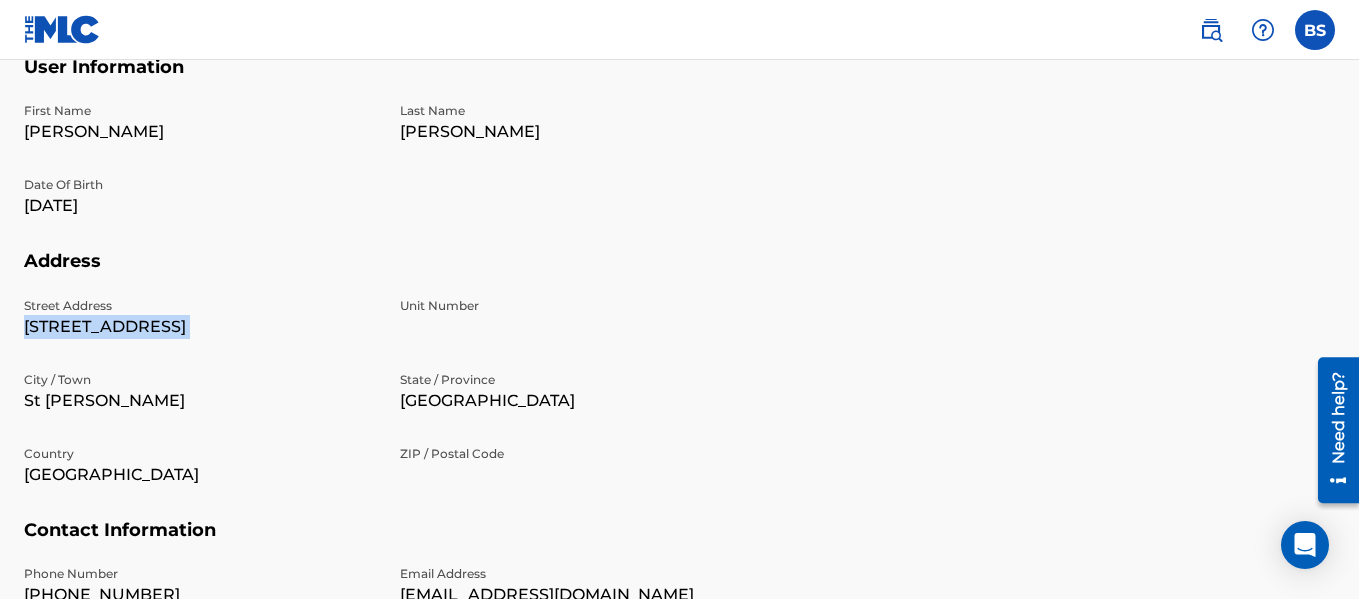 click on "8 Ascot Avenue" at bounding box center (200, 327) 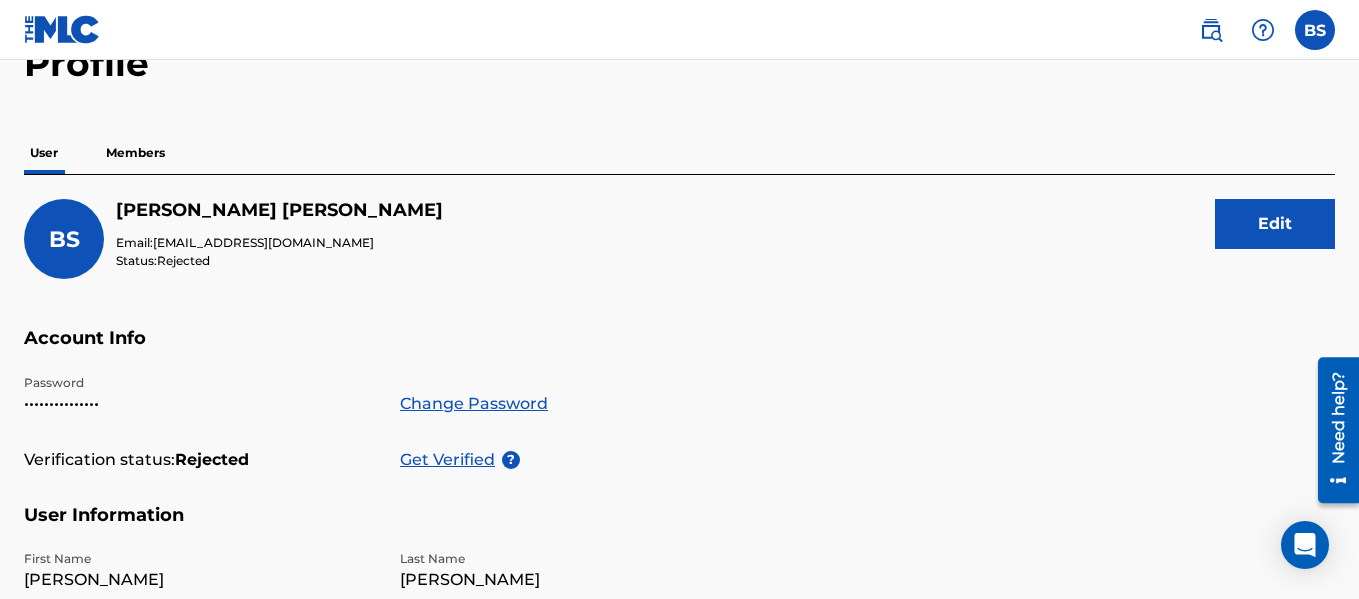 scroll, scrollTop: 114, scrollLeft: 0, axis: vertical 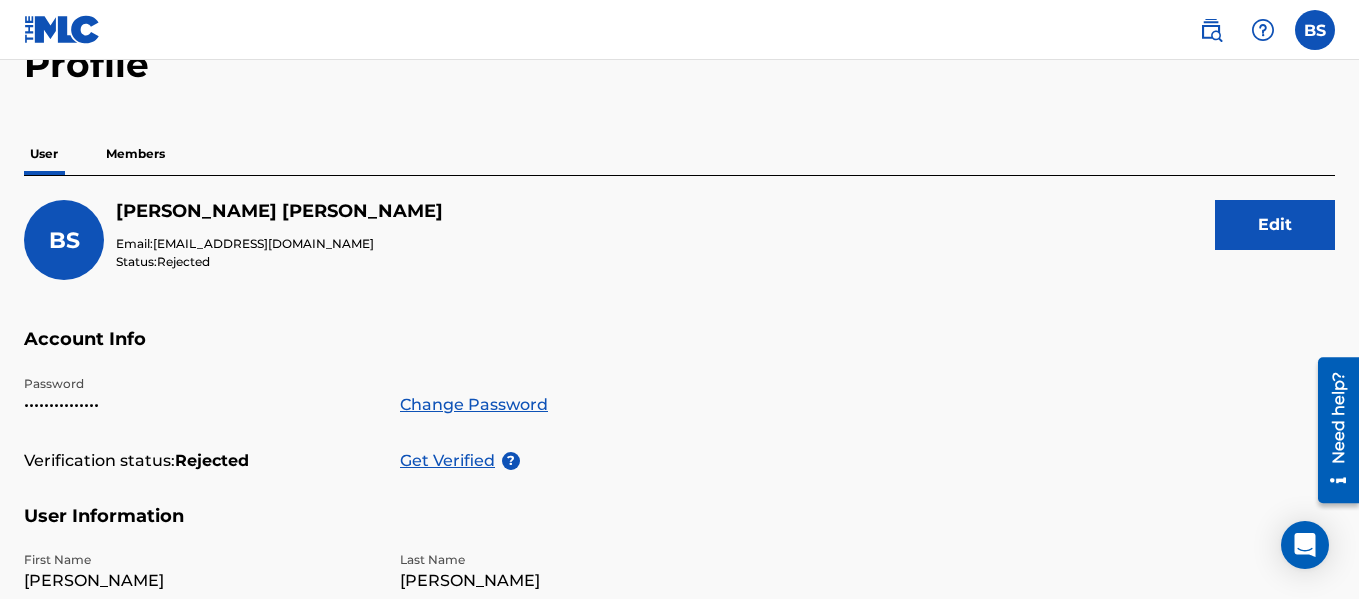 click on "Edit" at bounding box center (1275, 225) 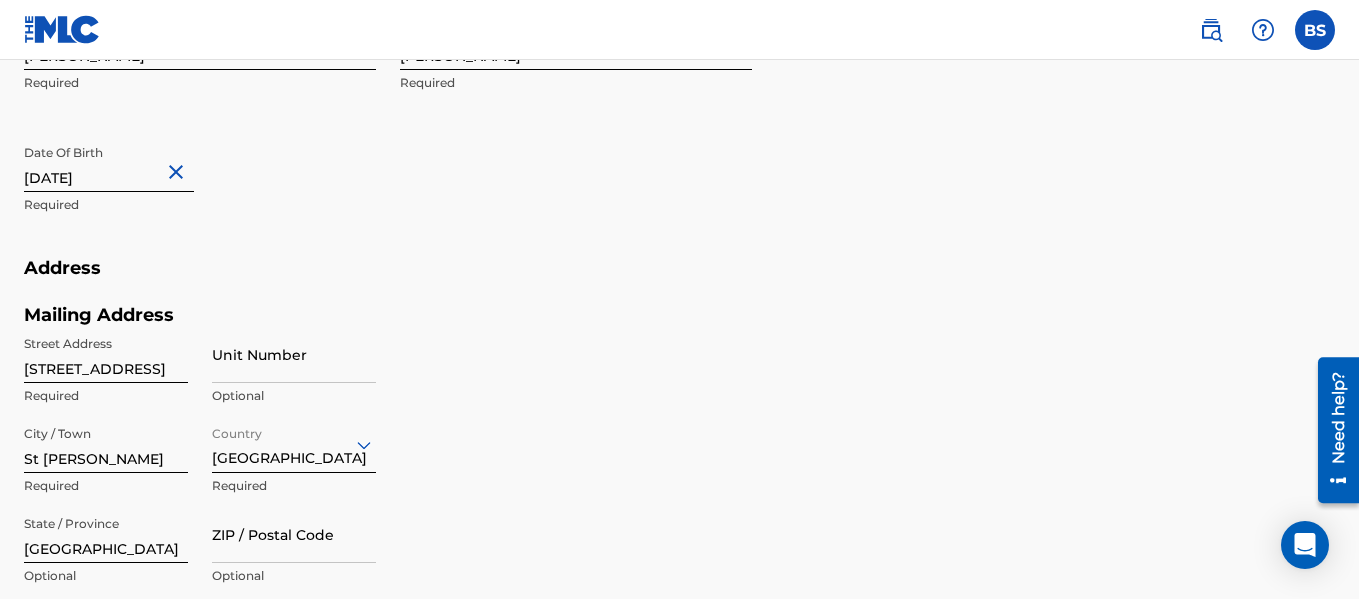 scroll, scrollTop: 653, scrollLeft: 0, axis: vertical 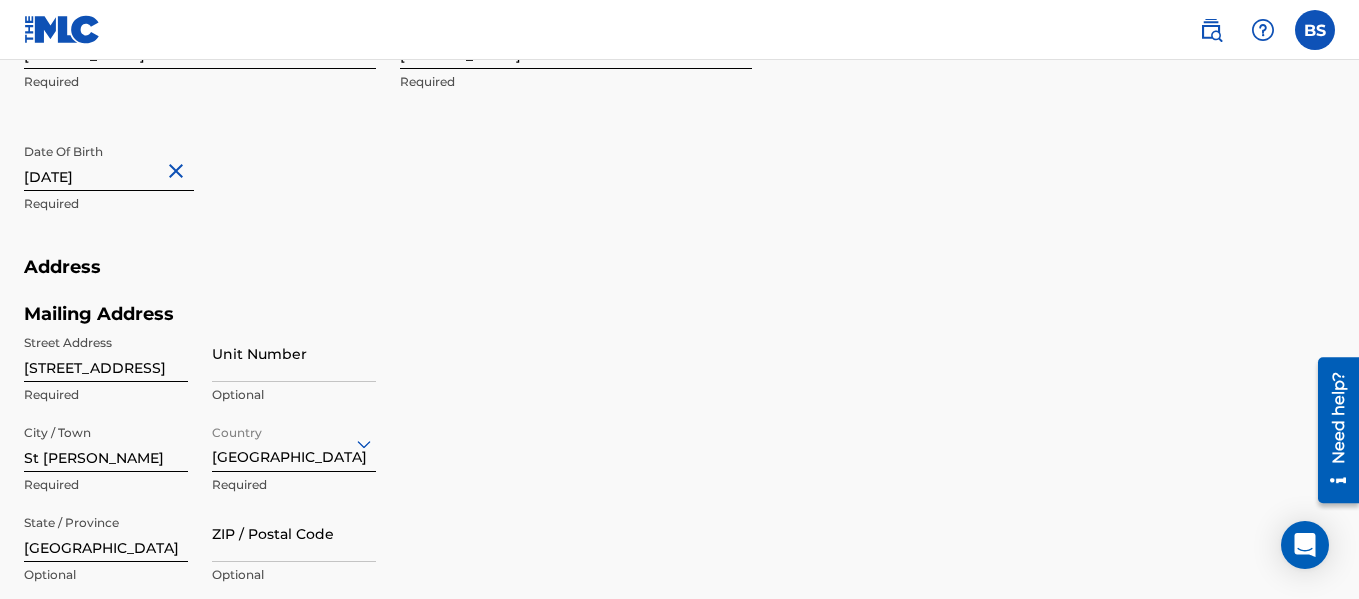 click on "8 Ascot Avenue" at bounding box center [106, 353] 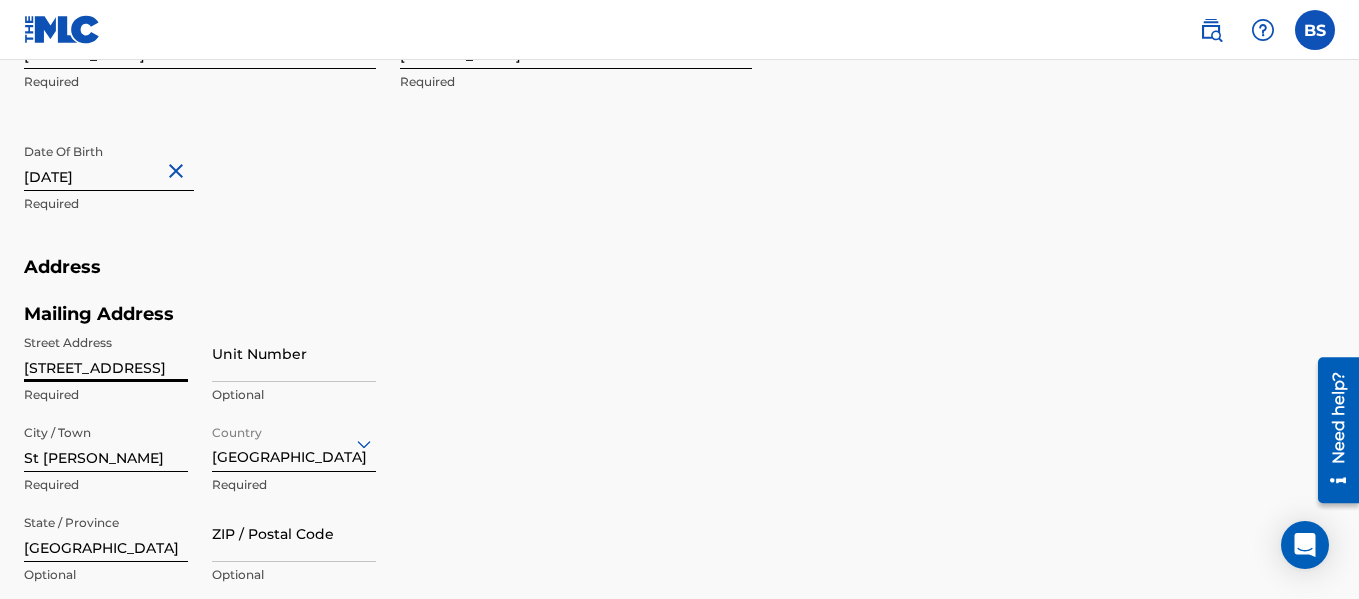 click on "8 Ascot Avenue" at bounding box center [106, 353] 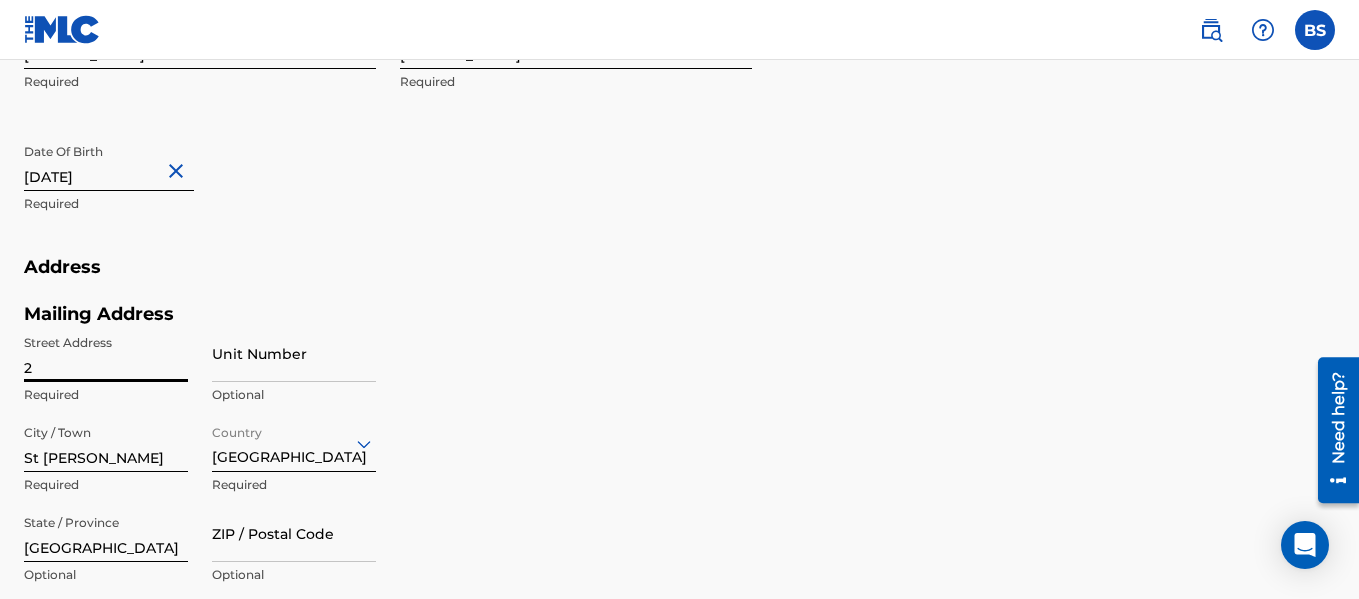 type on "[STREET_ADDRESS]" 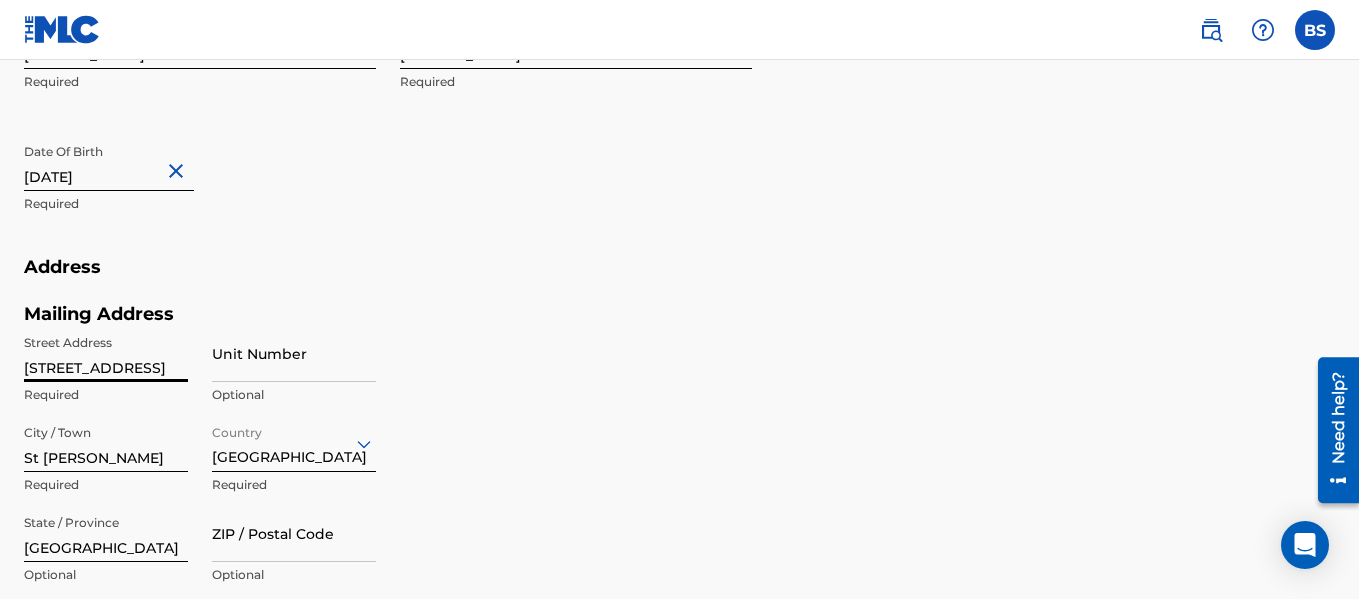 type on "[GEOGRAPHIC_DATA]" 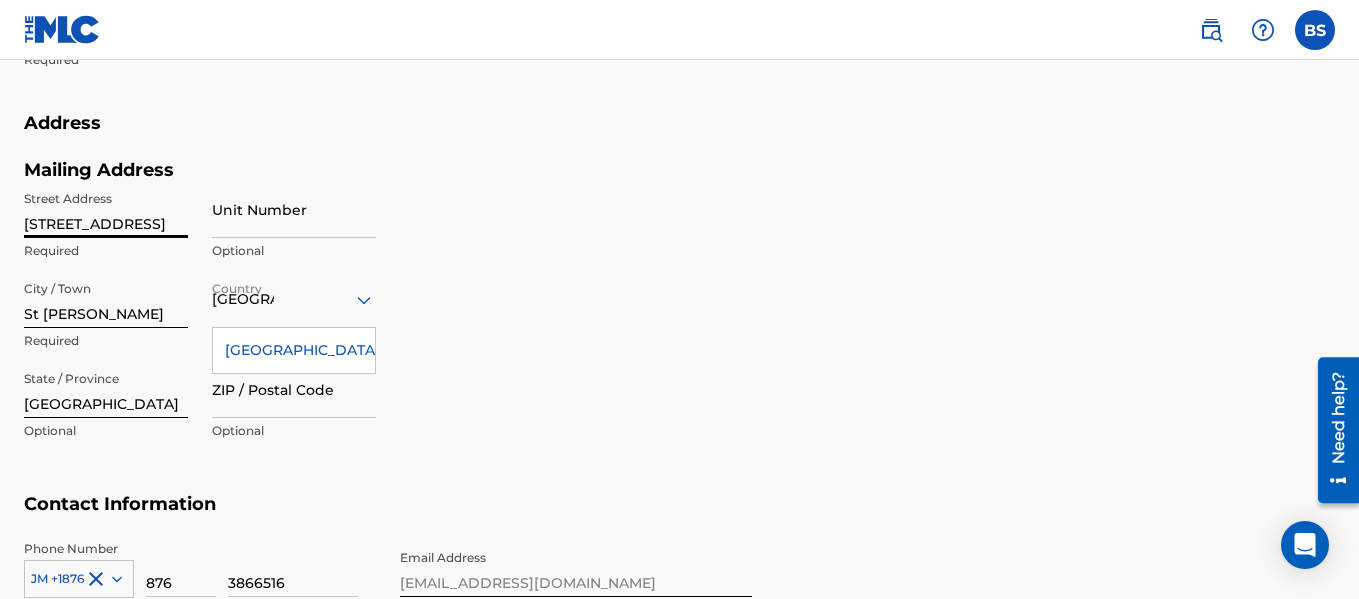 scroll, scrollTop: 798, scrollLeft: 0, axis: vertical 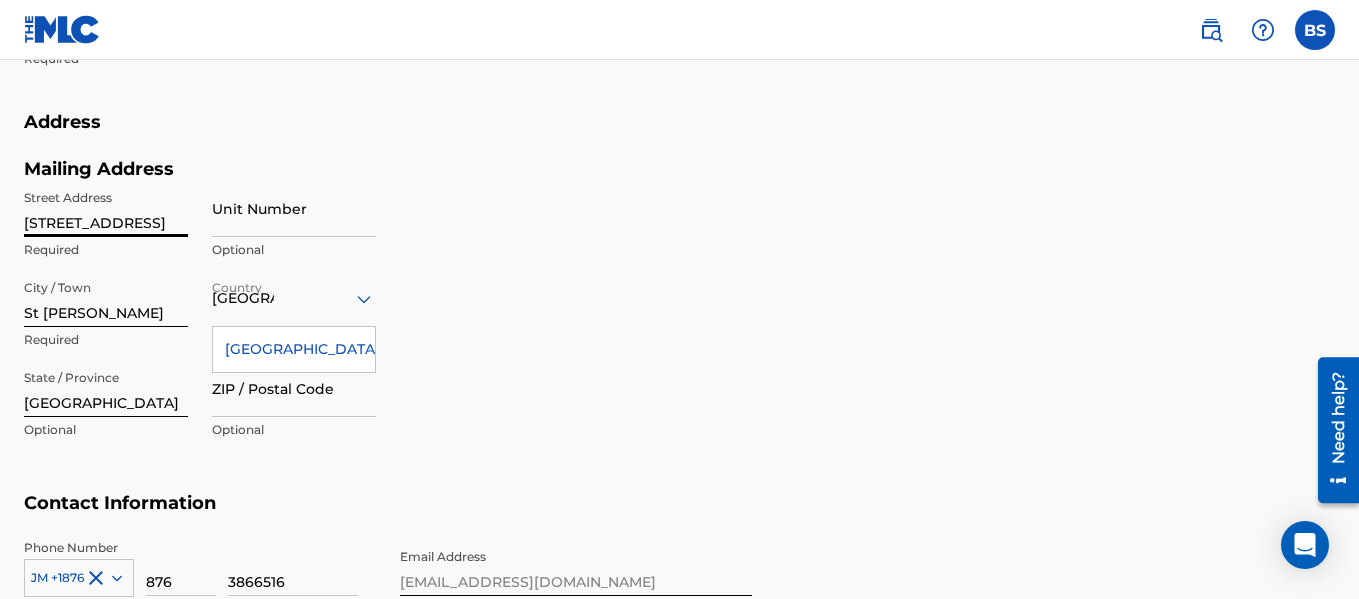 click on "ZIP / Postal Code" at bounding box center (294, 388) 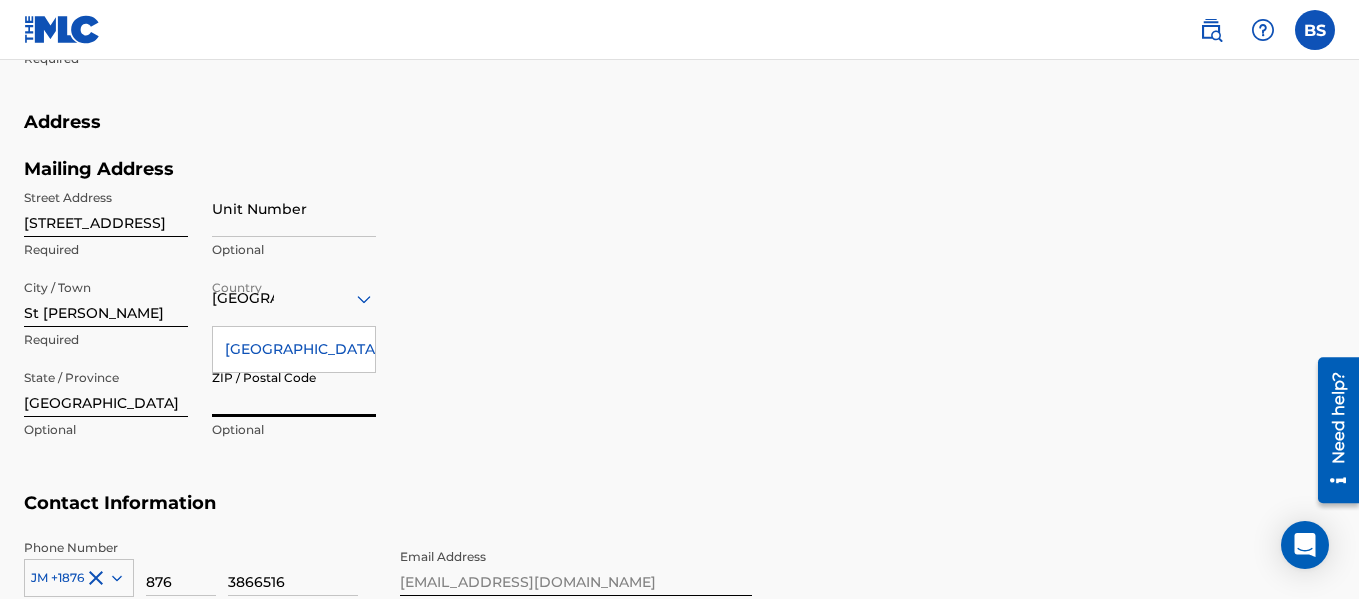 type on "JM00000" 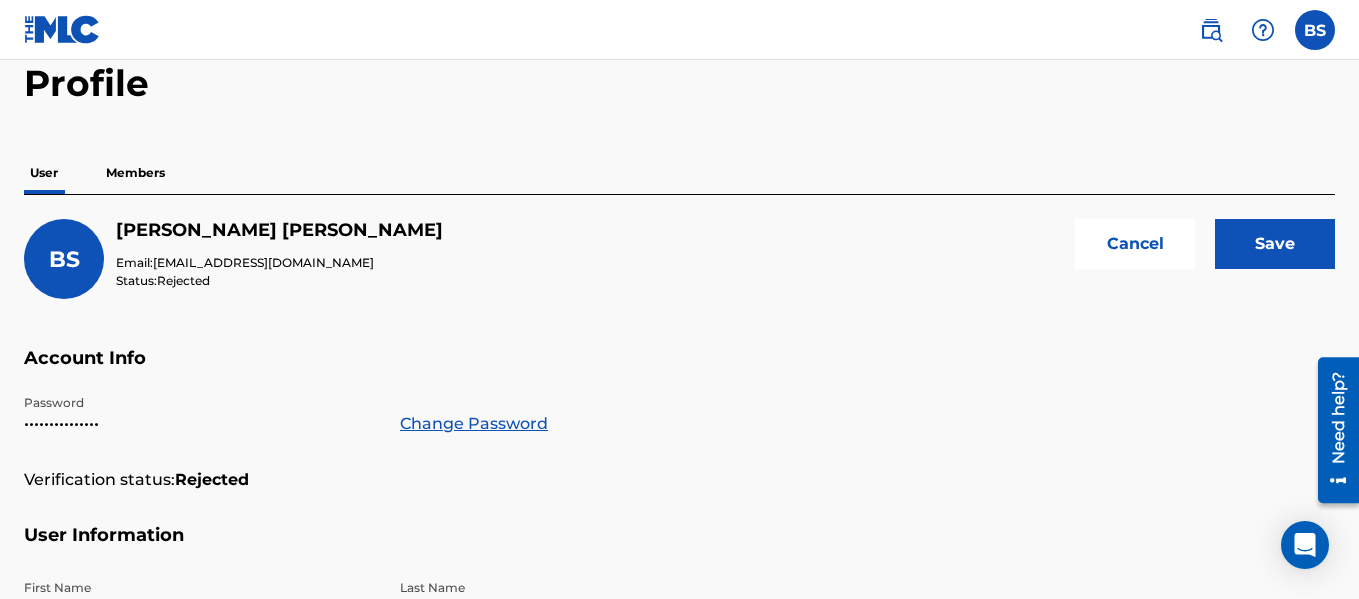 scroll, scrollTop: 94, scrollLeft: 0, axis: vertical 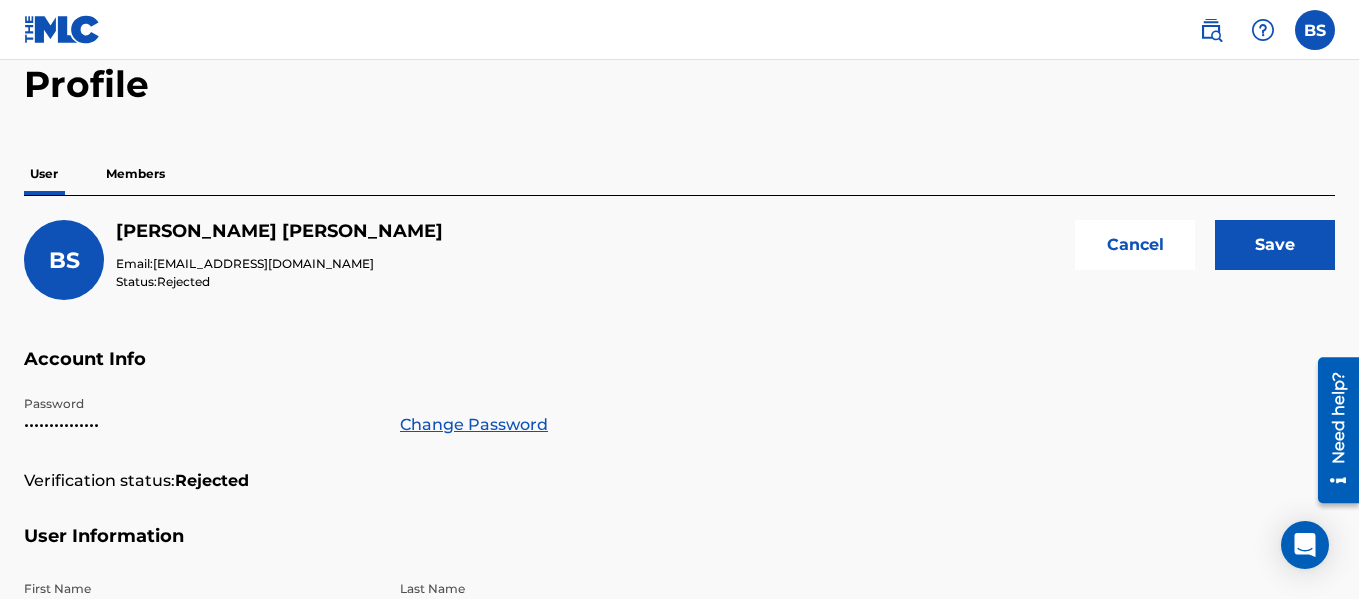 click on "Save" at bounding box center [1275, 245] 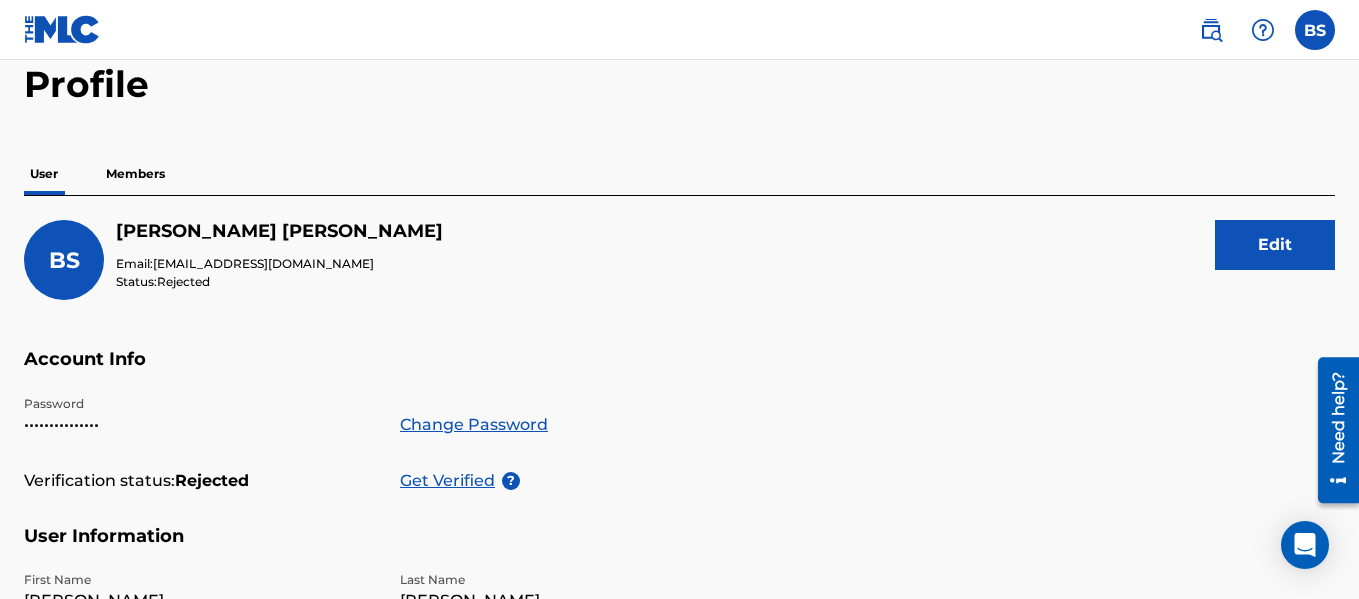 click on "Members" at bounding box center [135, 174] 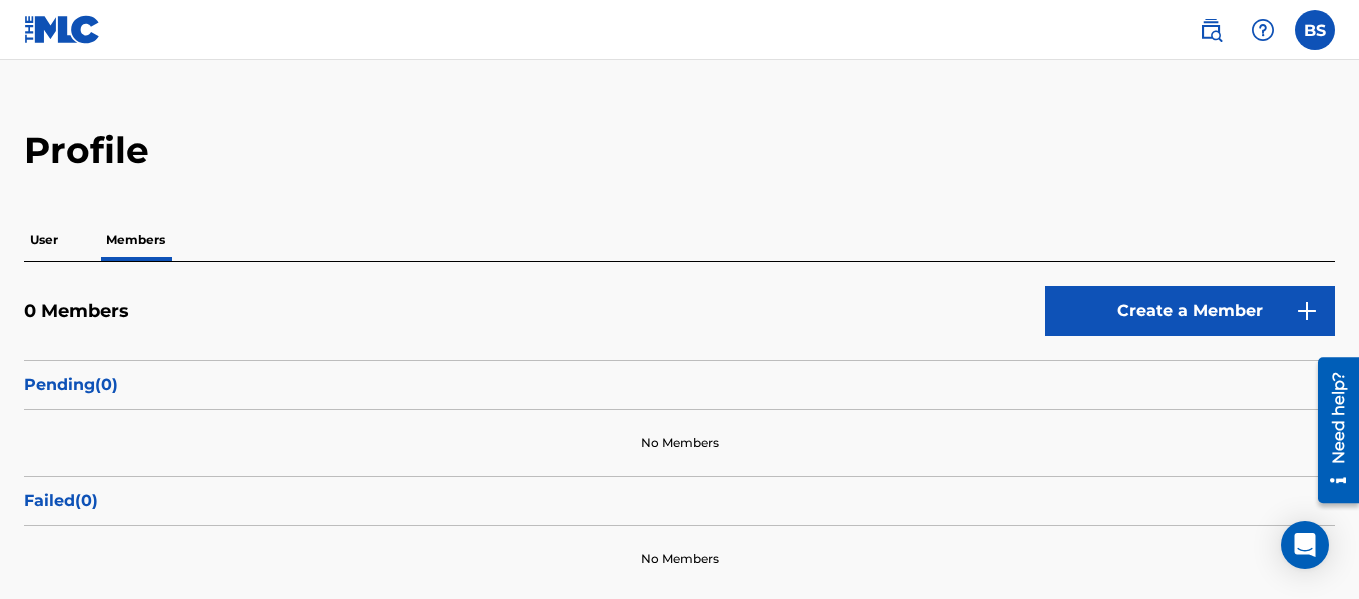 scroll, scrollTop: 0, scrollLeft: 0, axis: both 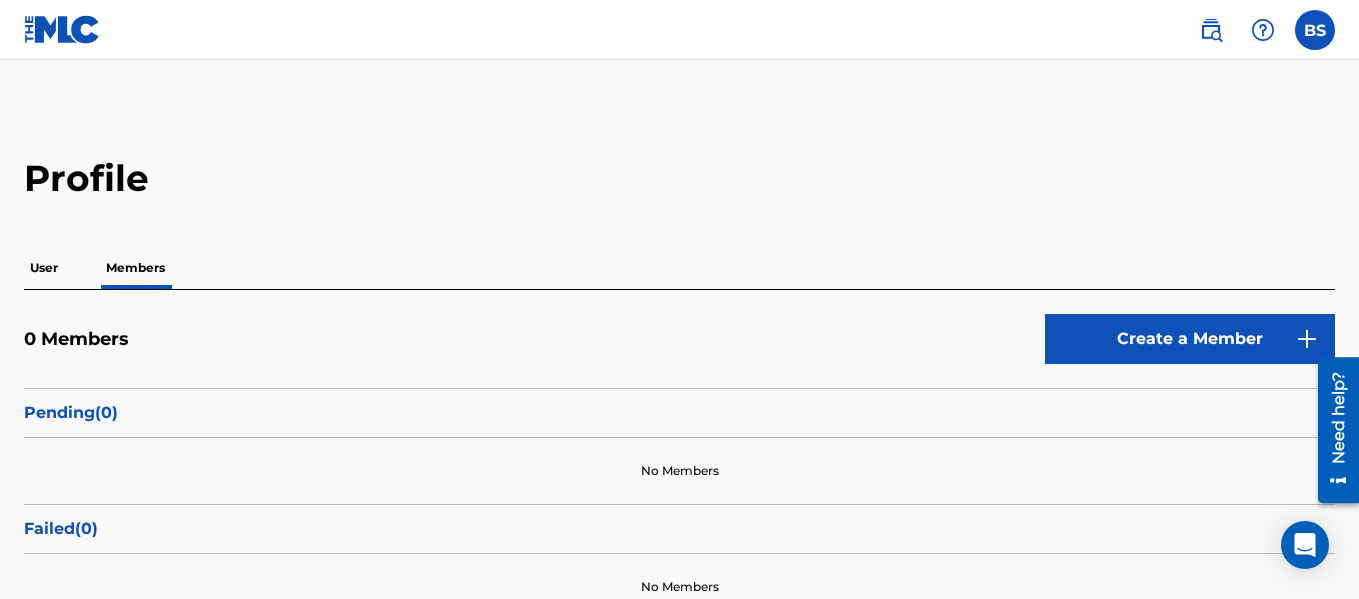 click on "User" at bounding box center [44, 268] 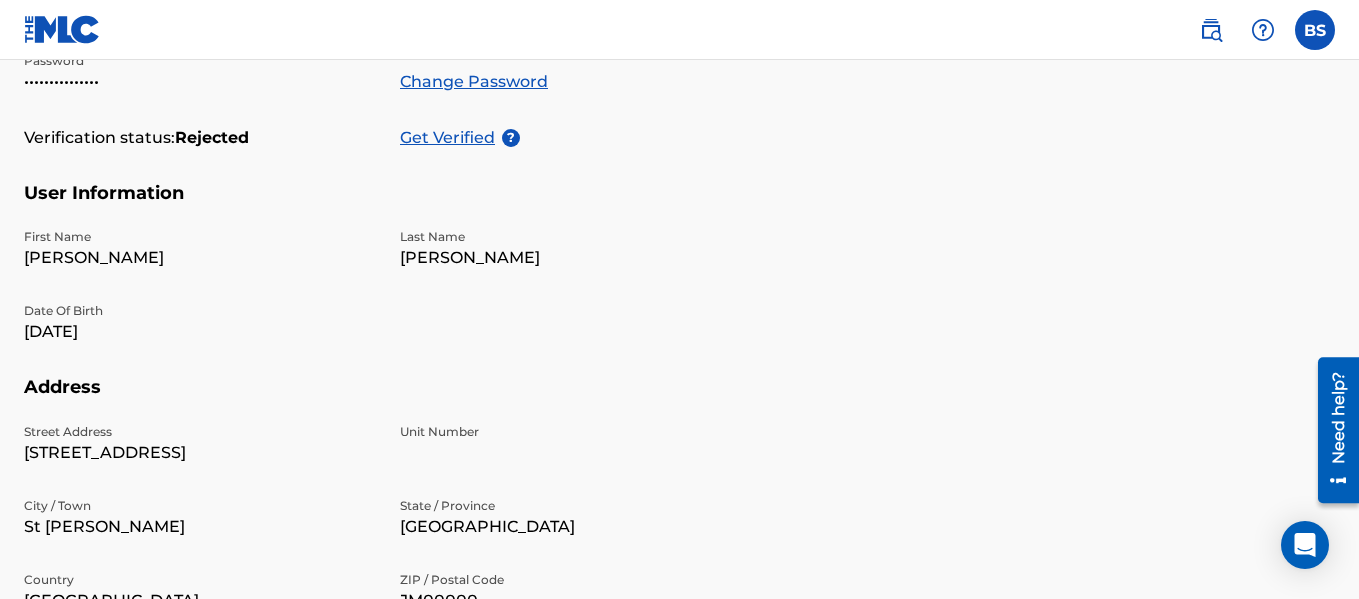 scroll, scrollTop: 444, scrollLeft: 0, axis: vertical 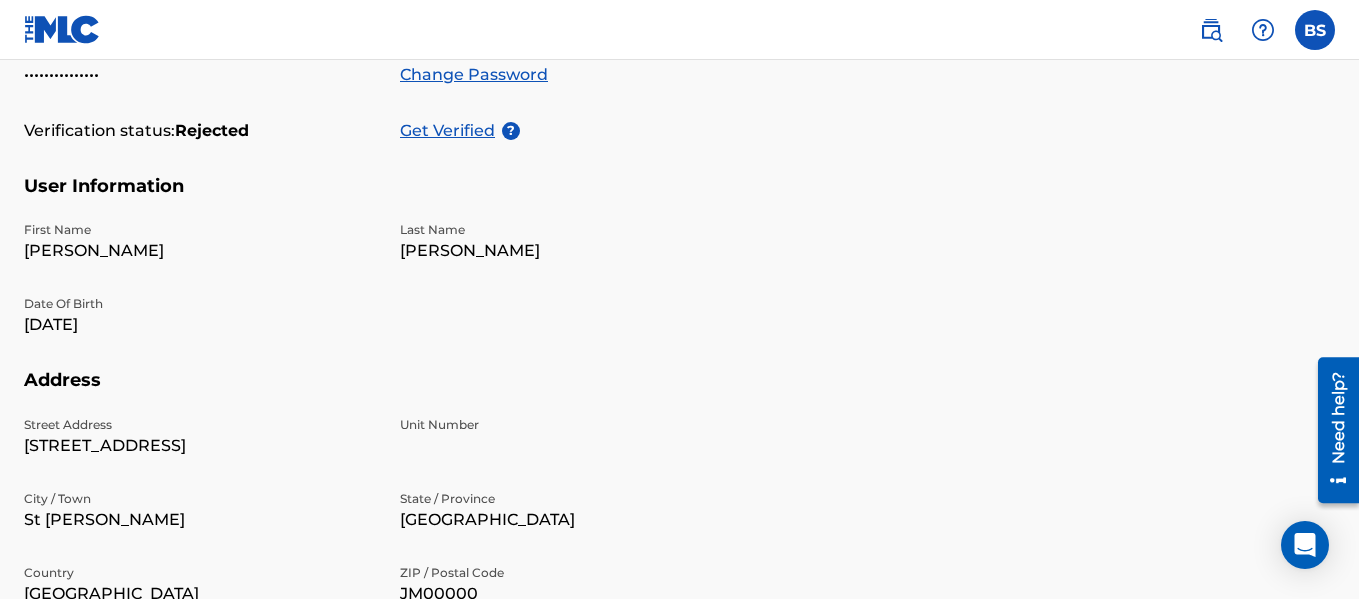 click on "Get Verified" at bounding box center (451, 131) 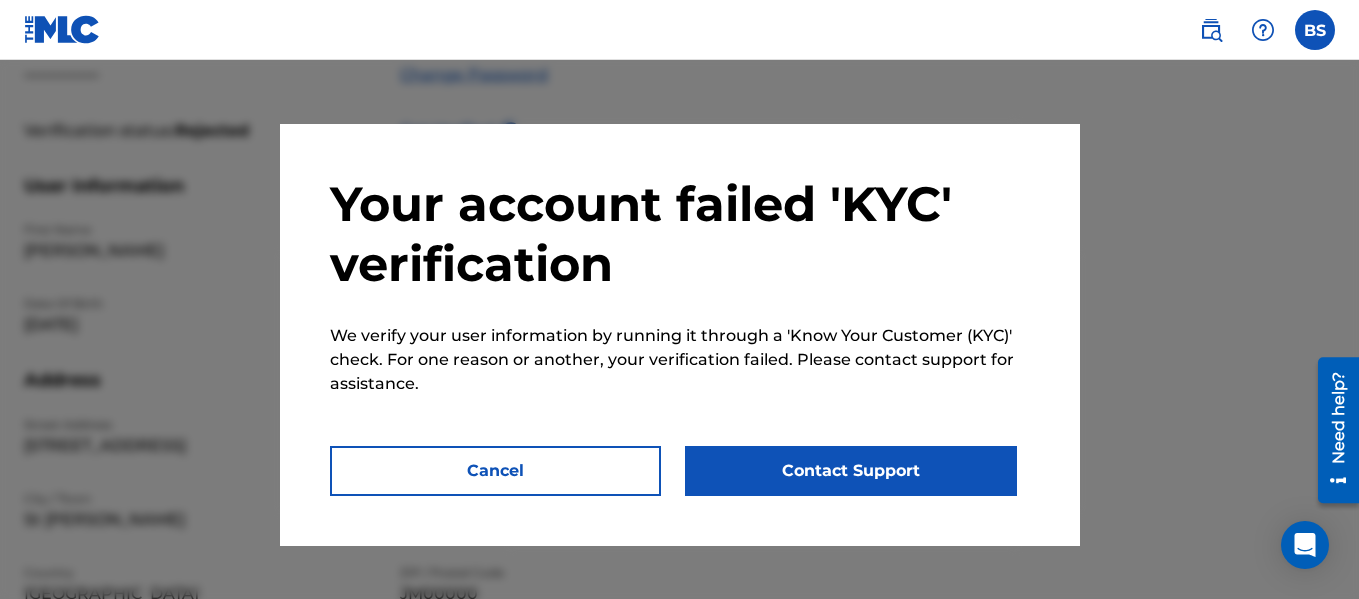 click on "Contact Support" at bounding box center [851, 471] 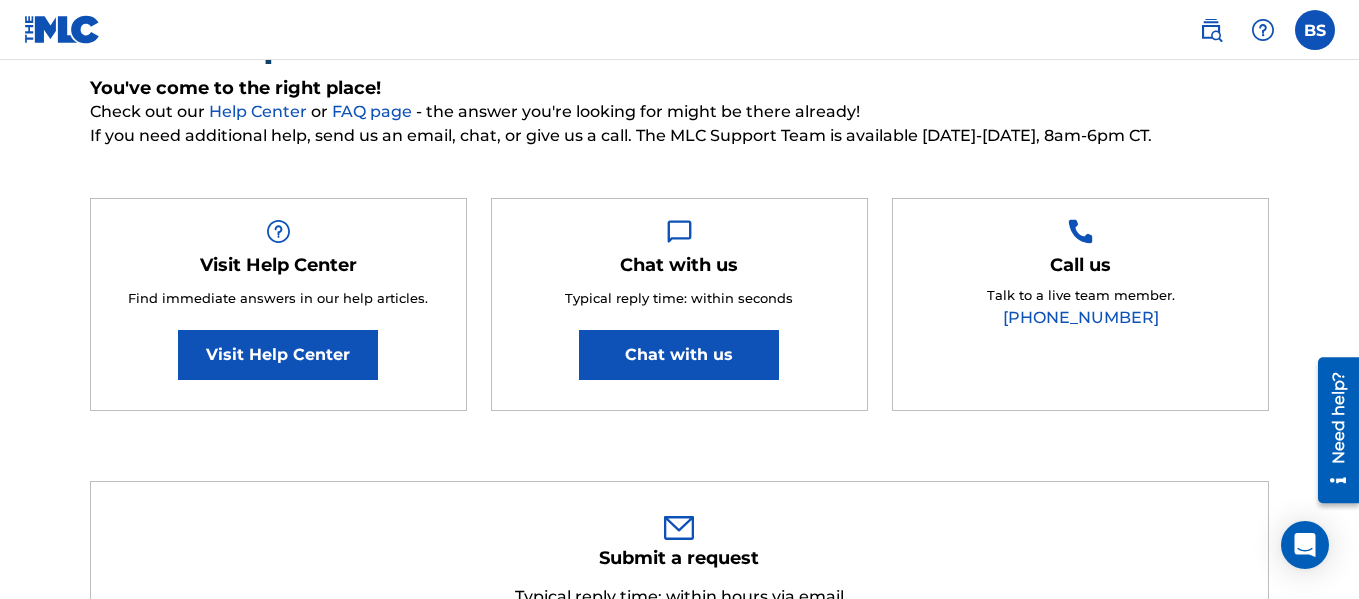 scroll, scrollTop: 0, scrollLeft: 0, axis: both 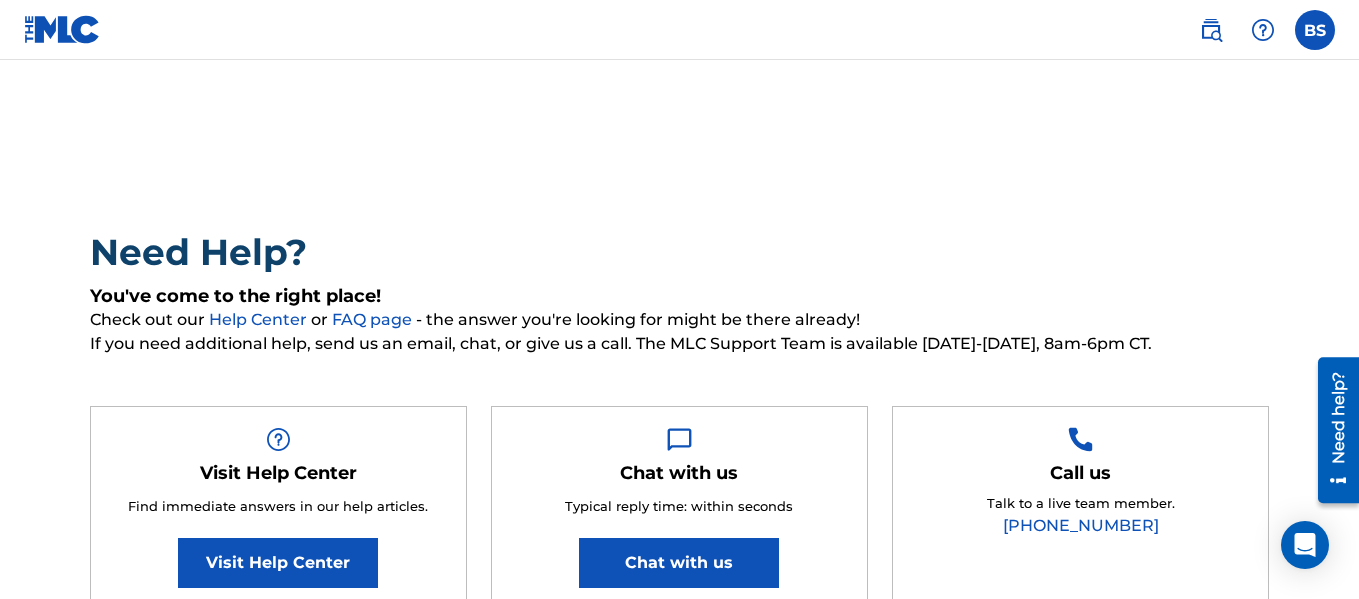 click on "Chat with us" at bounding box center [679, 563] 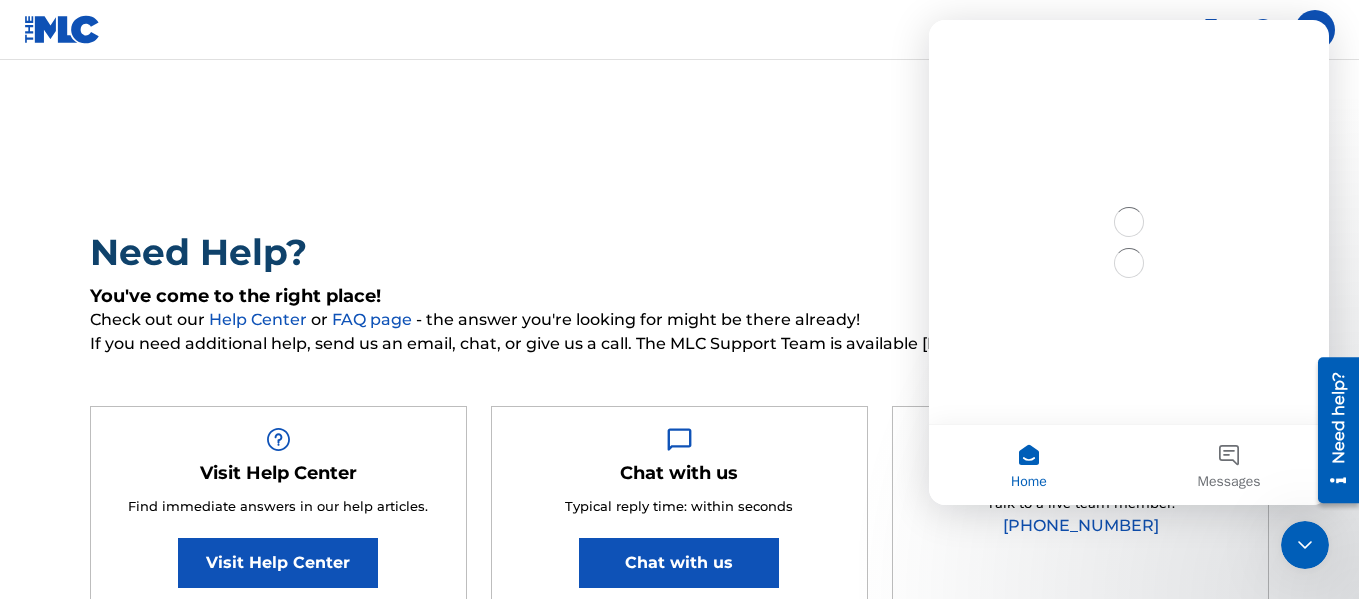 scroll, scrollTop: 0, scrollLeft: 0, axis: both 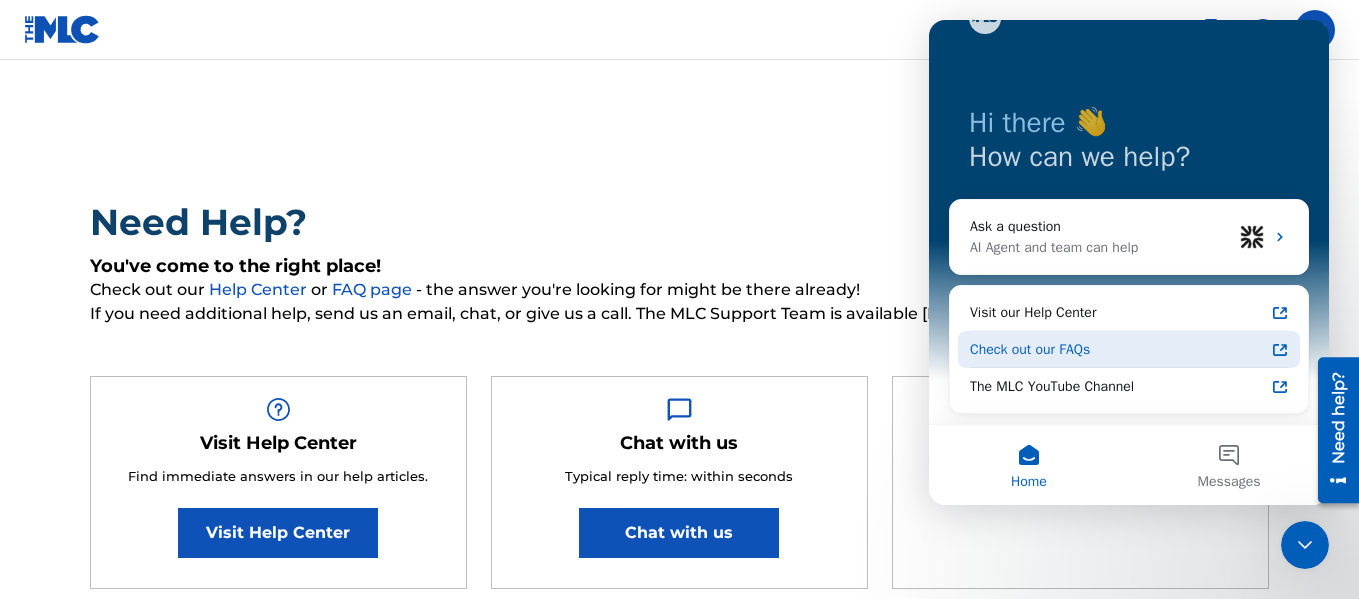 click on "Check out our FAQs" at bounding box center (1117, 349) 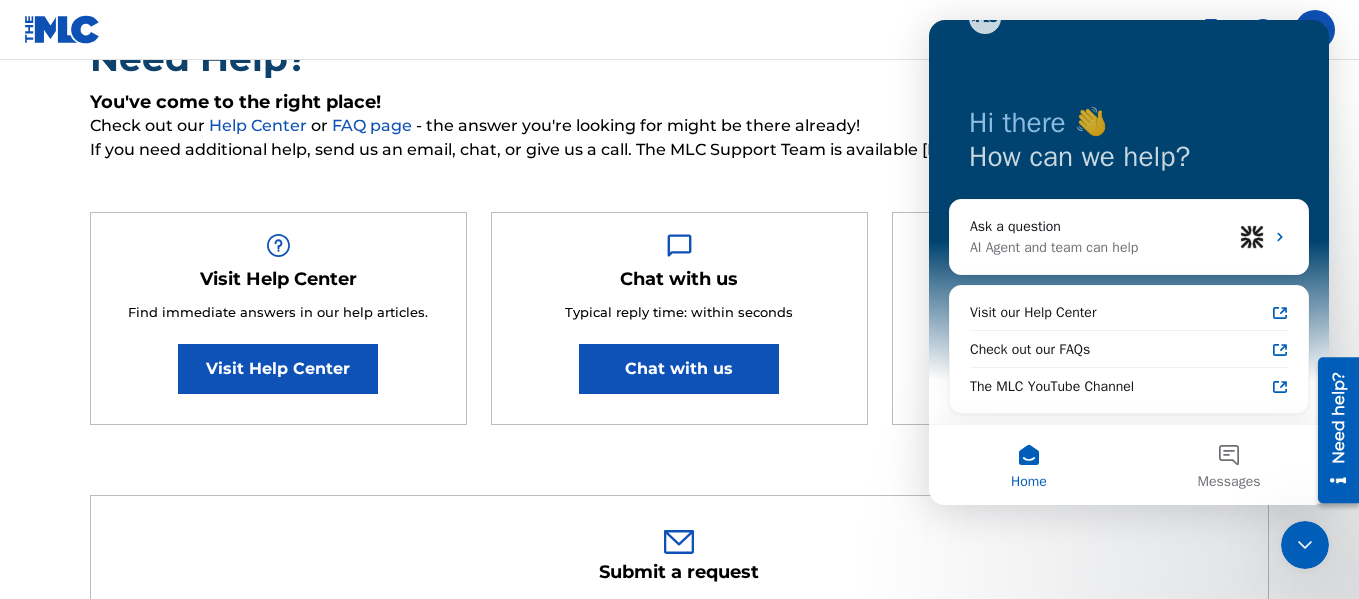 scroll, scrollTop: 0, scrollLeft: 0, axis: both 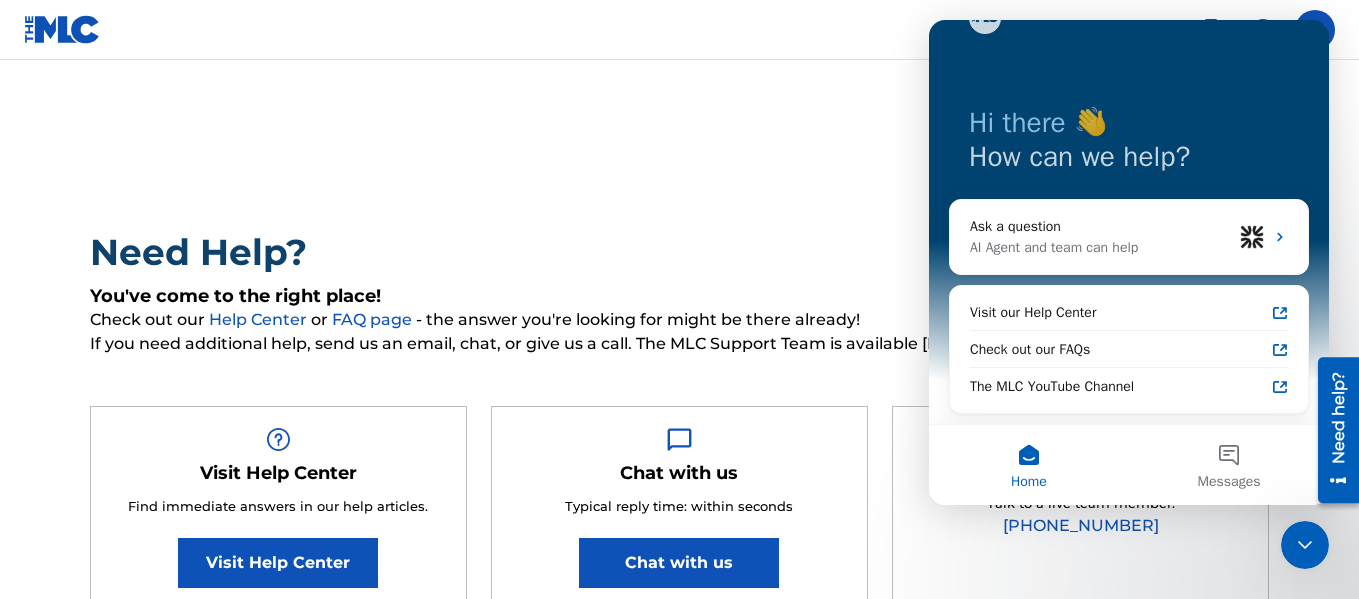 click on "Need Help? You've come to the right place! Check out our   Help Center   or   FAQ page   - the answer you're looking for might be there already! If you need additional help, send us an email, chat, or give us a call. The MLC Support Team is available Monday-Friday, 8am-6pm CT. Visit Help Center Find immediate answers in our help articles. Visit Help Center Chat with us Typical reply time: within seconds Chat with us Call us Talk to a live team member. (615) 488-3653 Submit a request Typical reply time: within hours via email First Name   Brian Required Last Name   Sinclair Required Email Address   zionmixengine@gmail.com Required Topic Required Sub Topic Required Description   Required Submit For any questions related to: Press Inquiries and Interview Requests:  press@themlc.com  Monthly Usage Reporting:  dsp.relations@themlc.com  Royalties or Assessment Payments:  finance@themlc.com  Marketing:  marketinginfo@themlc.com  International Relations:  international@themlc.com  Data Quality Initiative (DQI):" at bounding box center [679, 1009] 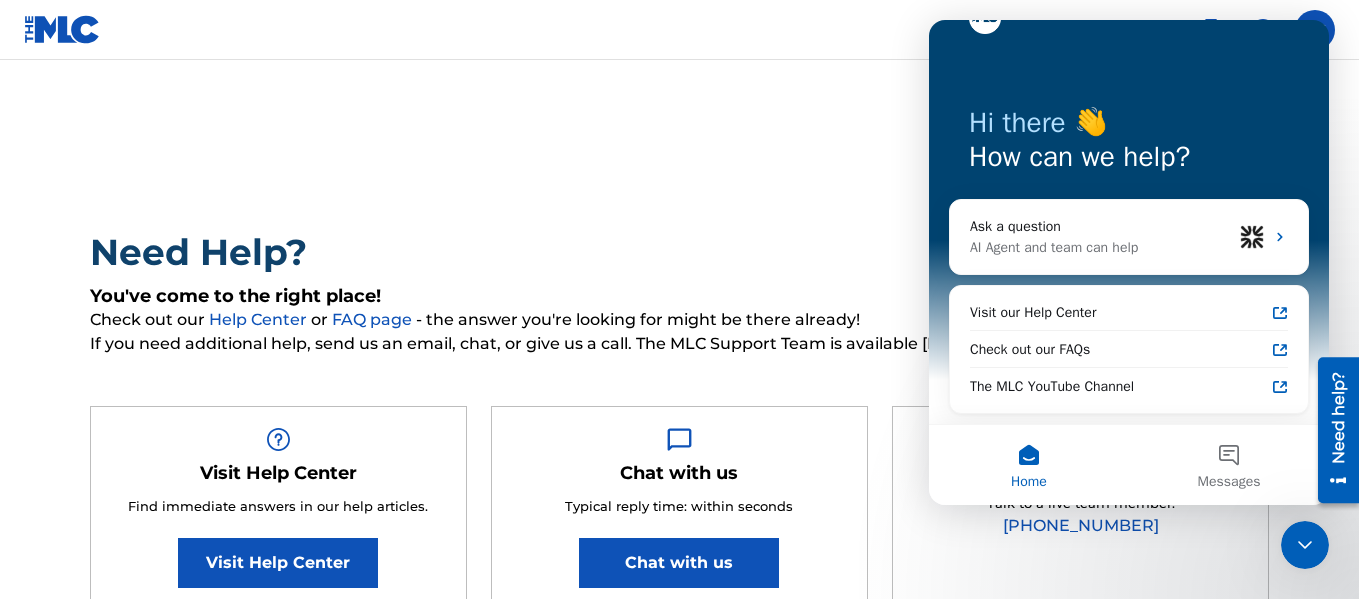 scroll, scrollTop: 0, scrollLeft: 0, axis: both 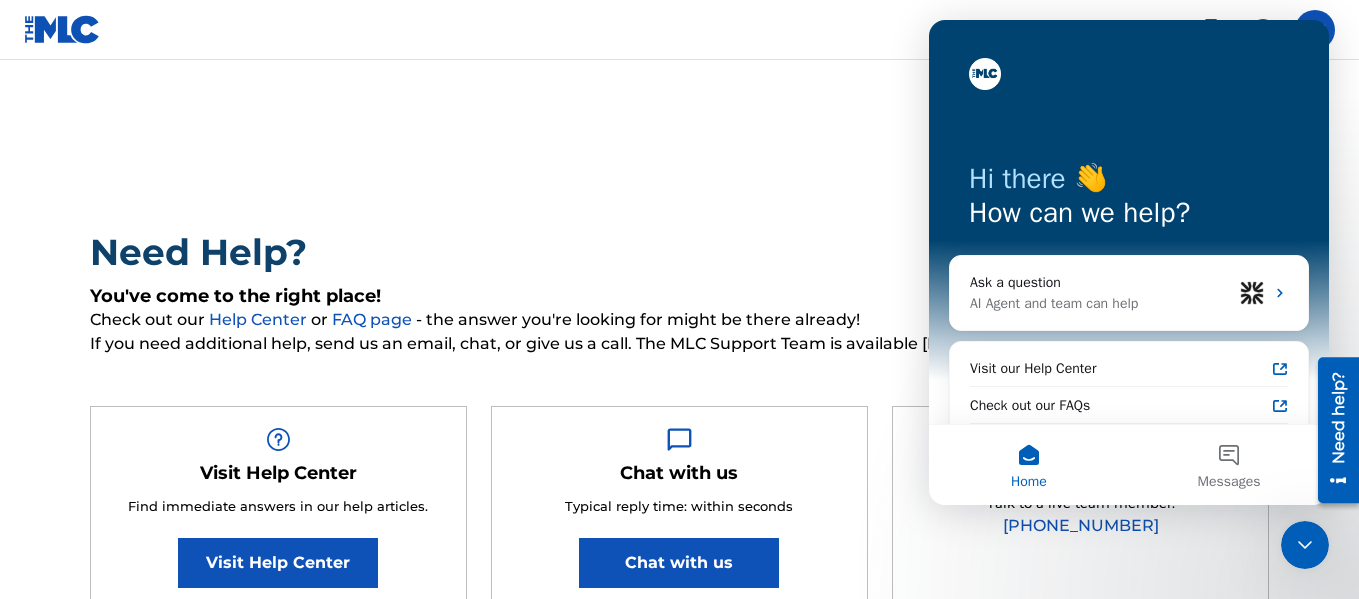 click on "Need Help? You've come to the right place! Check out our   Help Center   or   FAQ page   - the answer you're looking for might be there already! If you need additional help, send us an email, chat, or give us a call. The MLC Support Team is available Monday-Friday, 8am-6pm CT. Visit Help Center Find immediate answers in our help articles. Visit Help Center Chat with us Typical reply time: within seconds Chat with us Call us Talk to a live team member. (615) 488-3653 Submit a request Typical reply time: within hours via email First Name   Brian Required Last Name   Sinclair Required Email Address   zionmixengine@gmail.com Required Topic Required Sub Topic Required Description   Required Submit For any questions related to: Press Inquiries and Interview Requests:  press@themlc.com  Monthly Usage Reporting:  dsp.relations@themlc.com  Royalties or Assessment Payments:  finance@themlc.com  Marketing:  marketinginfo@themlc.com  International Relations:  international@themlc.com  Data Quality Initiative (DQI):" at bounding box center [679, 1009] 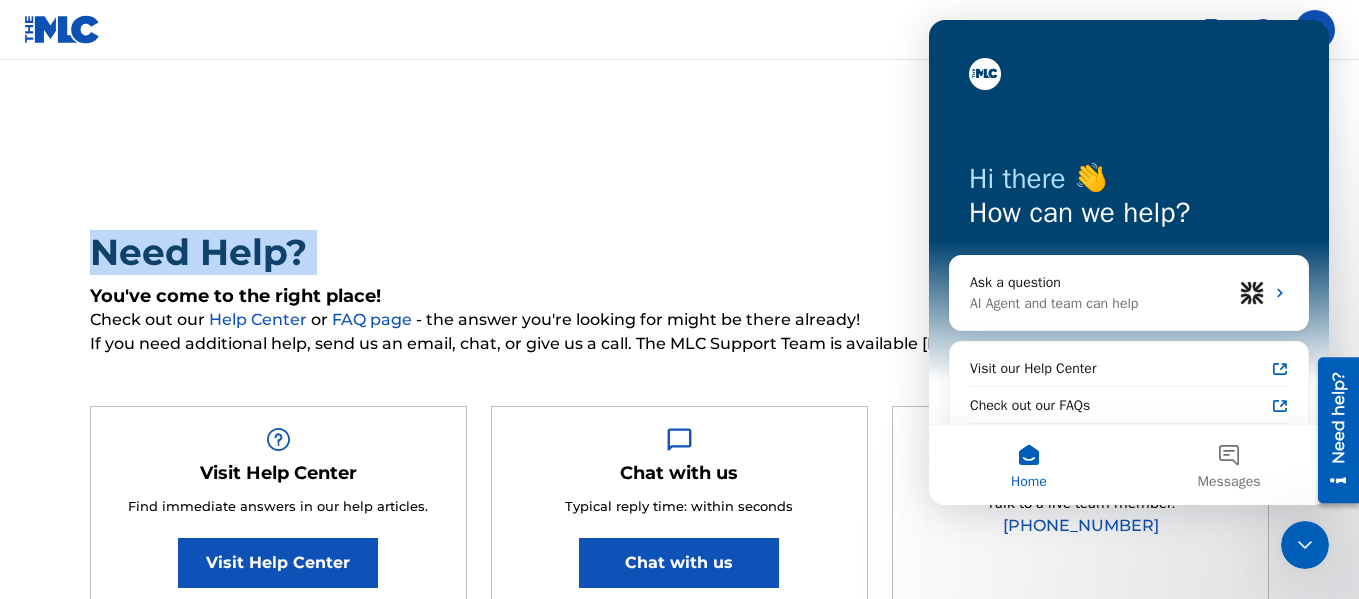 click on "Need Help? You've come to the right place! Check out our   Help Center   or   FAQ page   - the answer you're looking for might be there already! If you need additional help, send us an email, chat, or give us a call. The MLC Support Team is available Monday-Friday, 8am-6pm CT. Visit Help Center Find immediate answers in our help articles. Visit Help Center Chat with us Typical reply time: within seconds Chat with us Call us Talk to a live team member. (615) 488-3653 Submit a request Typical reply time: within hours via email First Name   Brian Required Last Name   Sinclair Required Email Address   zionmixengine@gmail.com Required Topic Required Sub Topic Required Description   Required Submit For any questions related to: Press Inquiries and Interview Requests:  press@themlc.com  Monthly Usage Reporting:  dsp.relations@themlc.com  Royalties or Assessment Payments:  finance@themlc.com  Marketing:  marketinginfo@themlc.com  International Relations:  international@themlc.com  Data Quality Initiative (DQI):" at bounding box center (679, 1009) 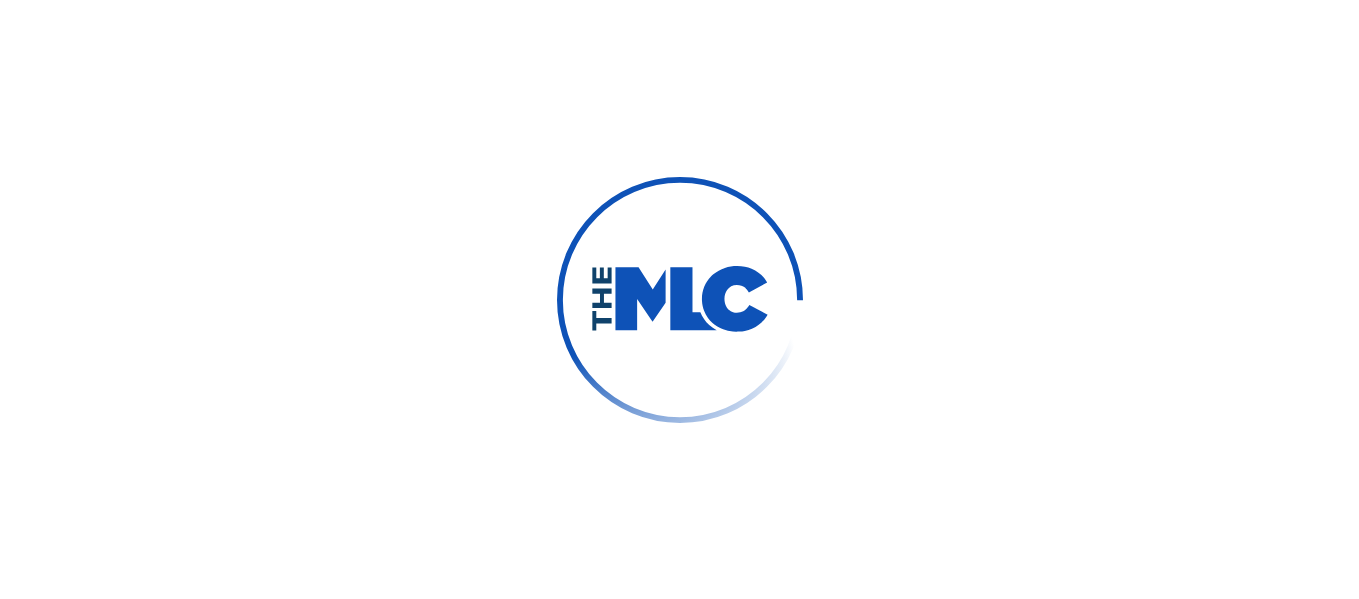 scroll, scrollTop: 0, scrollLeft: 0, axis: both 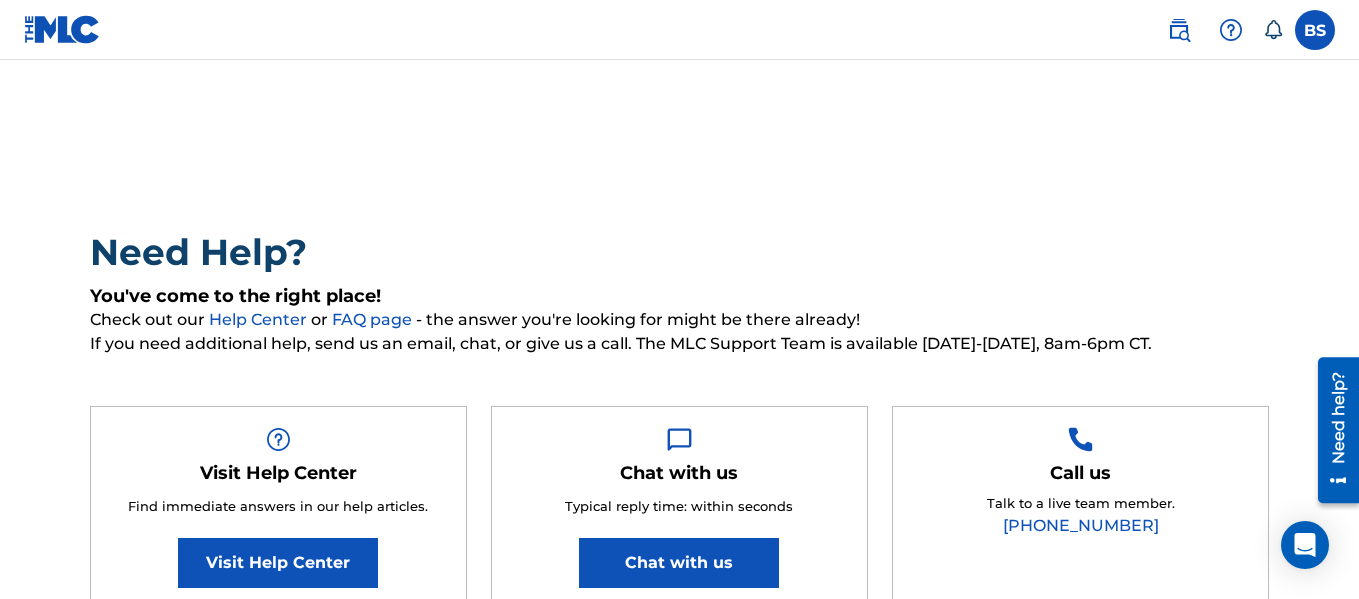 click at bounding box center (1315, 30) 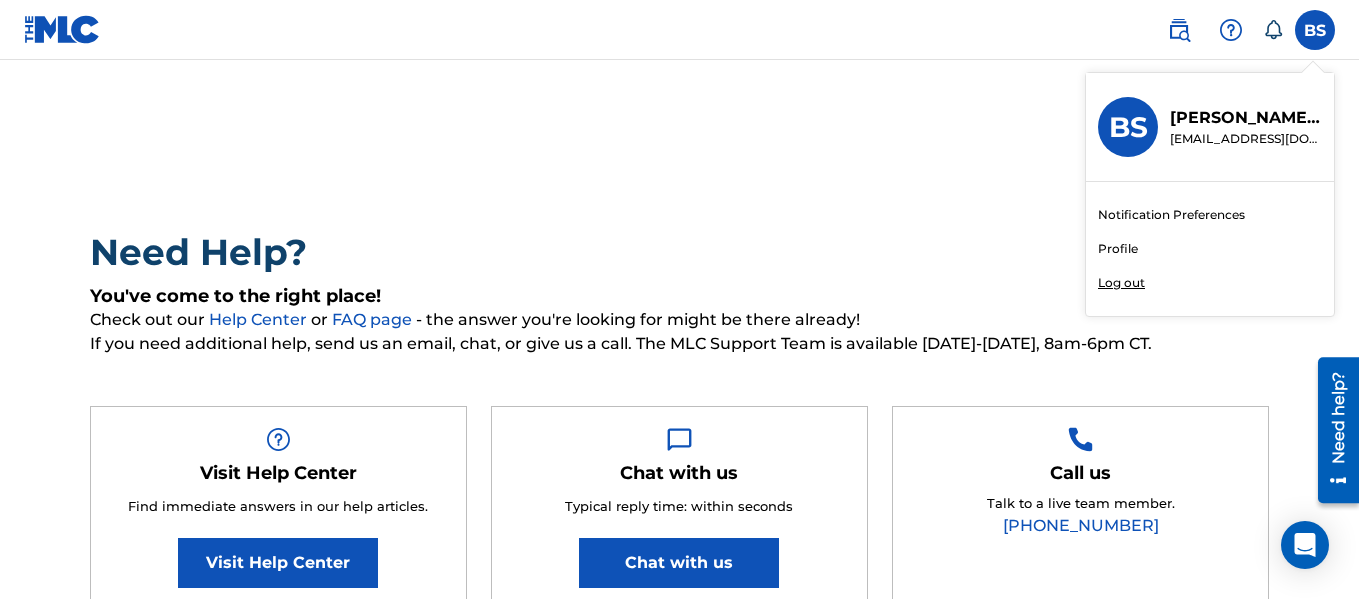 click on "Profile" at bounding box center (1118, 249) 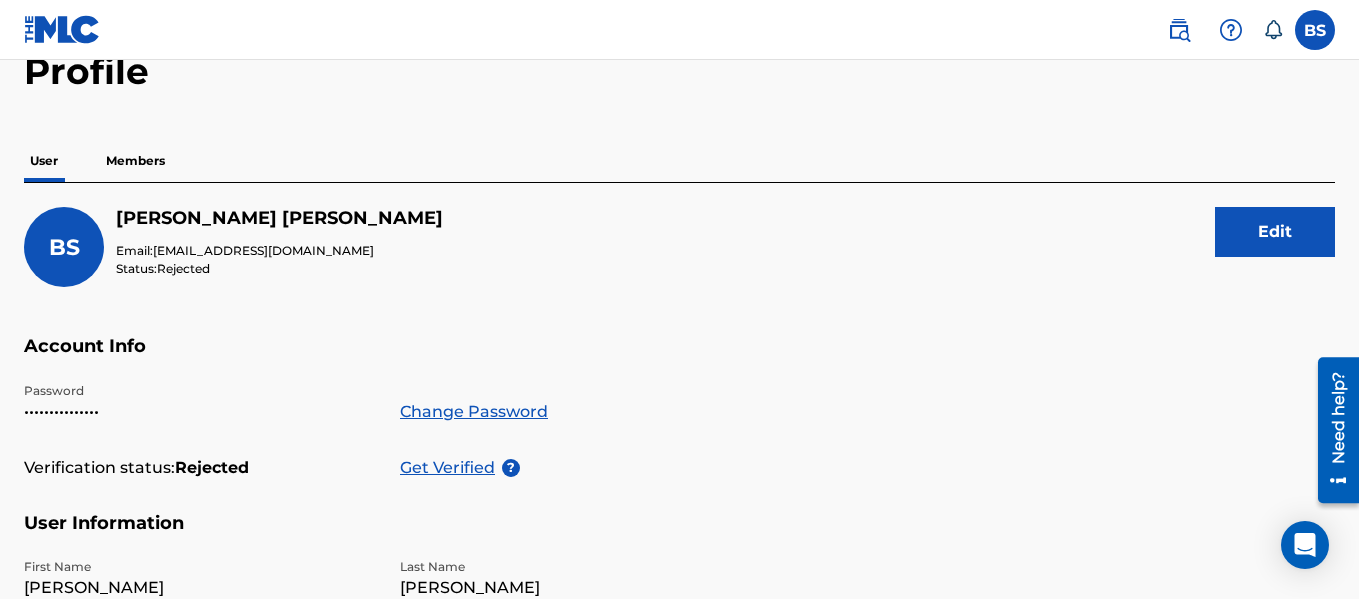 scroll, scrollTop: 112, scrollLeft: 0, axis: vertical 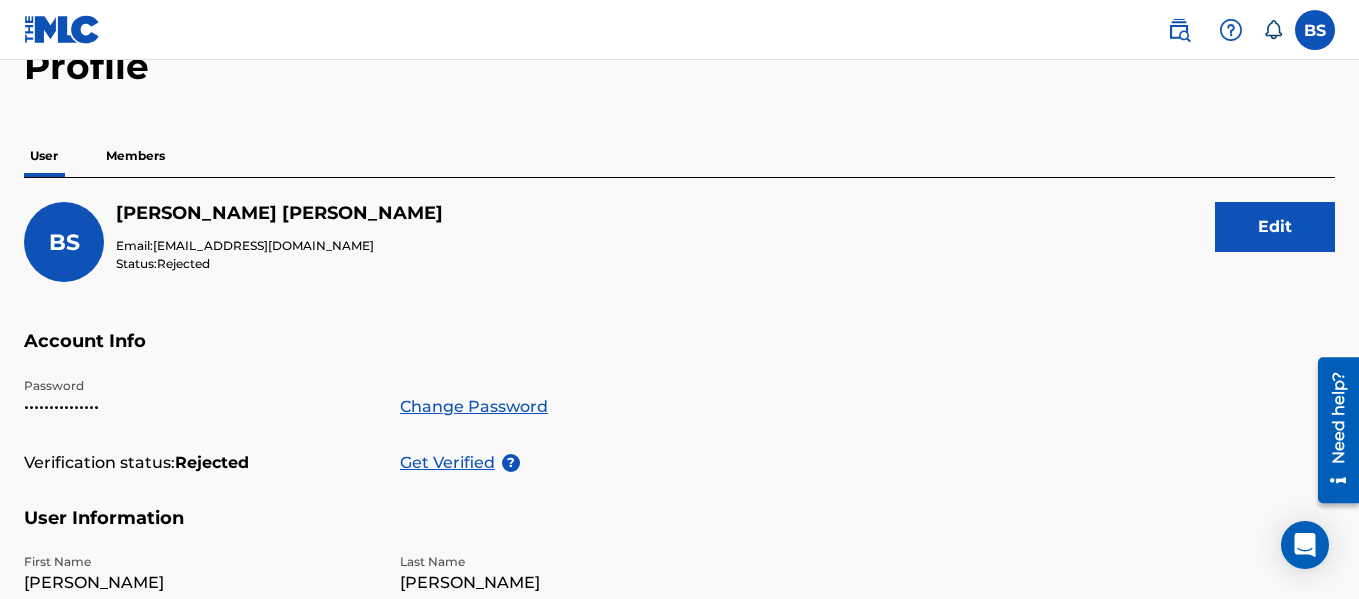 click on "Get Verified" at bounding box center (451, 463) 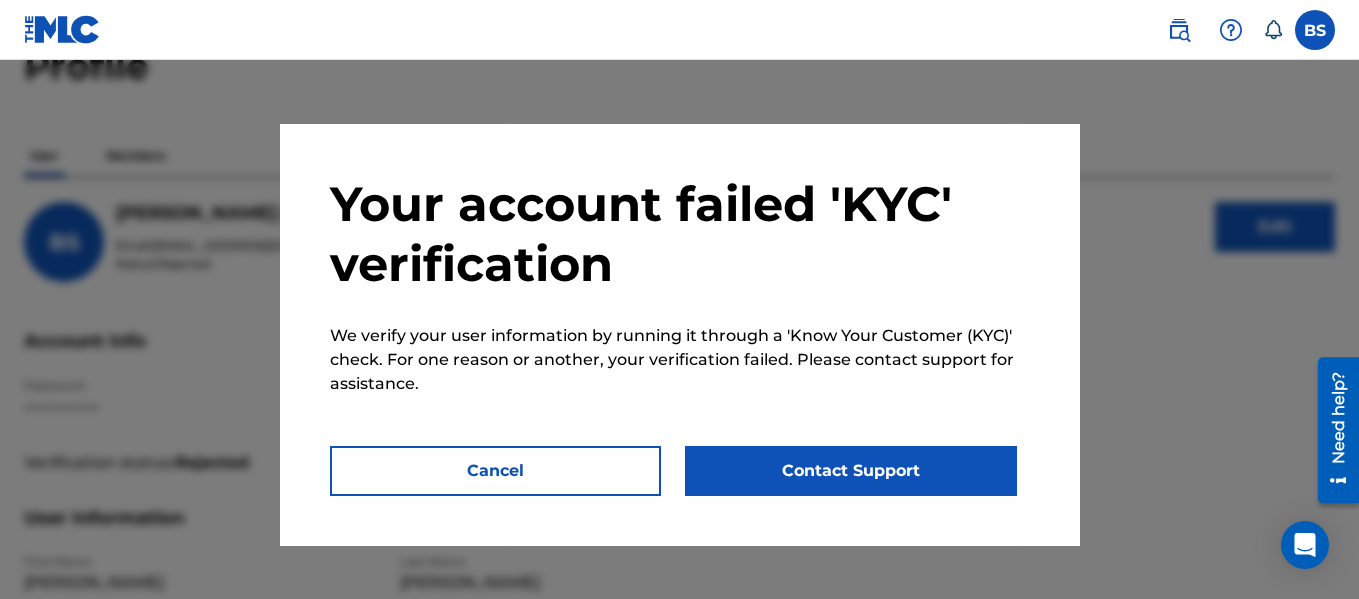click on "Contact Support" at bounding box center [851, 471] 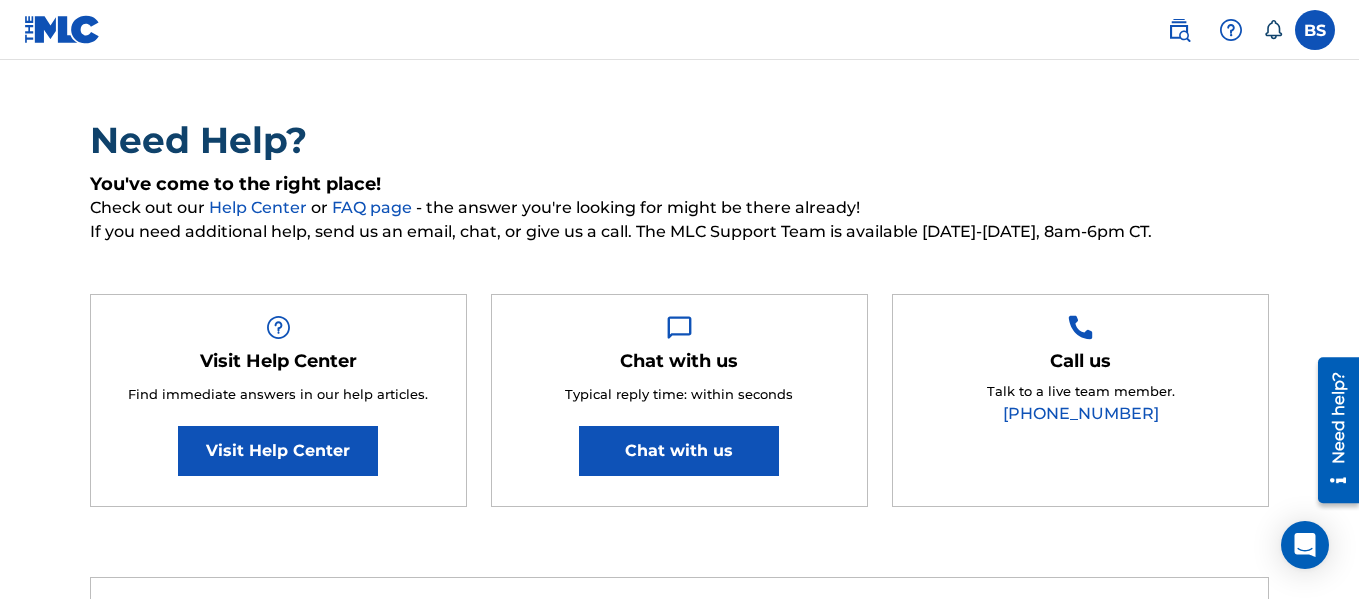 scroll, scrollTop: 0, scrollLeft: 0, axis: both 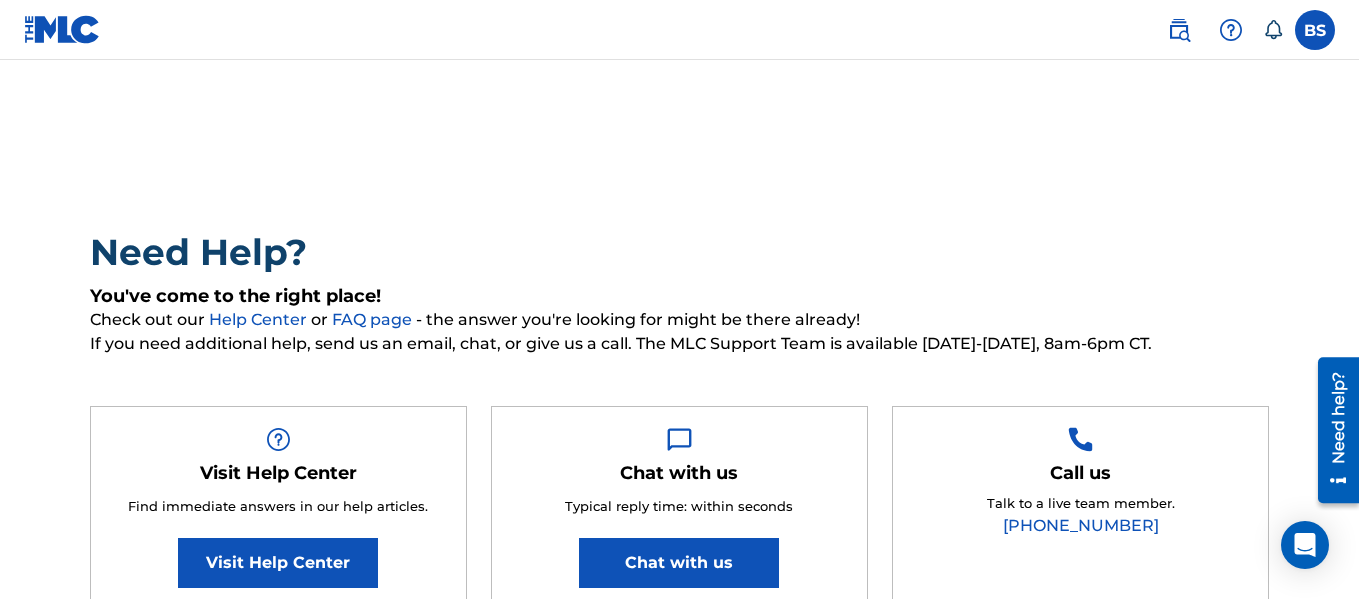 click on "Chat with us" at bounding box center [679, 563] 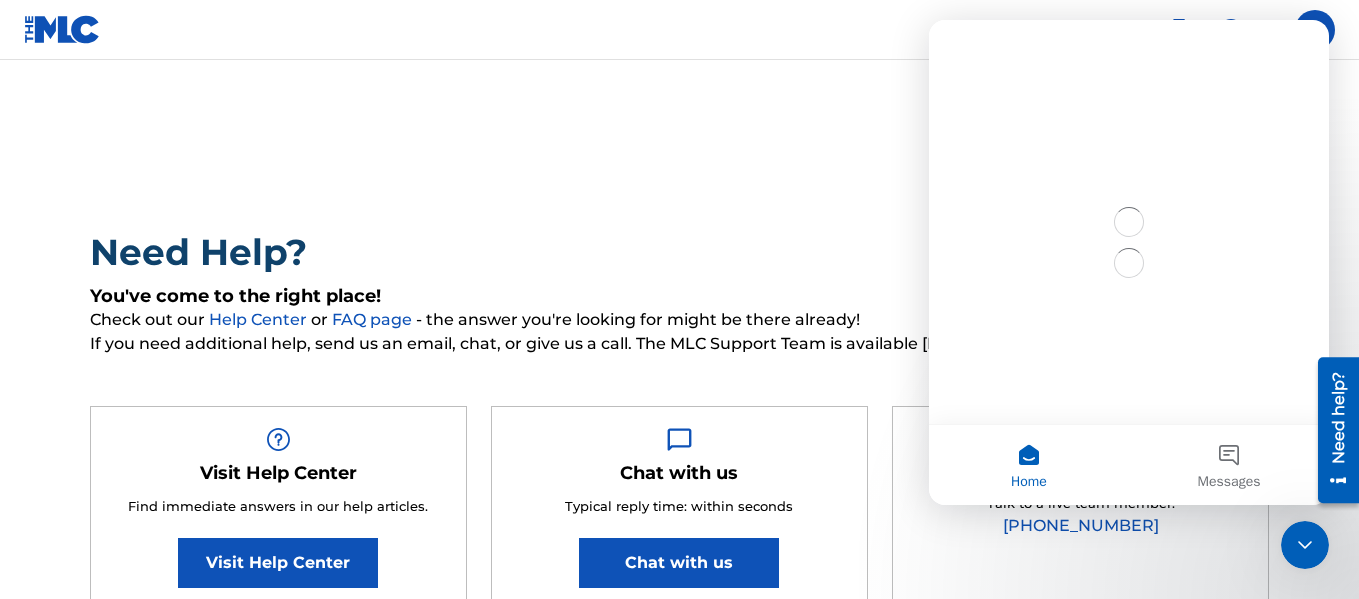 scroll, scrollTop: 0, scrollLeft: 0, axis: both 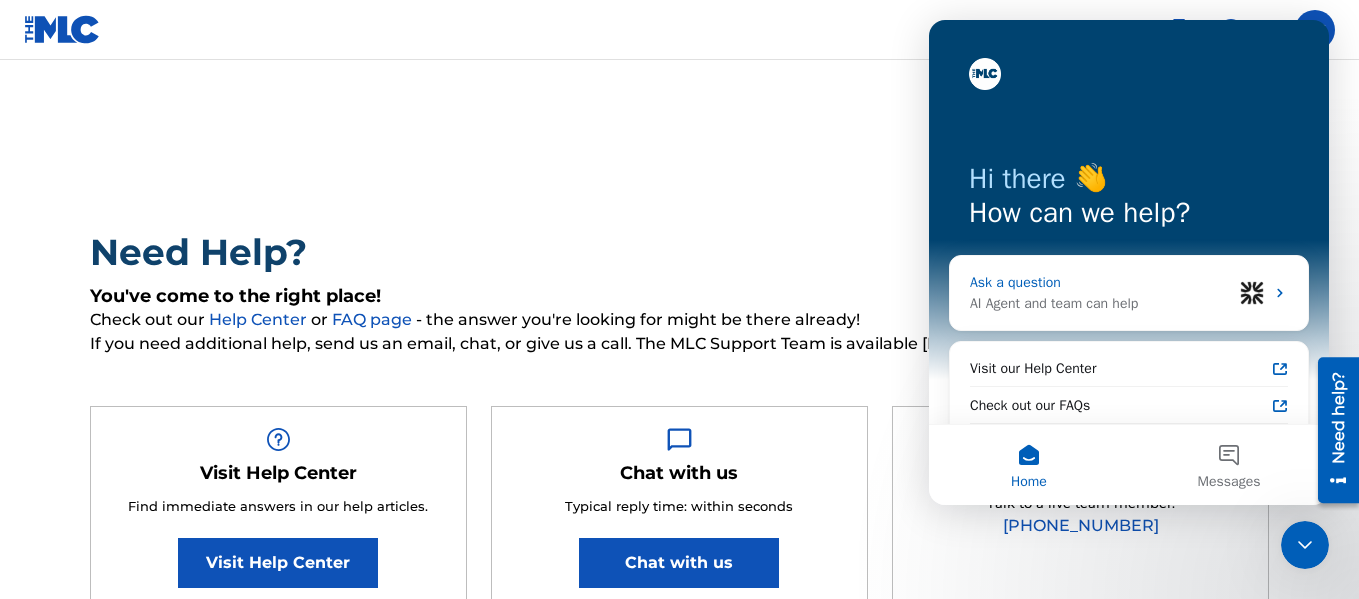 click on "Ask a question" at bounding box center (1101, 282) 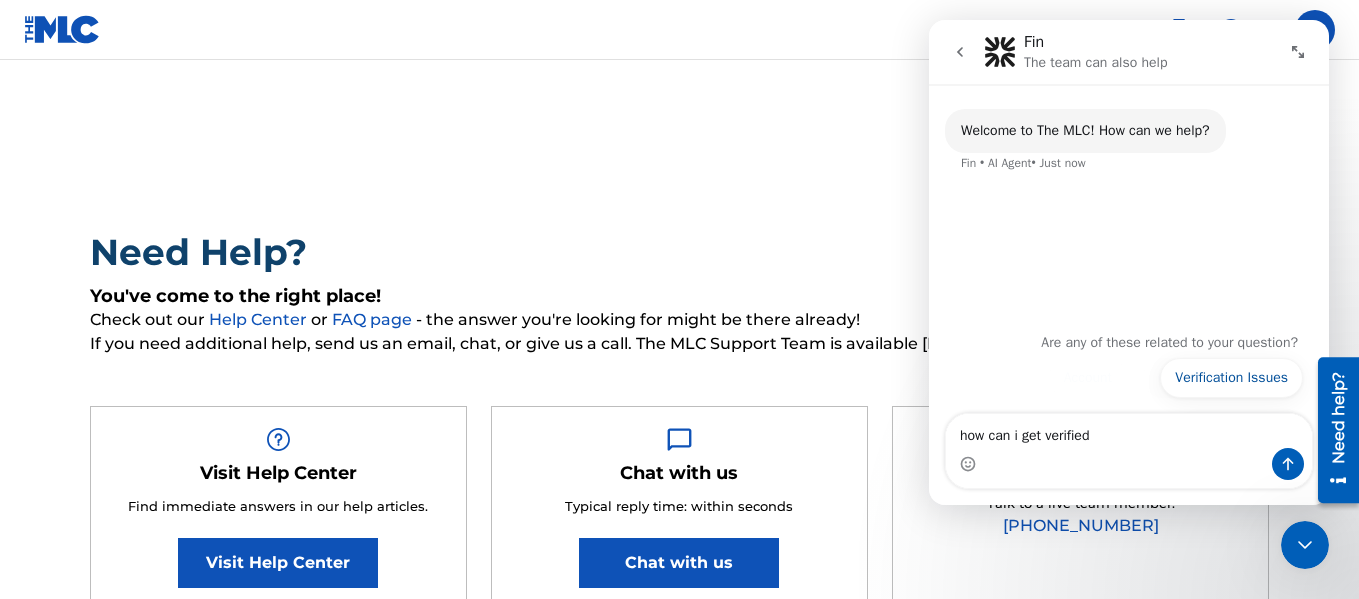 type on "how can i get verified?" 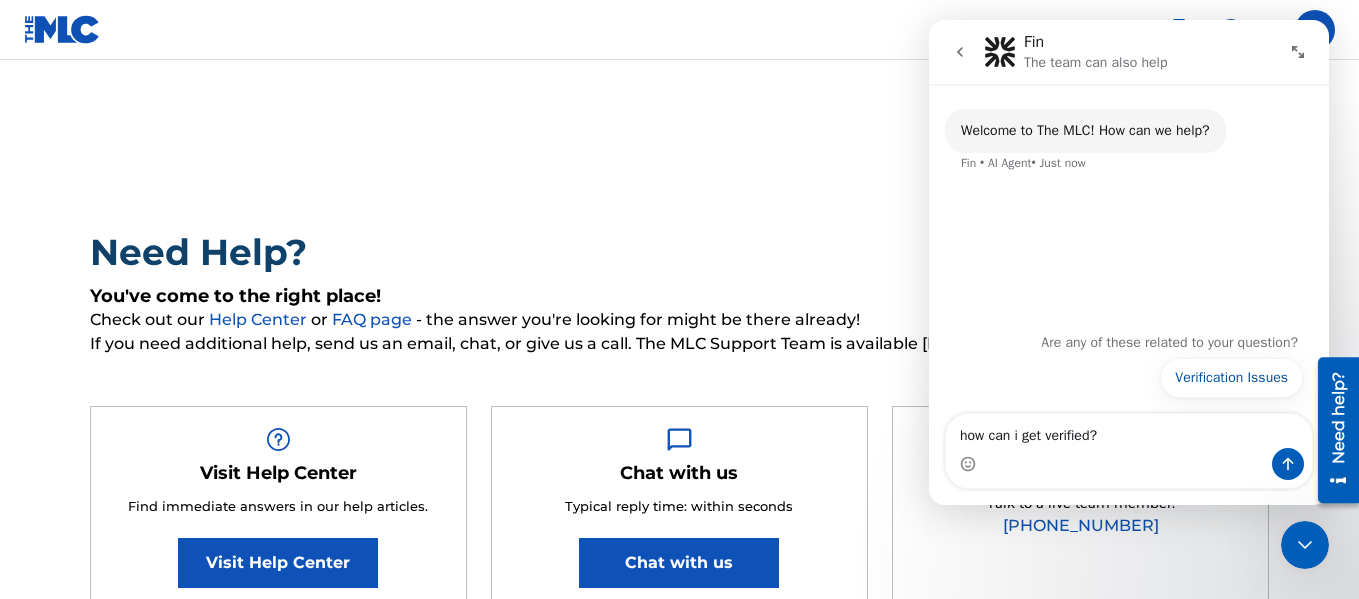 type 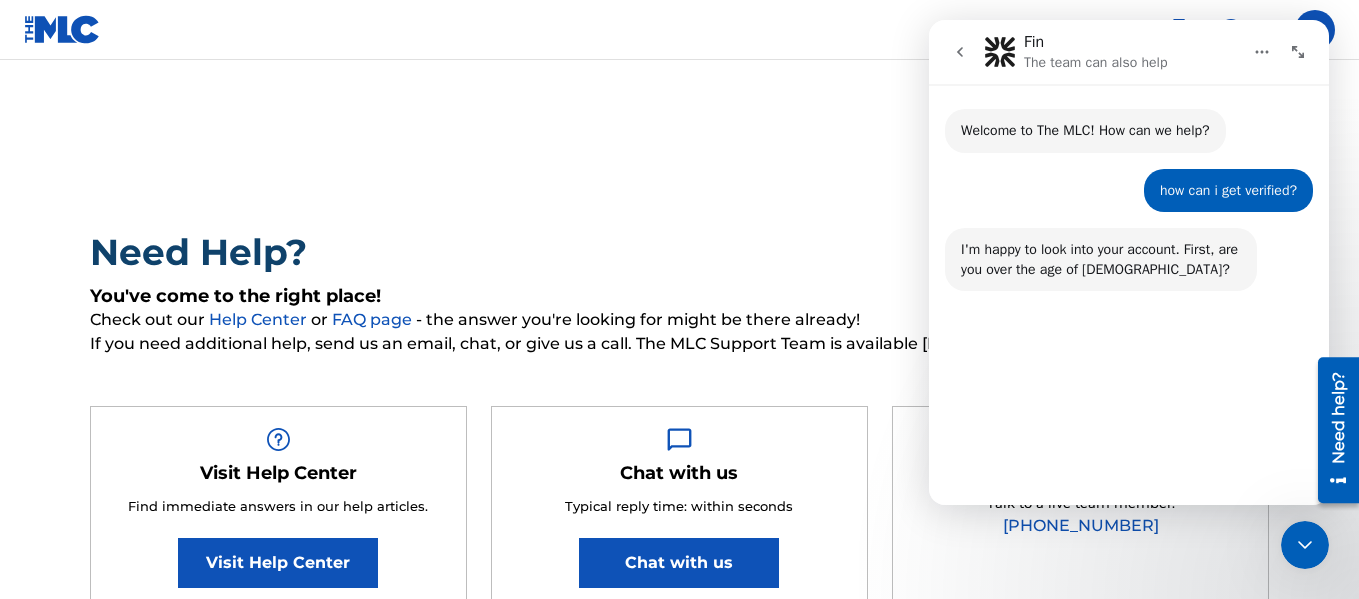 click on "Yes" at bounding box center [1215, 450] 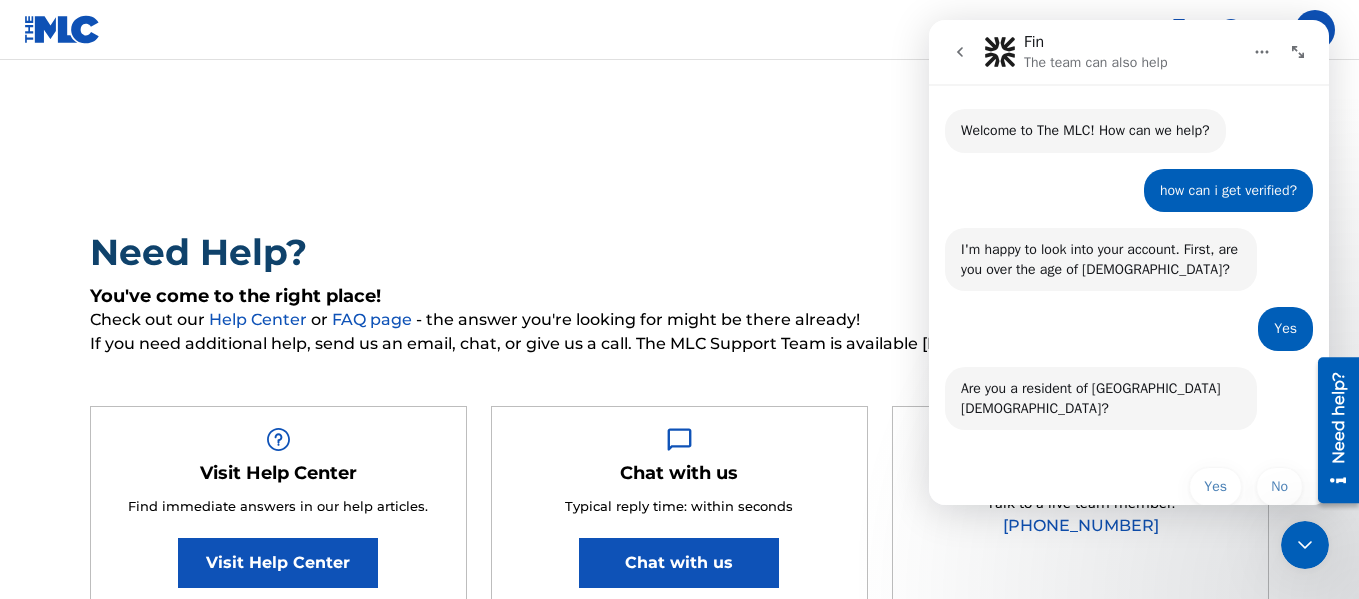 scroll, scrollTop: 18, scrollLeft: 0, axis: vertical 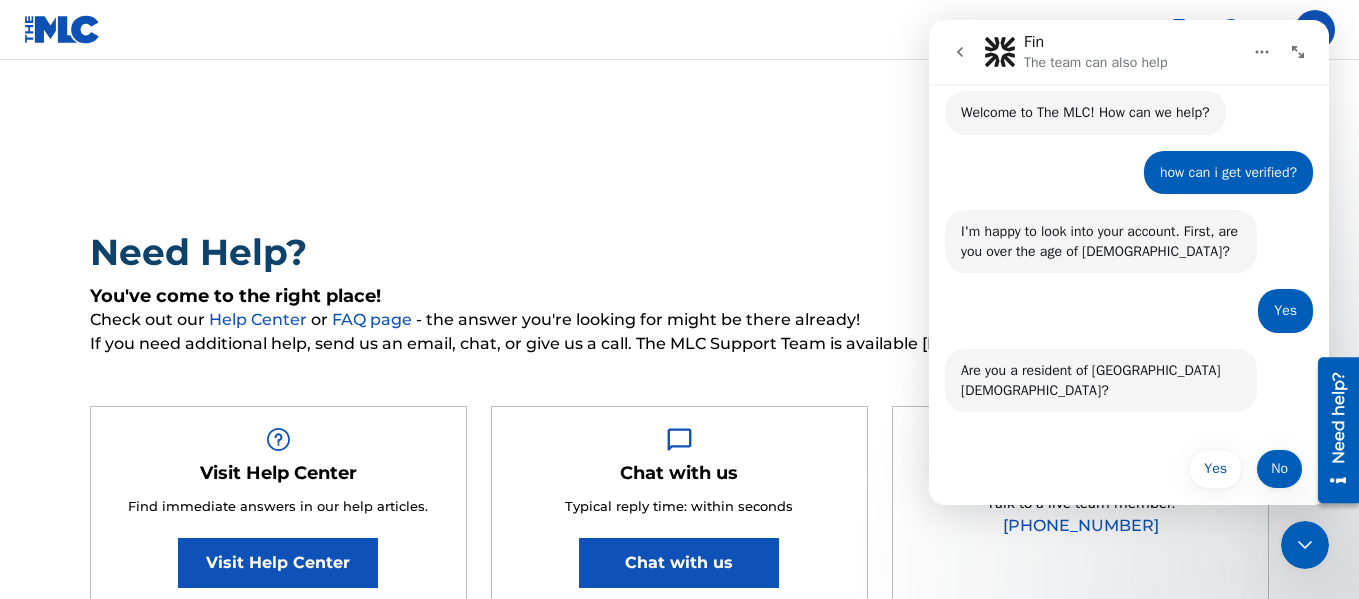 click on "No" at bounding box center (1279, 469) 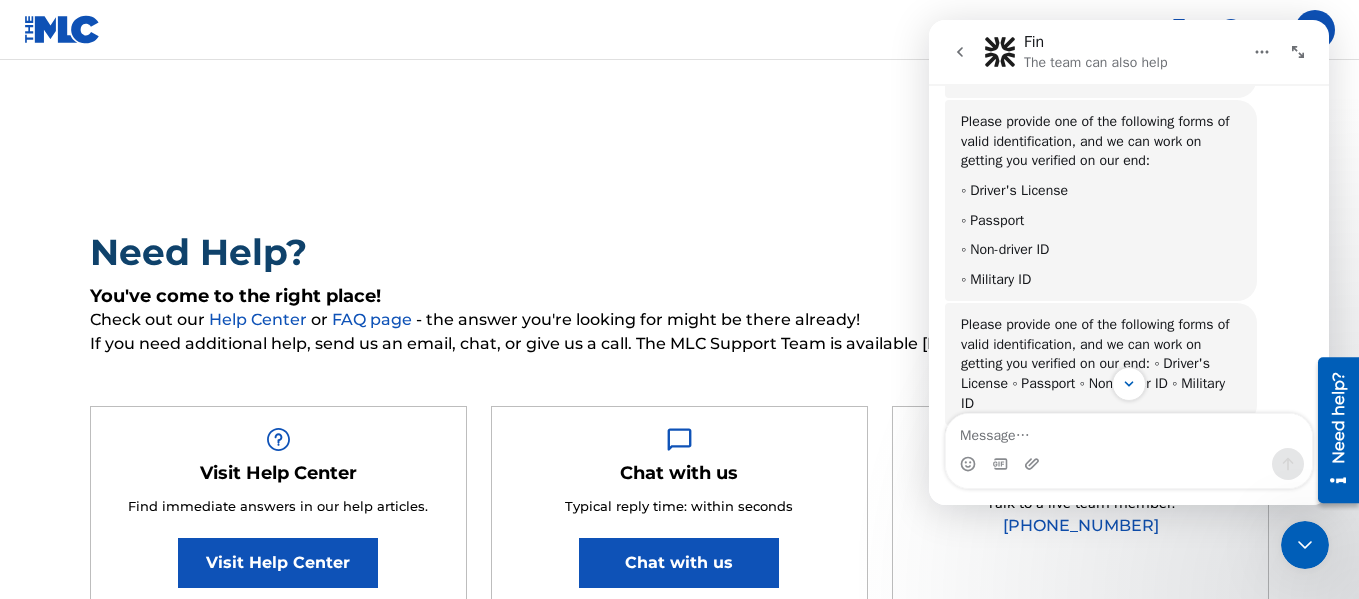 scroll, scrollTop: 609, scrollLeft: 0, axis: vertical 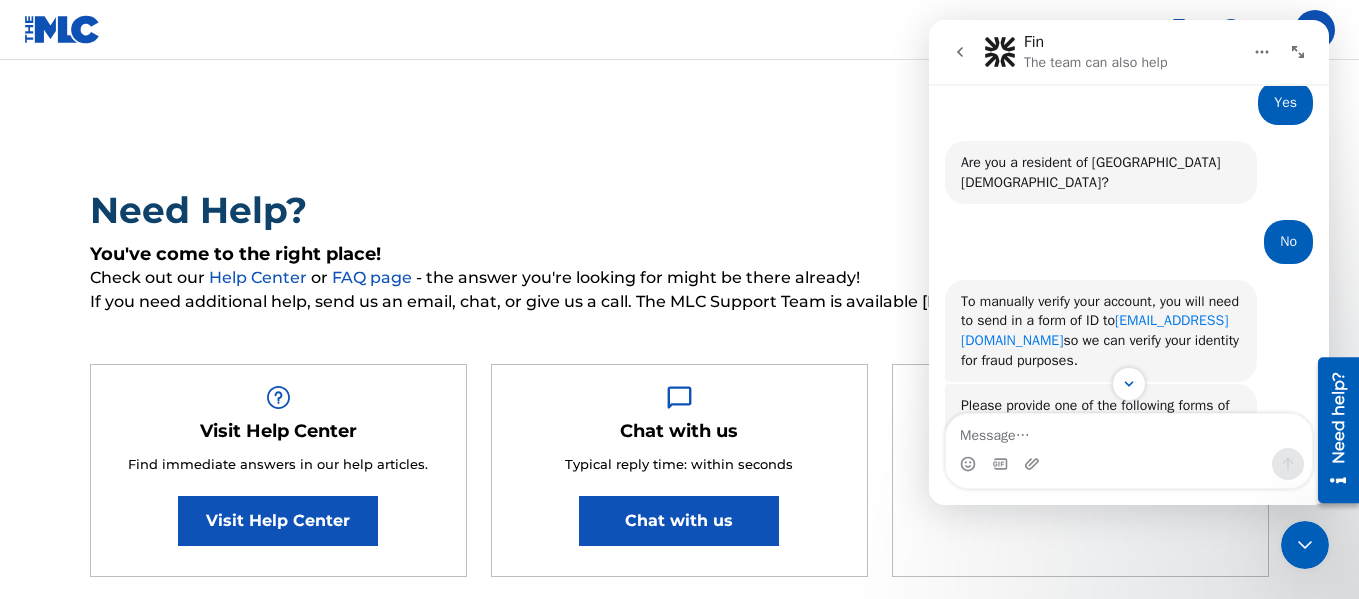 click on "support@themlc.com" at bounding box center [1094, 330] 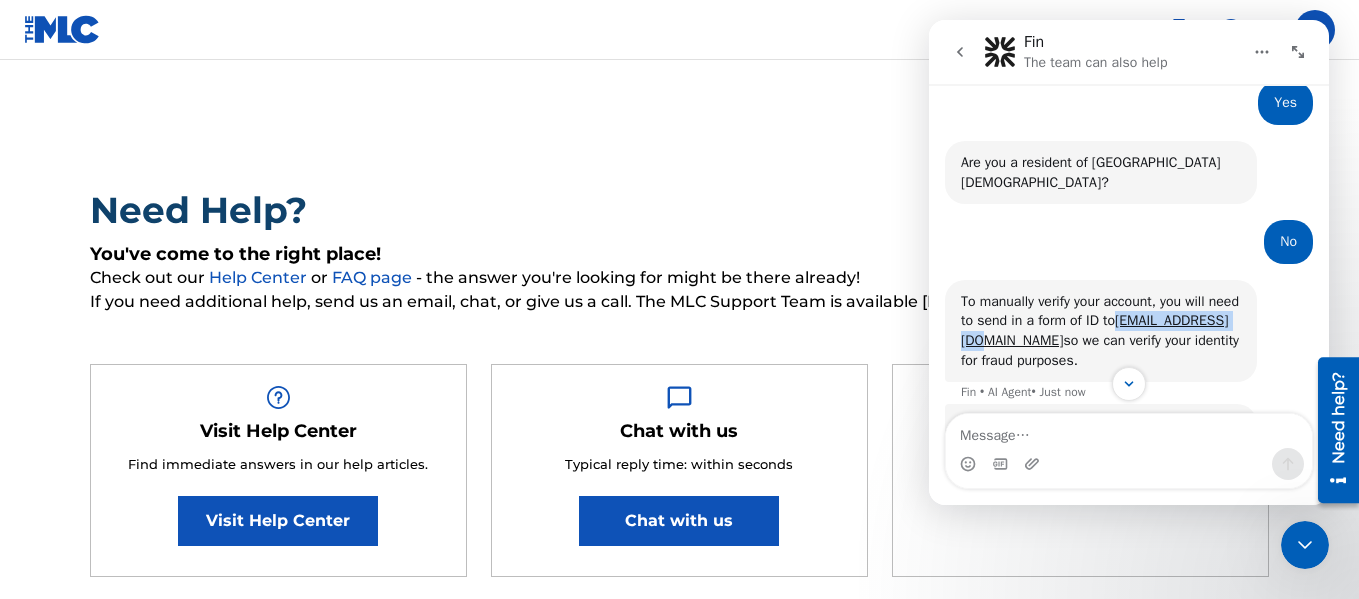 drag, startPoint x: 949, startPoint y: 315, endPoint x: 1094, endPoint y: 327, distance: 145.4957 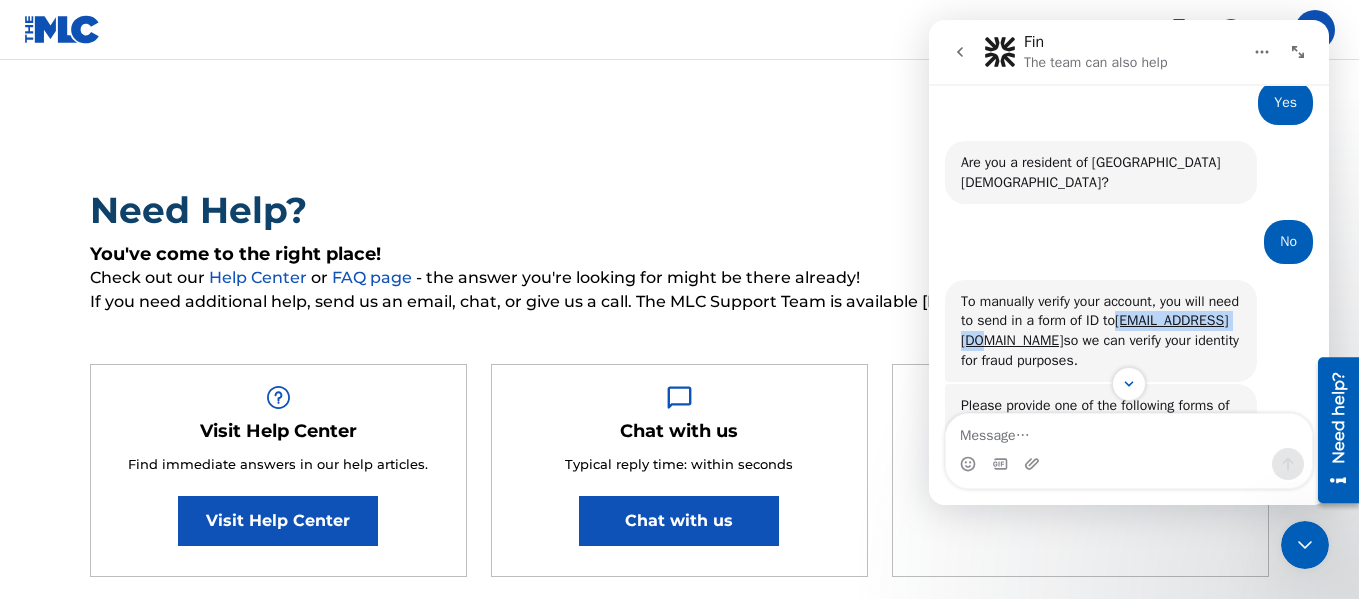 copy on "support@themlc.com" 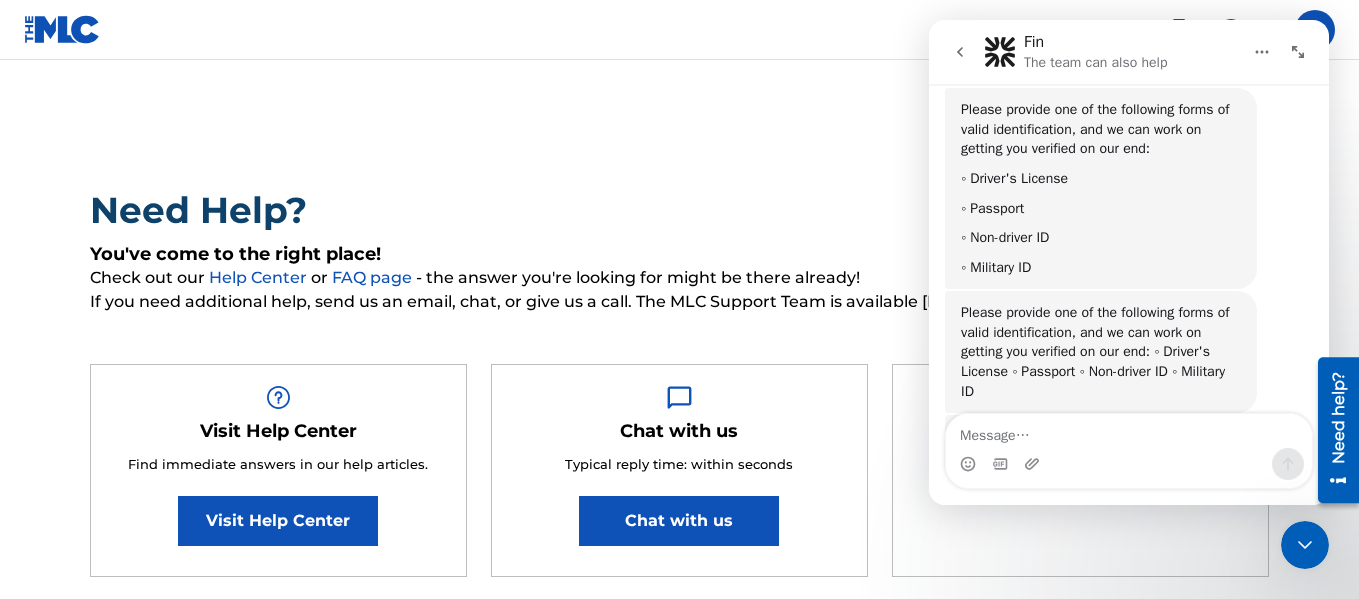 scroll, scrollTop: 609, scrollLeft: 0, axis: vertical 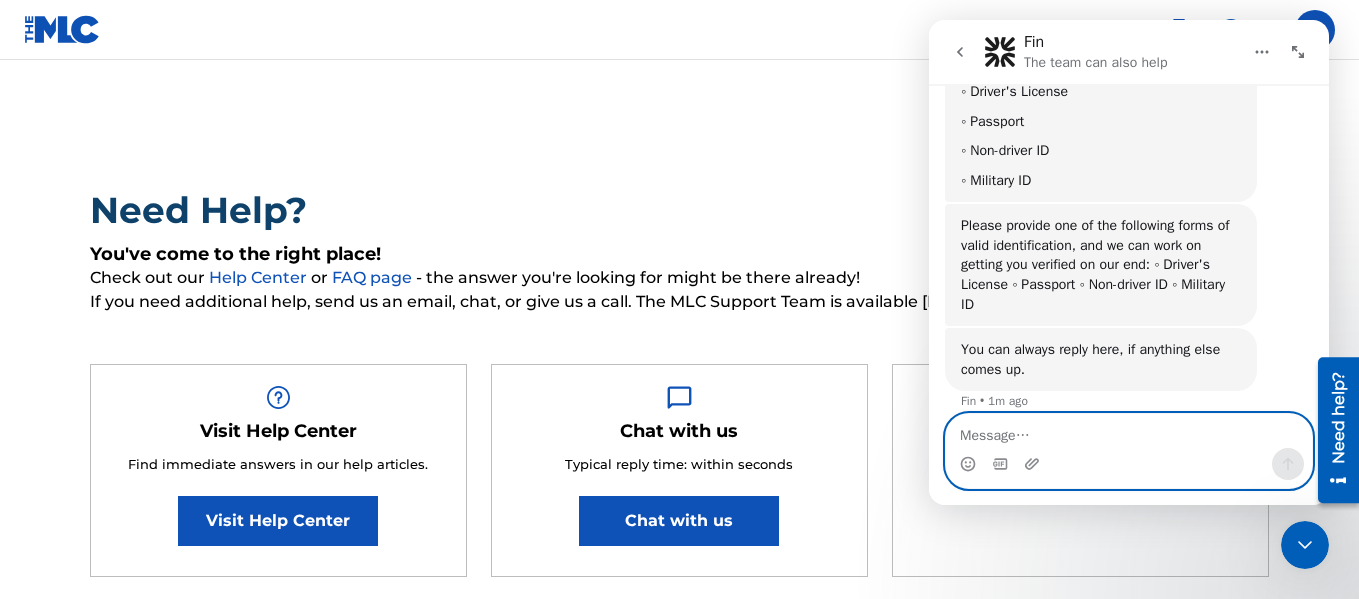click at bounding box center [1129, 431] 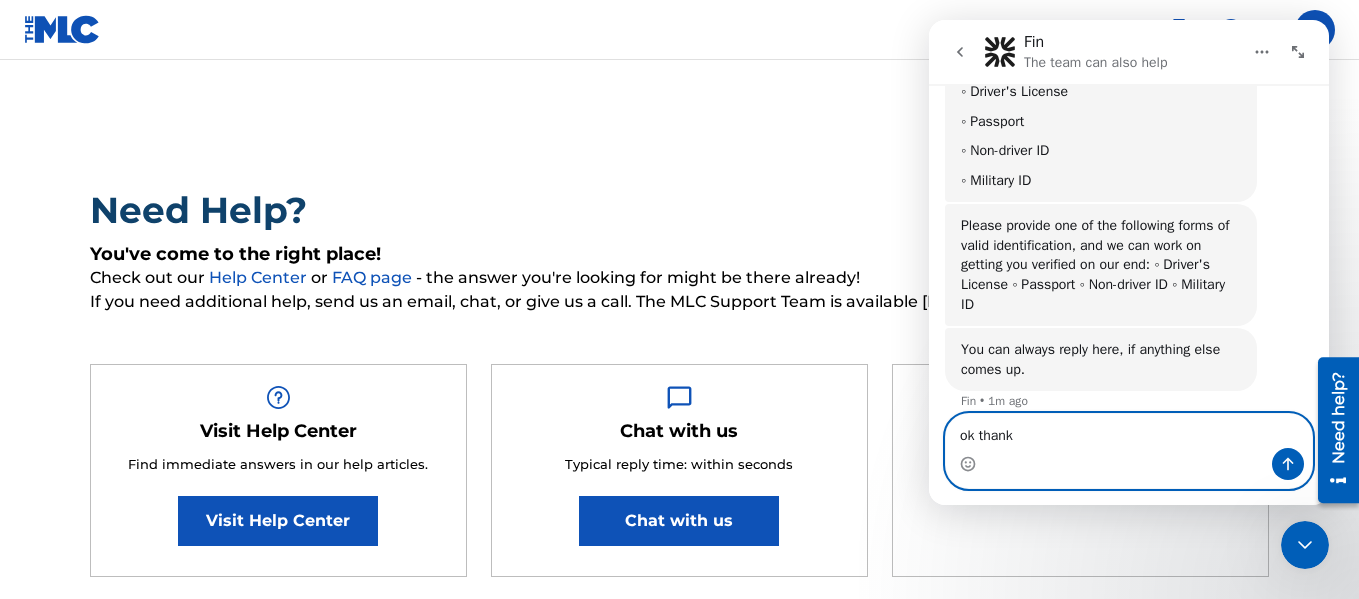 type on "ok thanka" 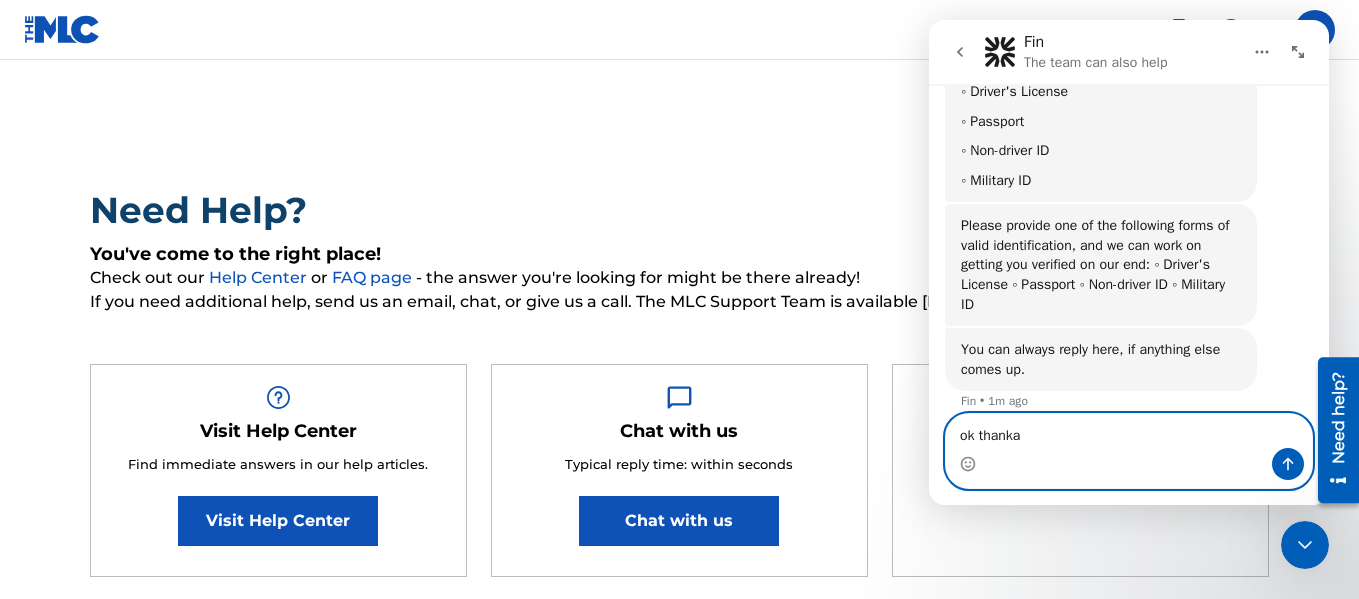 type 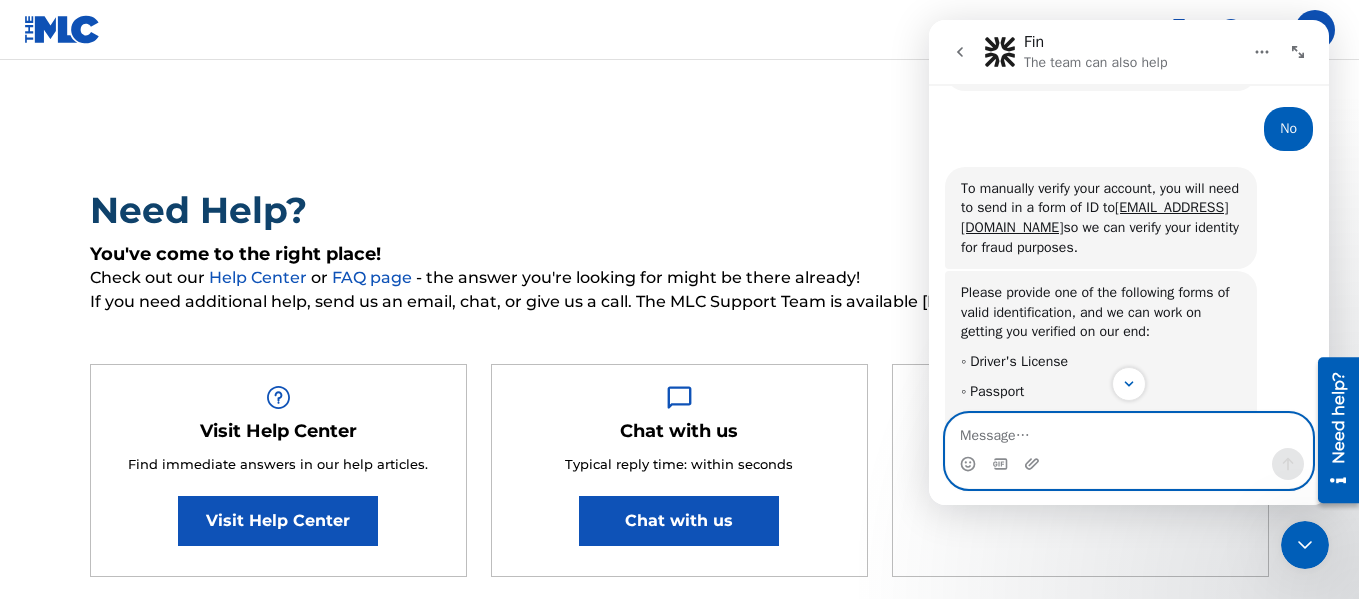 scroll, scrollTop: 340, scrollLeft: 0, axis: vertical 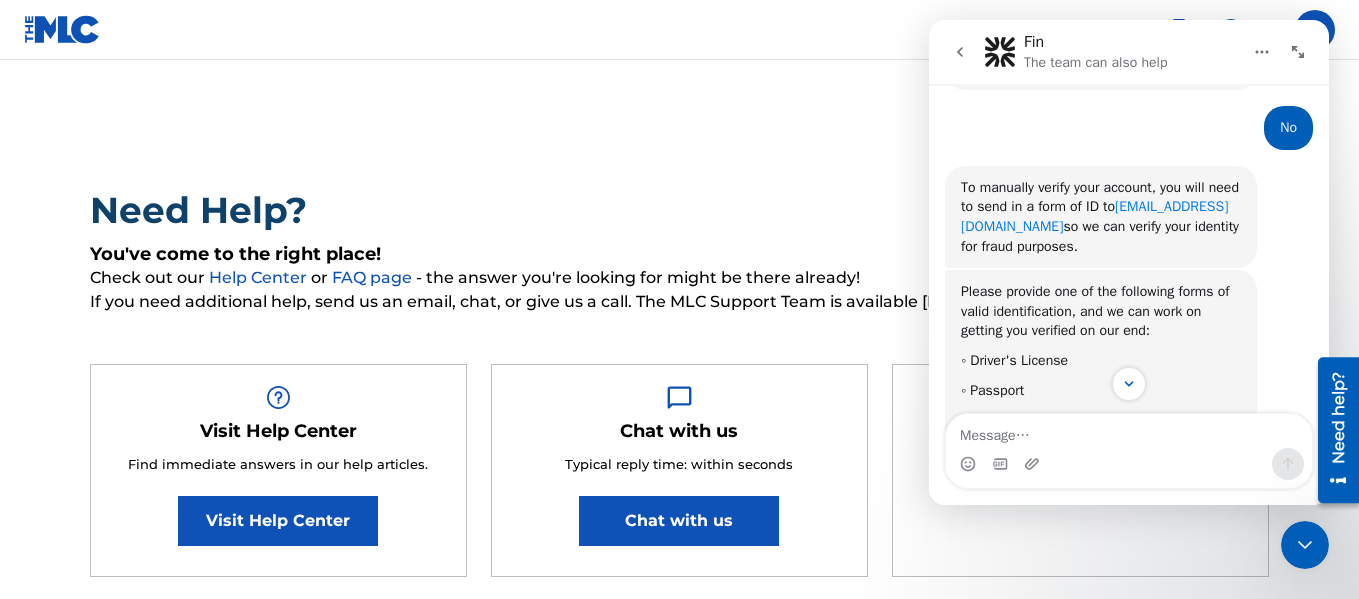 click on "support@themlc.com" at bounding box center [1094, 216] 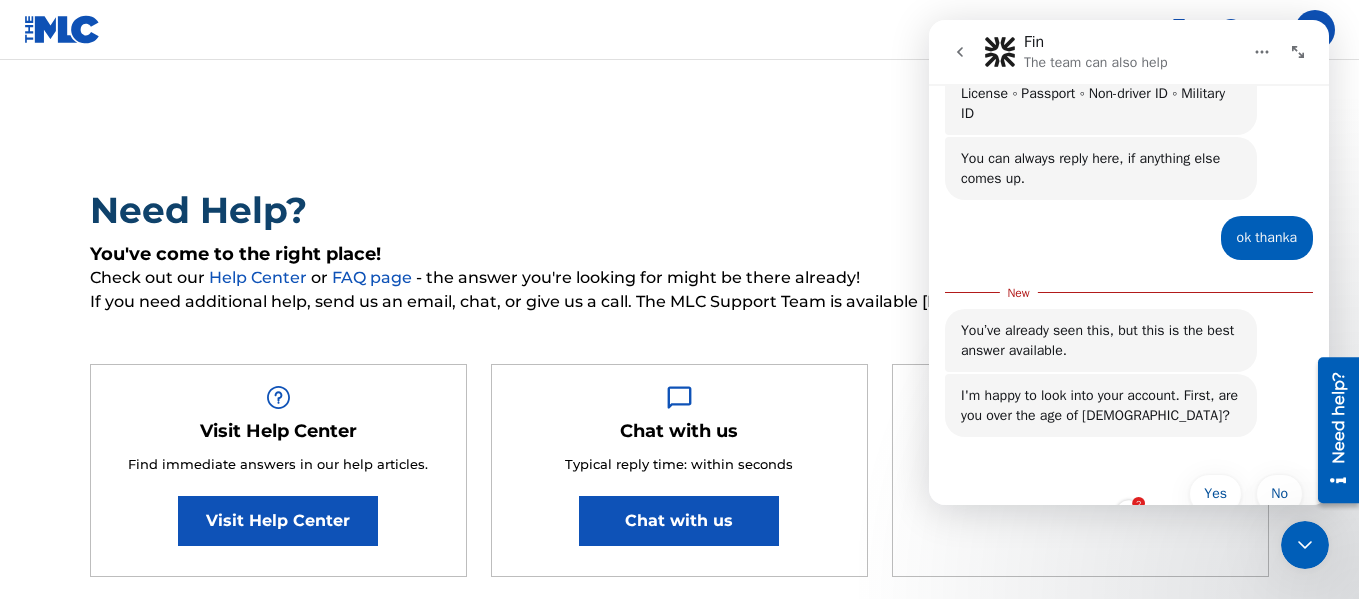scroll, scrollTop: 845, scrollLeft: 0, axis: vertical 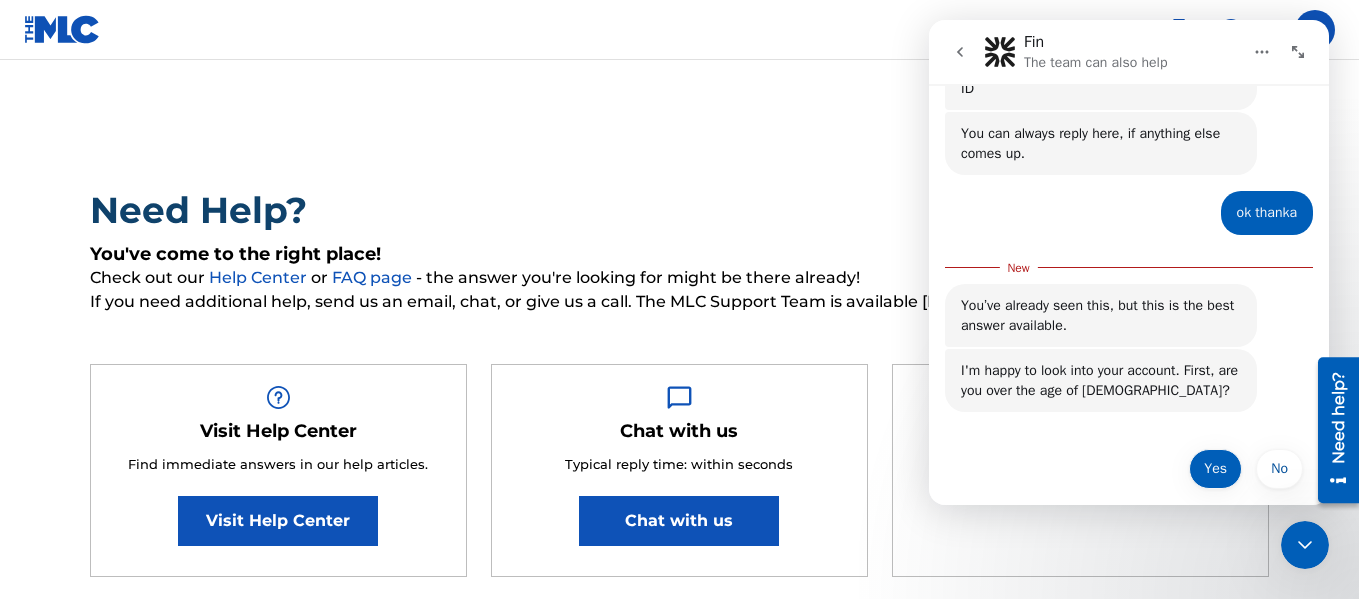 click on "Yes" at bounding box center (1215, 469) 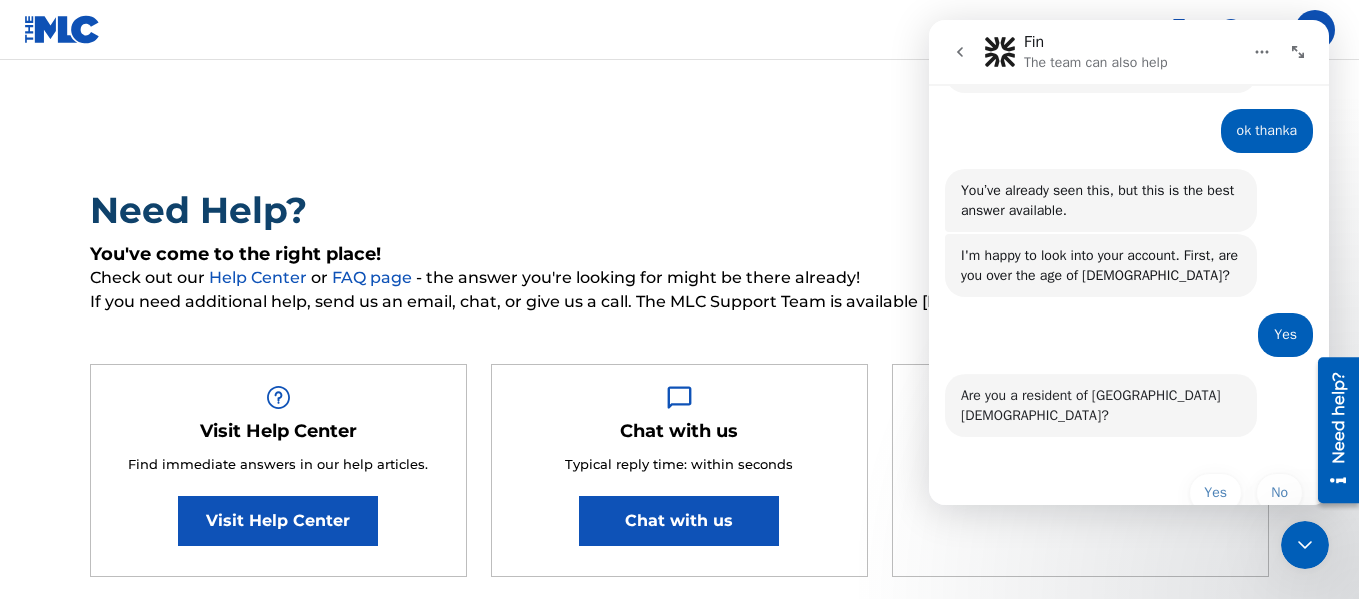 scroll, scrollTop: 931, scrollLeft: 0, axis: vertical 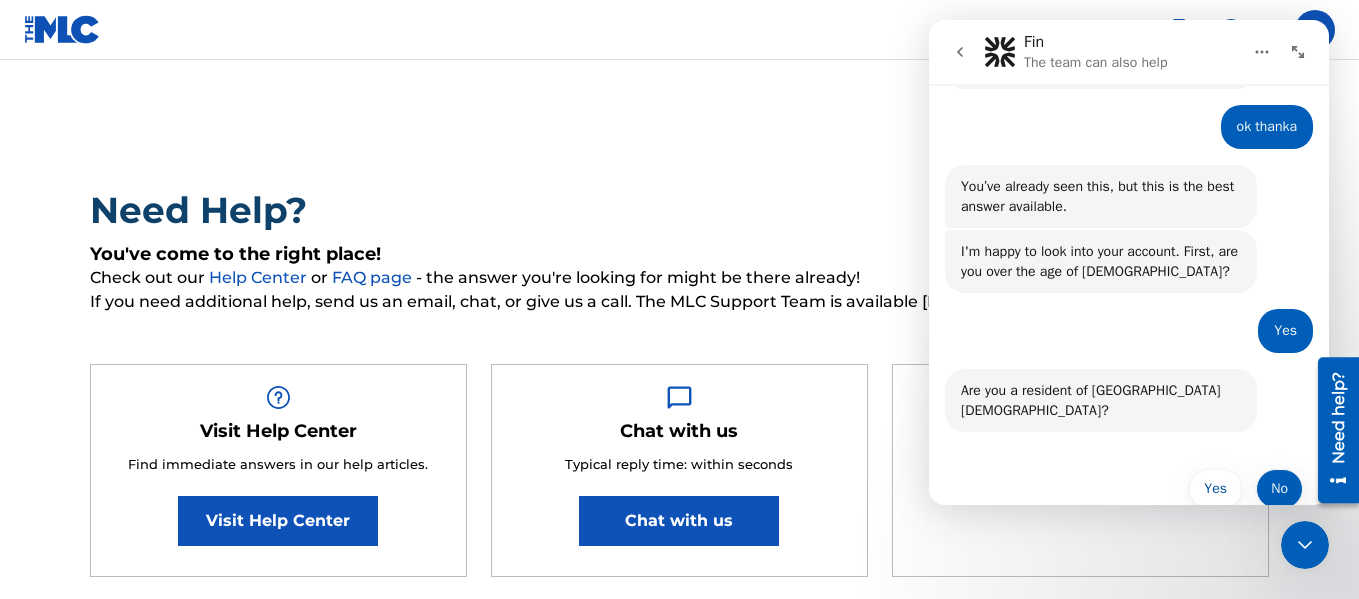 click on "No" at bounding box center [1279, 489] 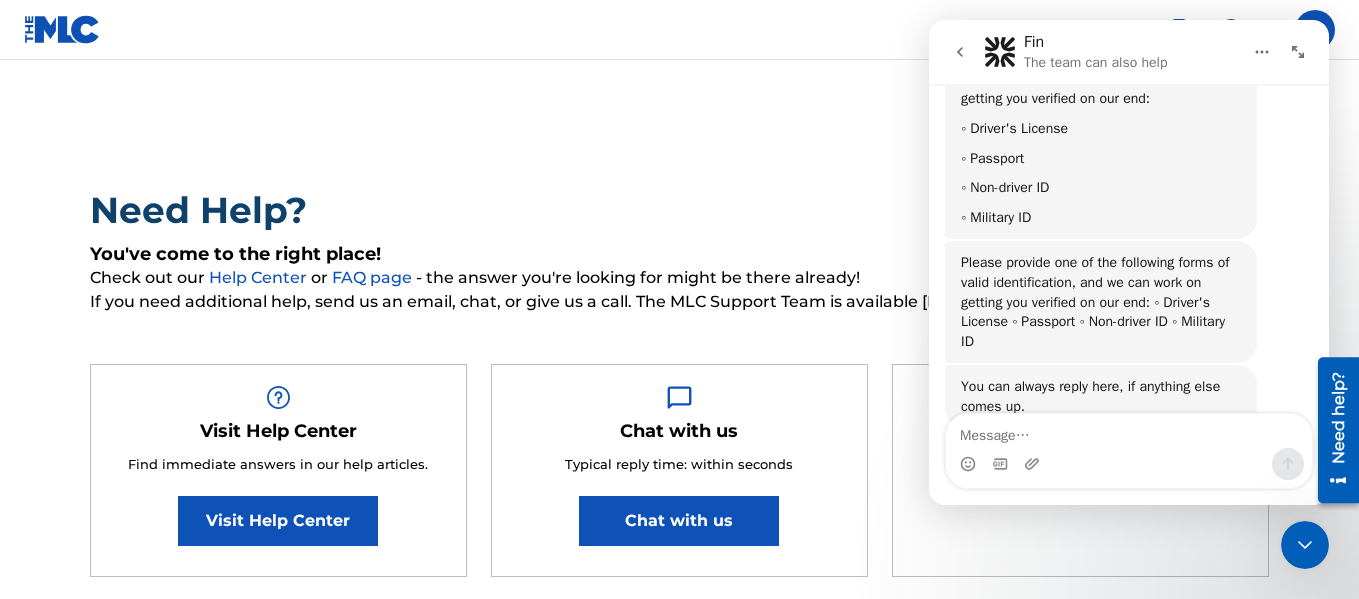 scroll, scrollTop: 1555, scrollLeft: 0, axis: vertical 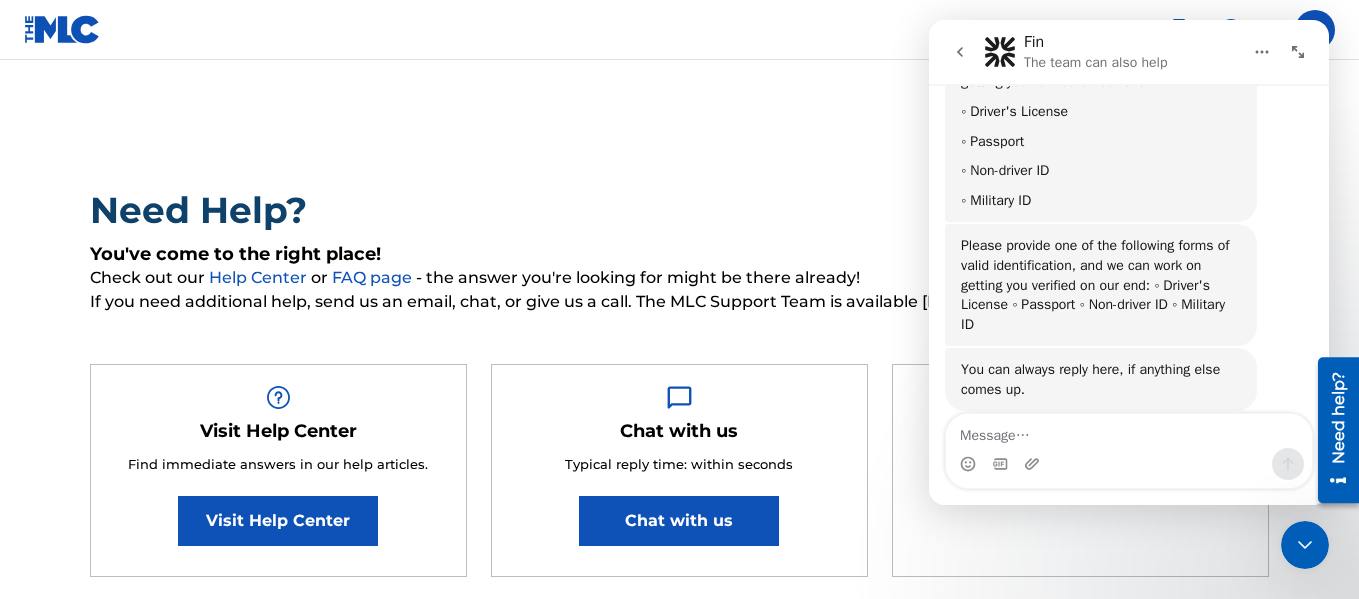 click on "Need Help? You've come to the right place! Check out our   Help Center   or   FAQ page   - the answer you're looking for might be there already! If you need additional help, send us an email, chat, or give us a call. The MLC Support Team is available Monday-Friday, 8am-6pm CT. Visit Help Center Find immediate answers in our help articles. Visit Help Center Chat with us Typical reply time: within seconds Chat with us Call us Talk to a live team member. (615) 488-3653 Submit a request Typical reply time: within hours via email First Name   Brian Required Last Name   Sinclair Required Email Address   zionmixengine@gmail.com Required Topic Required Sub Topic Required Description   Required Submit For any questions related to: Press Inquiries and Interview Requests:  press@themlc.com  Monthly Usage Reporting:  dsp.relations@themlc.com  Royalties or Assessment Payments:  finance@themlc.com  Marketing:  marketinginfo@themlc.com  International Relations:  international@themlc.com  Data Quality Initiative (DQI):" at bounding box center (679, 967) 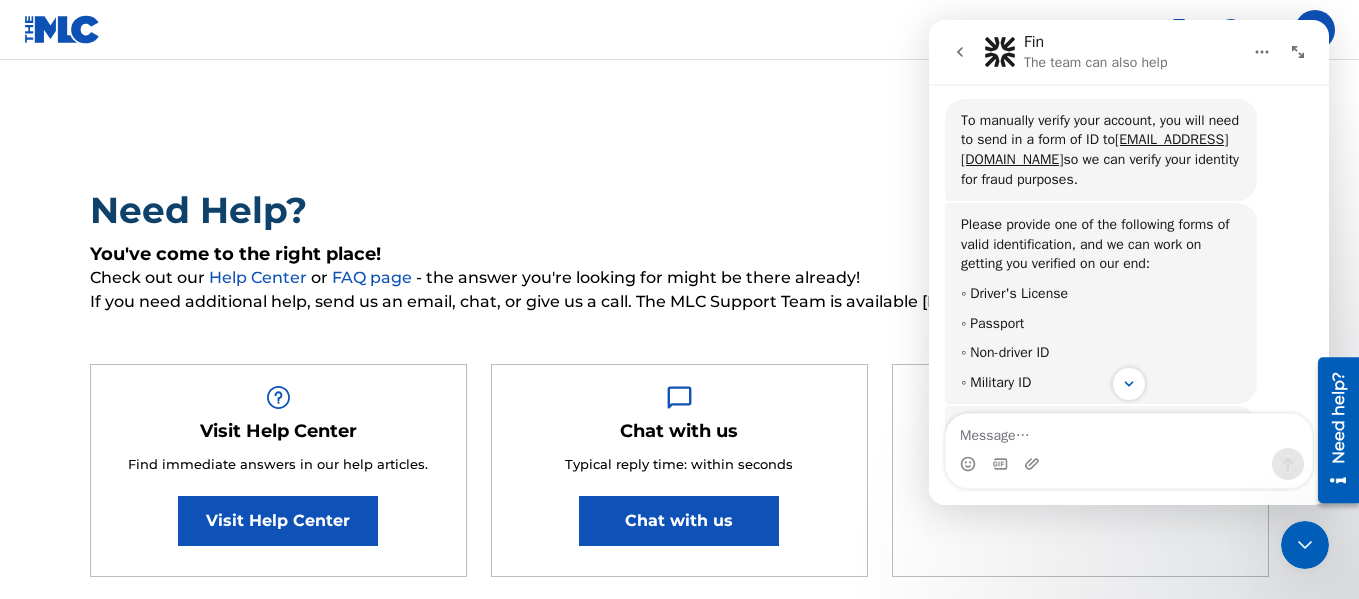 scroll, scrollTop: 1373, scrollLeft: 0, axis: vertical 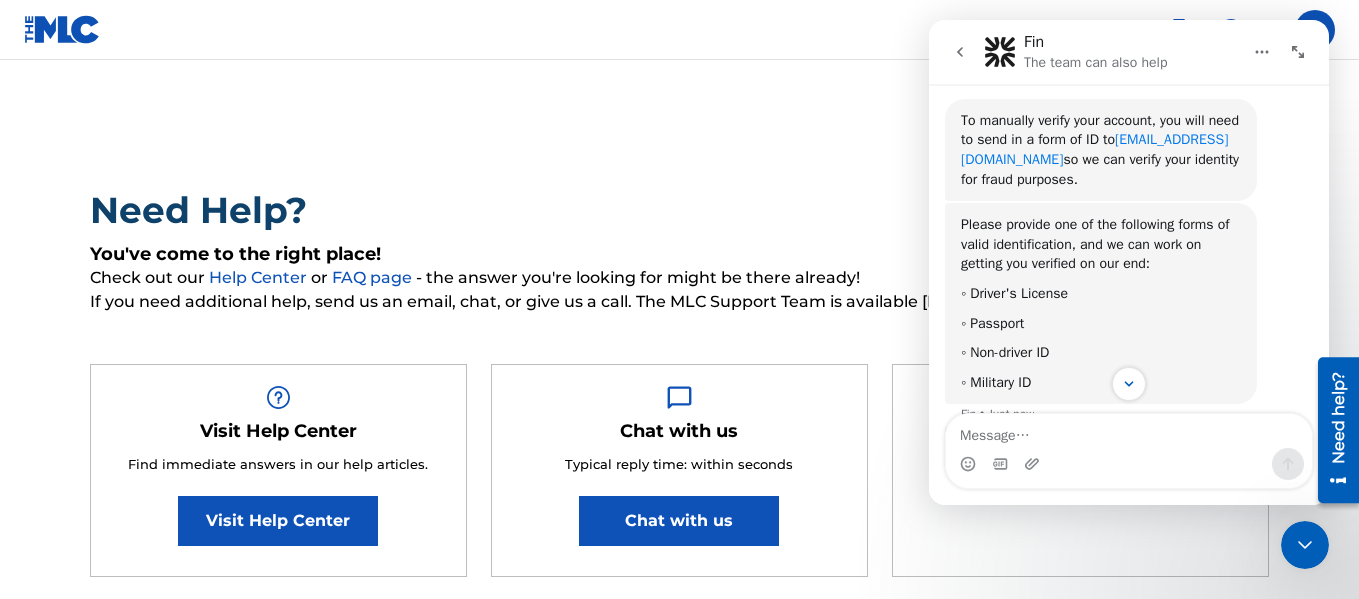 click on "support@themlc.com" at bounding box center [1094, 149] 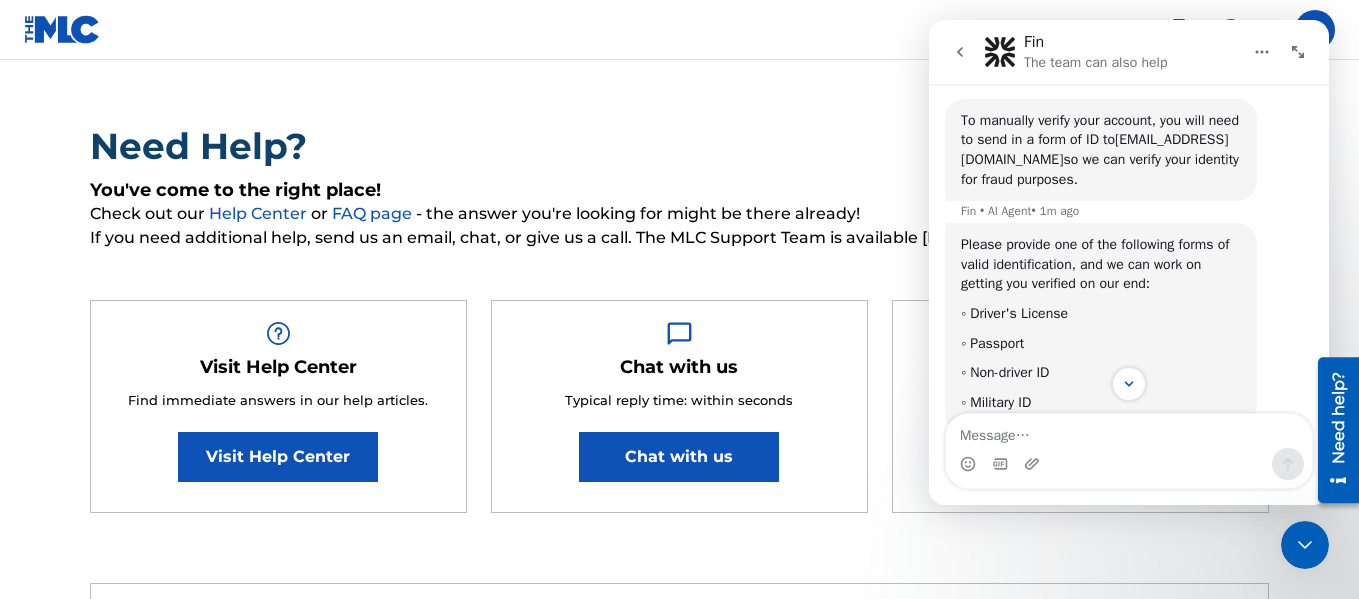 scroll, scrollTop: 0, scrollLeft: 0, axis: both 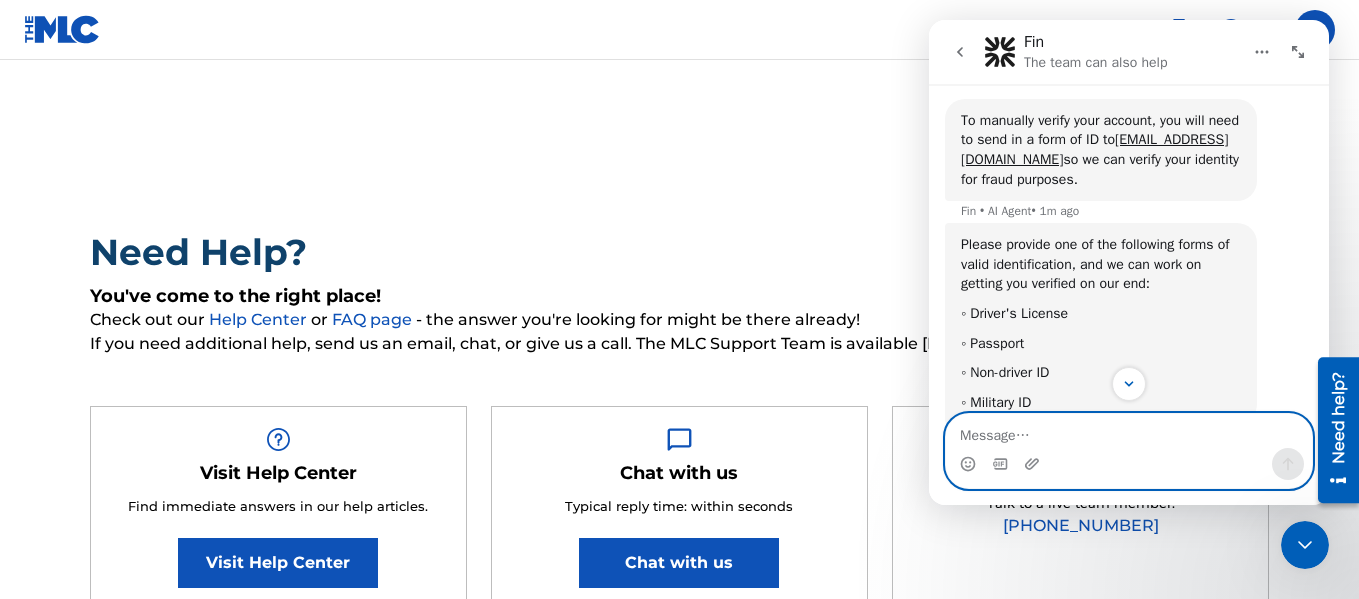 click at bounding box center (1129, 431) 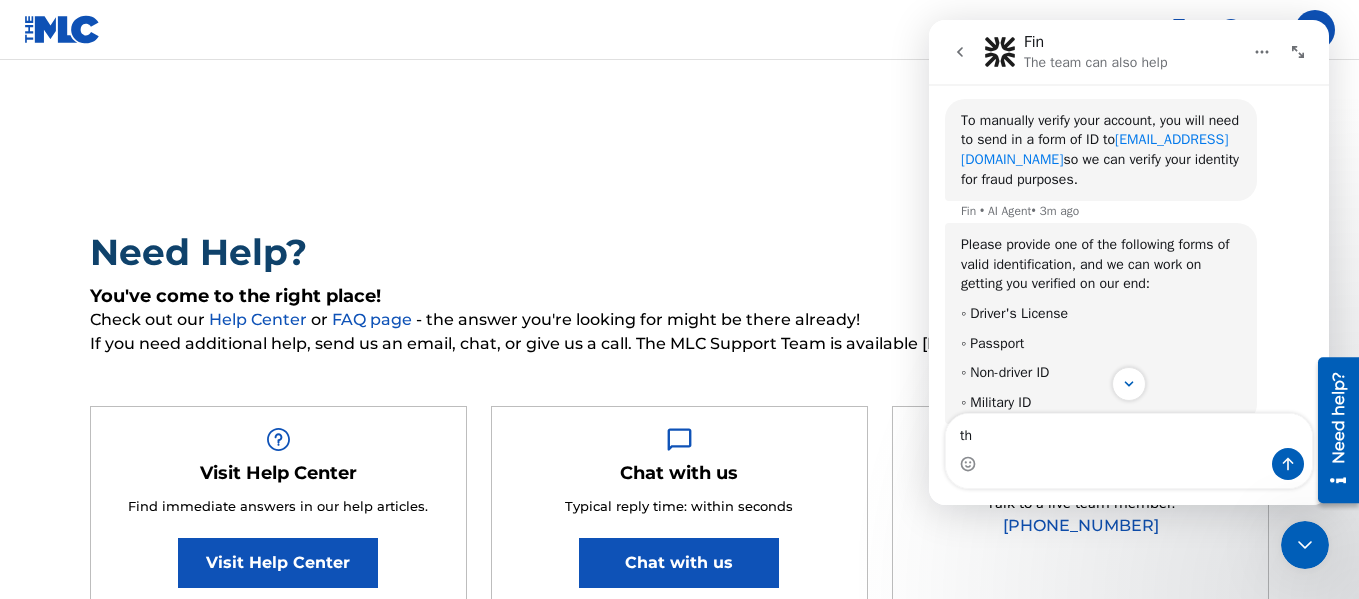 click on "support@themlc.com" at bounding box center (1094, 149) 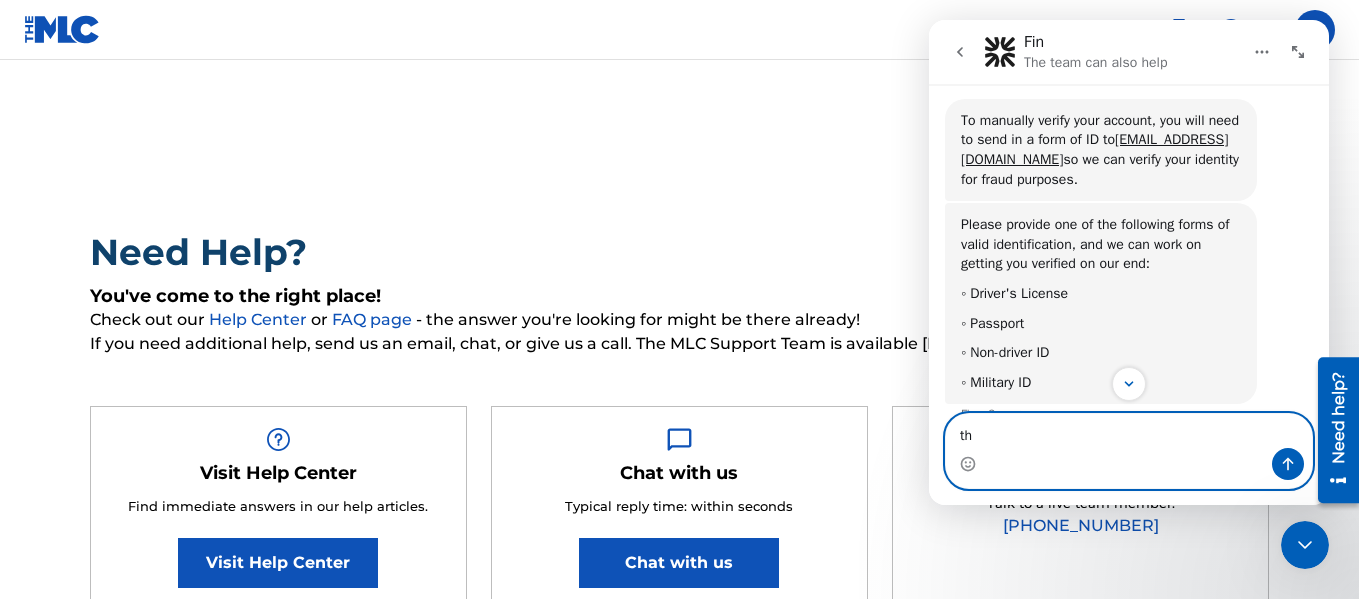 click on "th" at bounding box center (1129, 431) 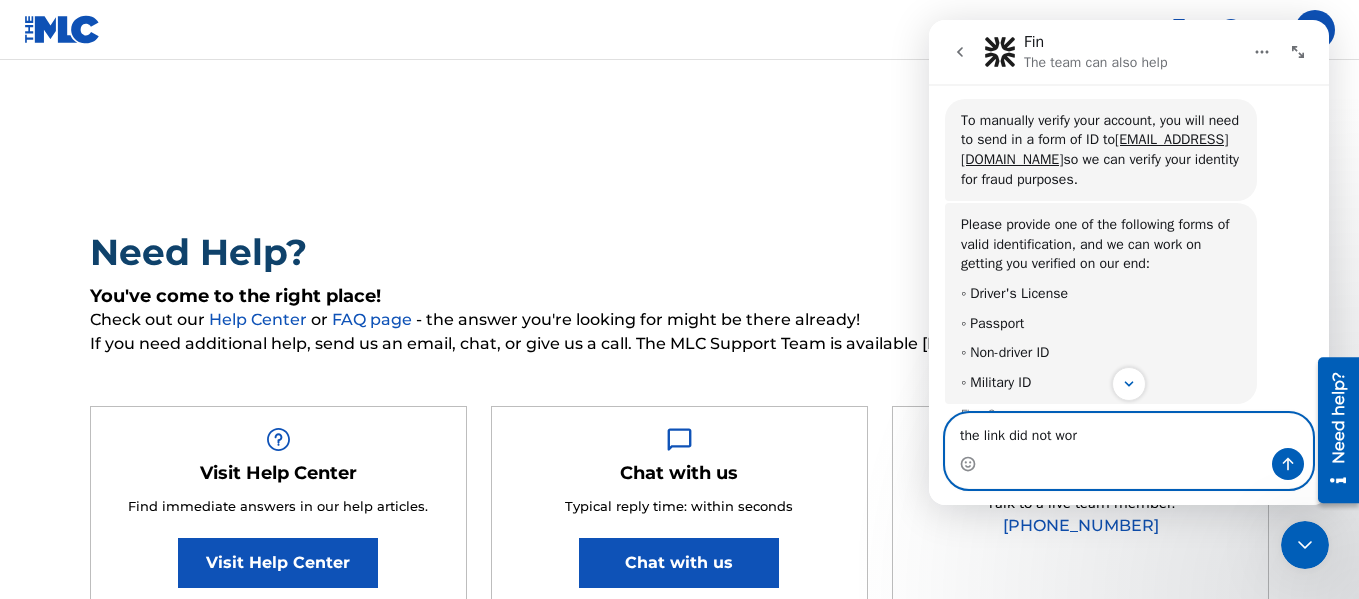 type on "the link did not work" 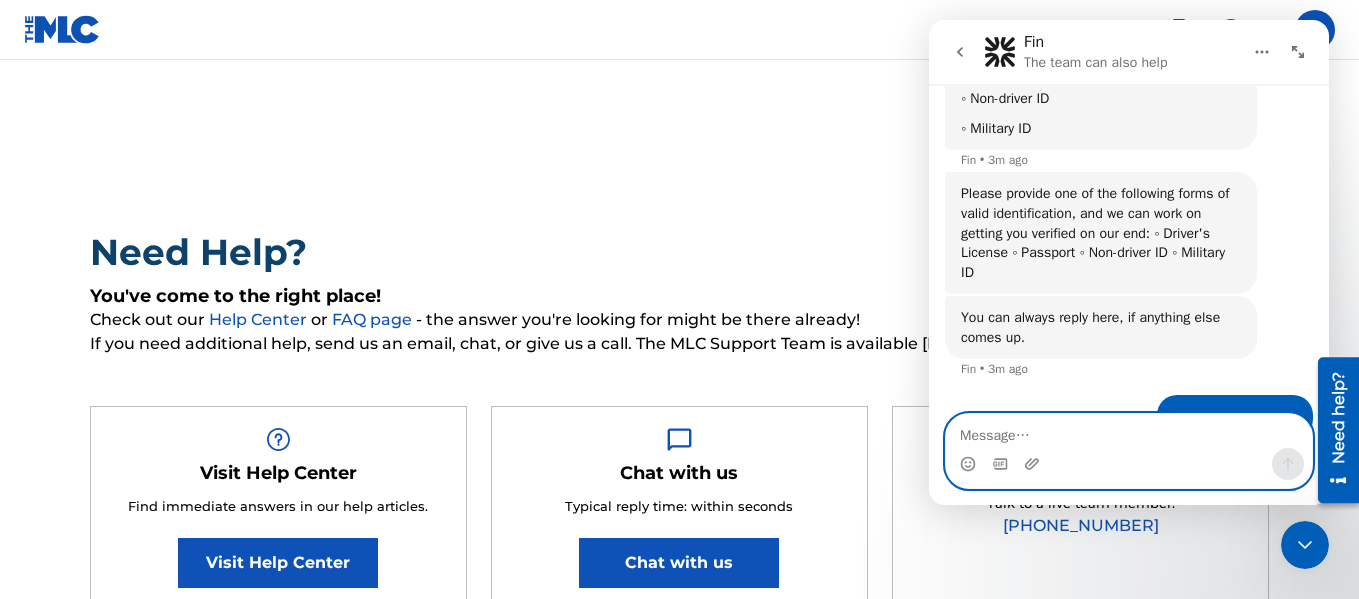 scroll, scrollTop: 1667, scrollLeft: 0, axis: vertical 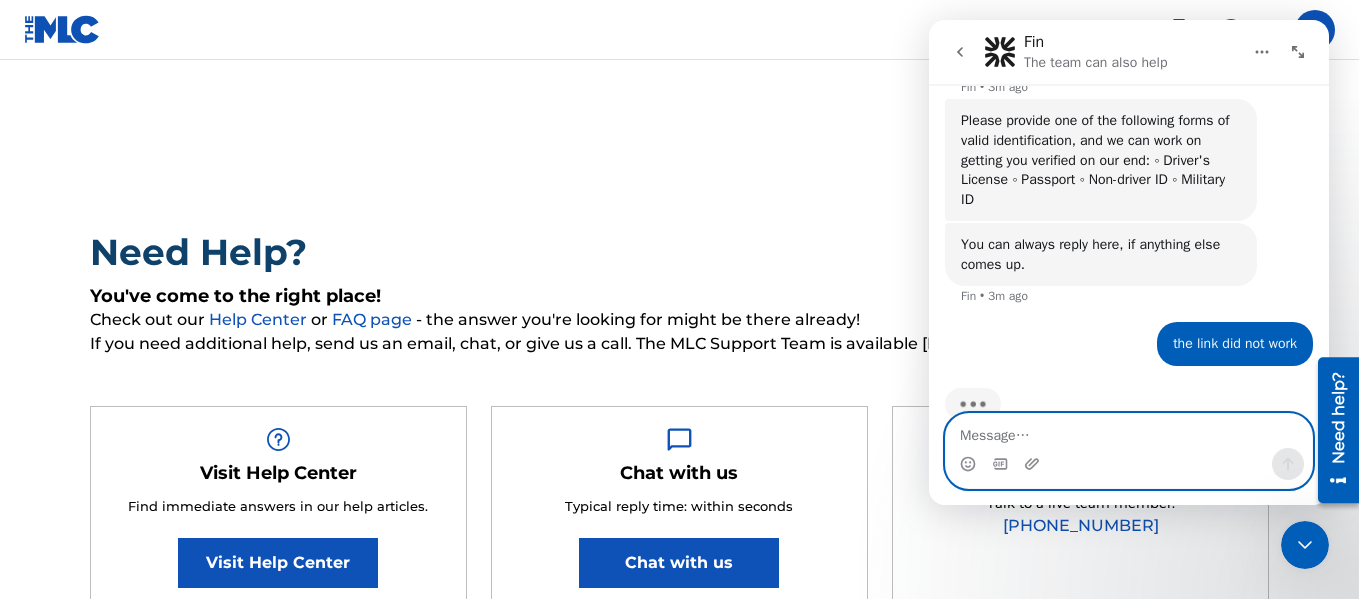 type 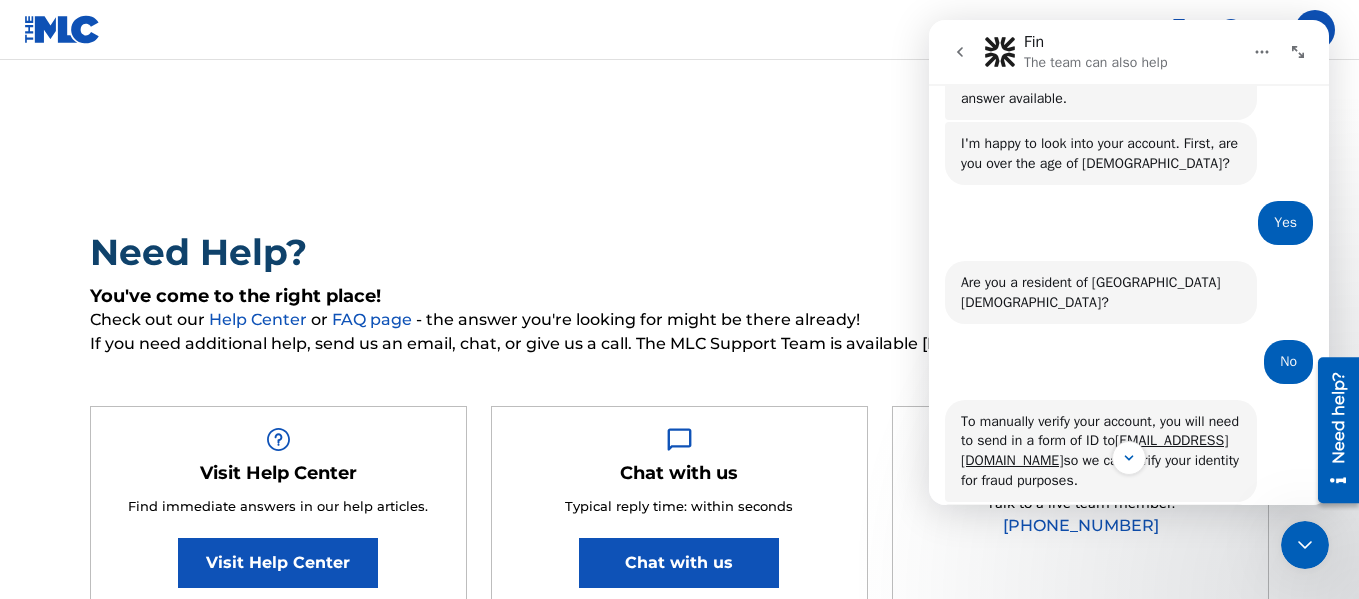 scroll, scrollTop: 1040, scrollLeft: 0, axis: vertical 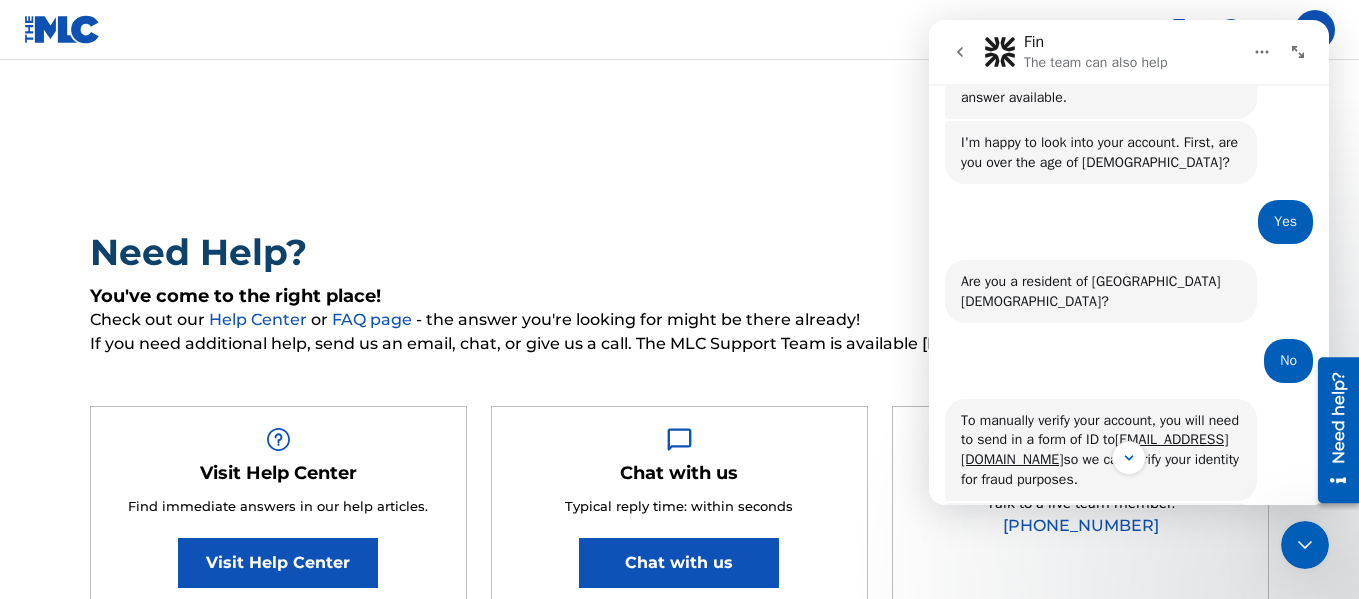 click on "Need Help? You've come to the right place! Check out our   Help Center   or   FAQ page   - the answer you're looking for might be there already! If you need additional help, send us an email, chat, or give us a call. The MLC Support Team is available Monday-Friday, 8am-6pm CT. Visit Help Center Find immediate answers in our help articles. Visit Help Center Chat with us Typical reply time: within seconds Chat with us Call us Talk to a live team member. (615) 488-3653 Submit a request Typical reply time: within hours via email First Name   Brian Required Last Name   Sinclair Required Email Address   zionmixengine@gmail.com Required Topic Required Sub Topic Required Description   Required Submit For any questions related to: Press Inquiries and Interview Requests:  press@themlc.com  Monthly Usage Reporting:  dsp.relations@themlc.com  Royalties or Assessment Payments:  finance@themlc.com  Marketing:  marketinginfo@themlc.com  International Relations:  international@themlc.com  Data Quality Initiative (DQI):" at bounding box center (679, 1008) 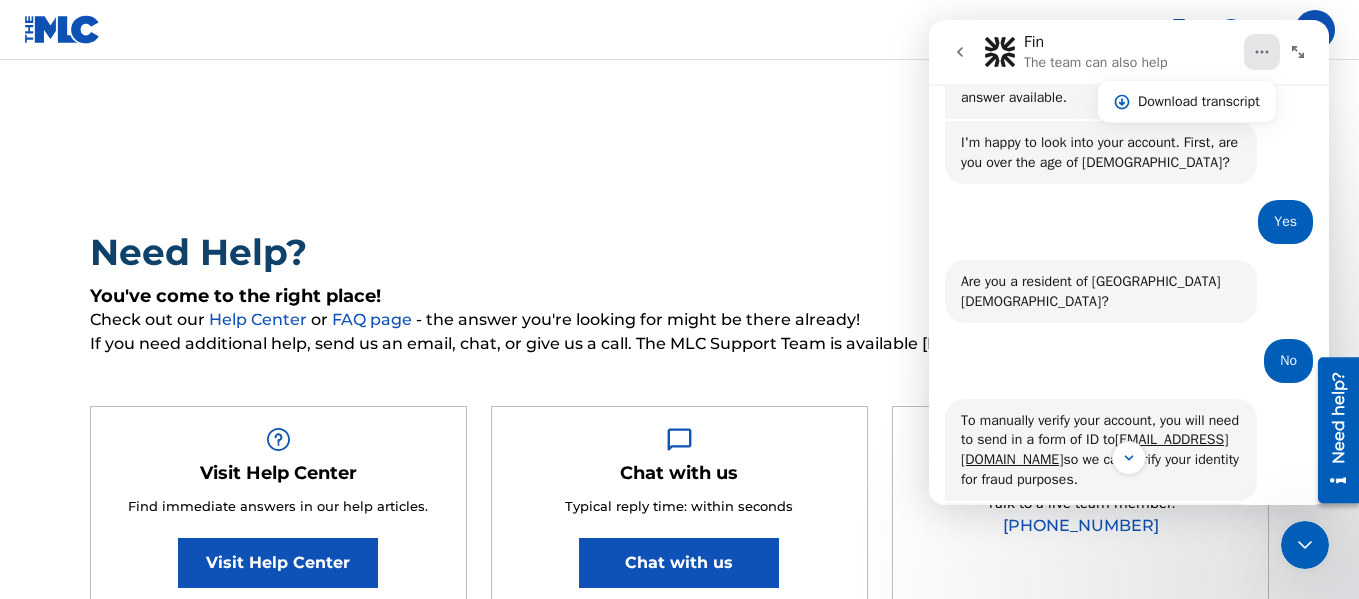 click at bounding box center [1298, 52] 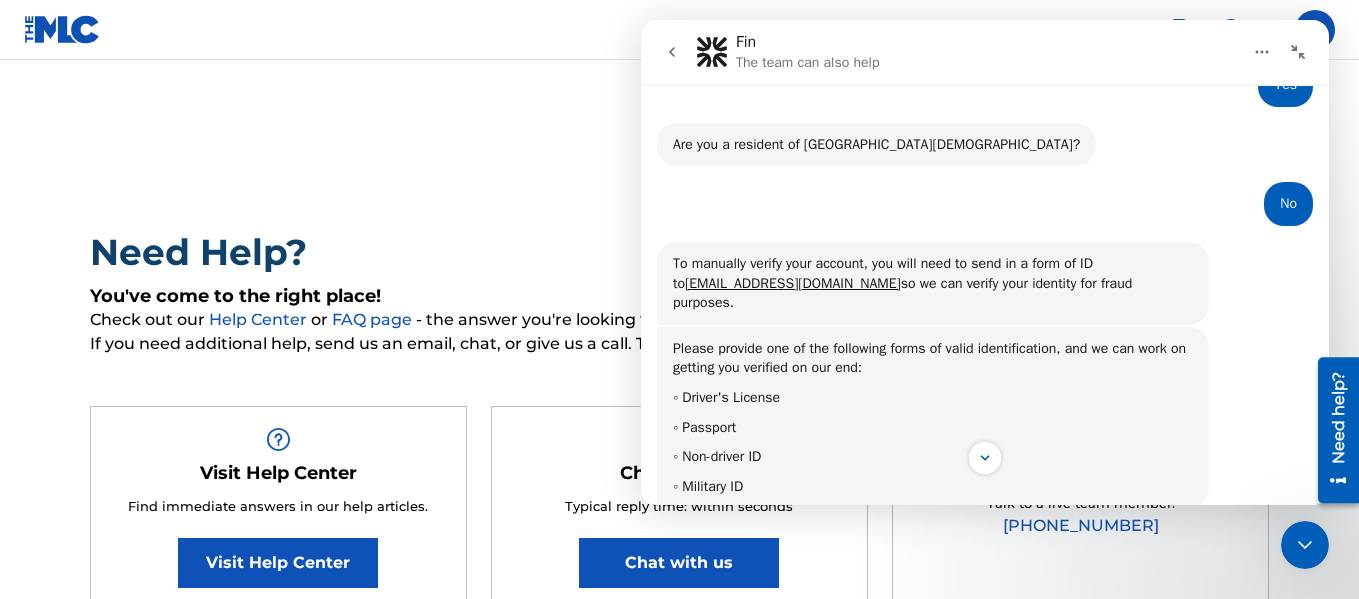 click at bounding box center (1298, 52) 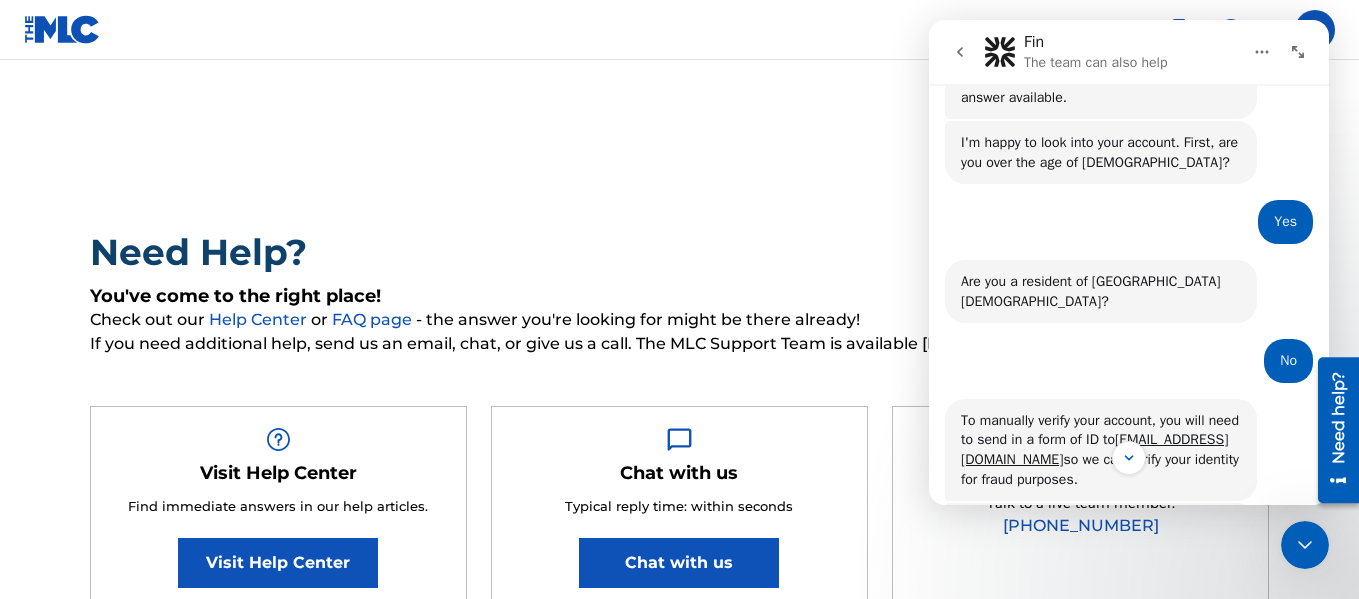 click on "Need Help? You've come to the right place! Check out our   Help Center   or   FAQ page   - the answer you're looking for might be there already! If you need additional help, send us an email, chat, or give us a call. The MLC Support Team is available Monday-Friday, 8am-6pm CT. Visit Help Center Find immediate answers in our help articles. Visit Help Center Chat with us Typical reply time: within seconds Chat with us Call us Talk to a live team member. (615) 488-3653 Submit a request Typical reply time: within hours via email First Name   Brian Required Last Name   Sinclair Required Email Address   zionmixengine@gmail.com Required Topic Required Sub Topic Required Description   Required Submit For any questions related to: Press Inquiries and Interview Requests:  press@themlc.com  Monthly Usage Reporting:  dsp.relations@themlc.com  Royalties or Assessment Payments:  finance@themlc.com  Marketing:  marketinginfo@themlc.com  International Relations:  international@themlc.com  Data Quality Initiative (DQI):" at bounding box center (679, 1009) 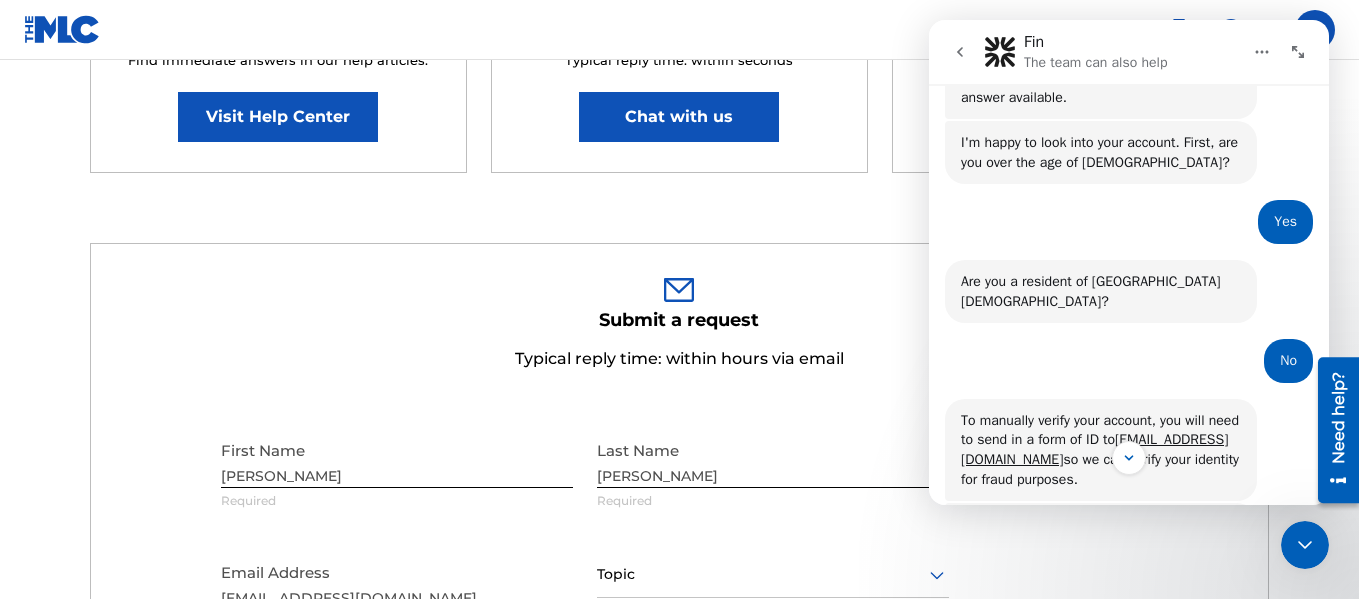 scroll, scrollTop: 0, scrollLeft: 0, axis: both 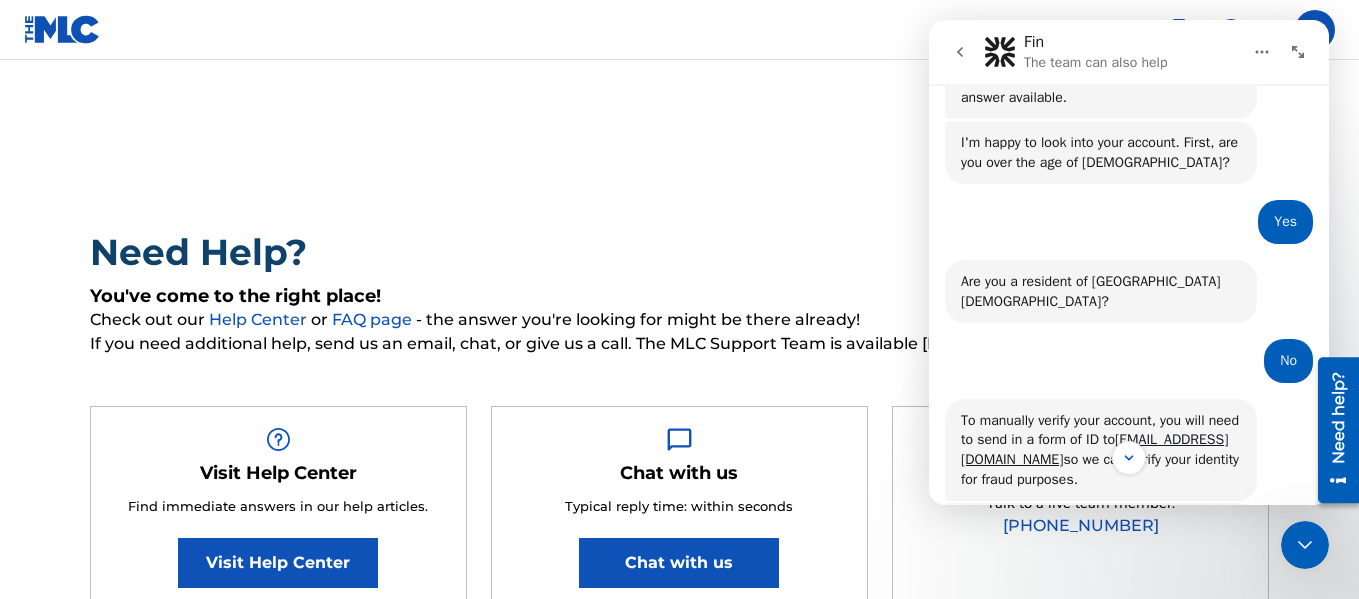 click on "Call us Talk to a live team member. (615) 488-3653" at bounding box center [1081, 513] 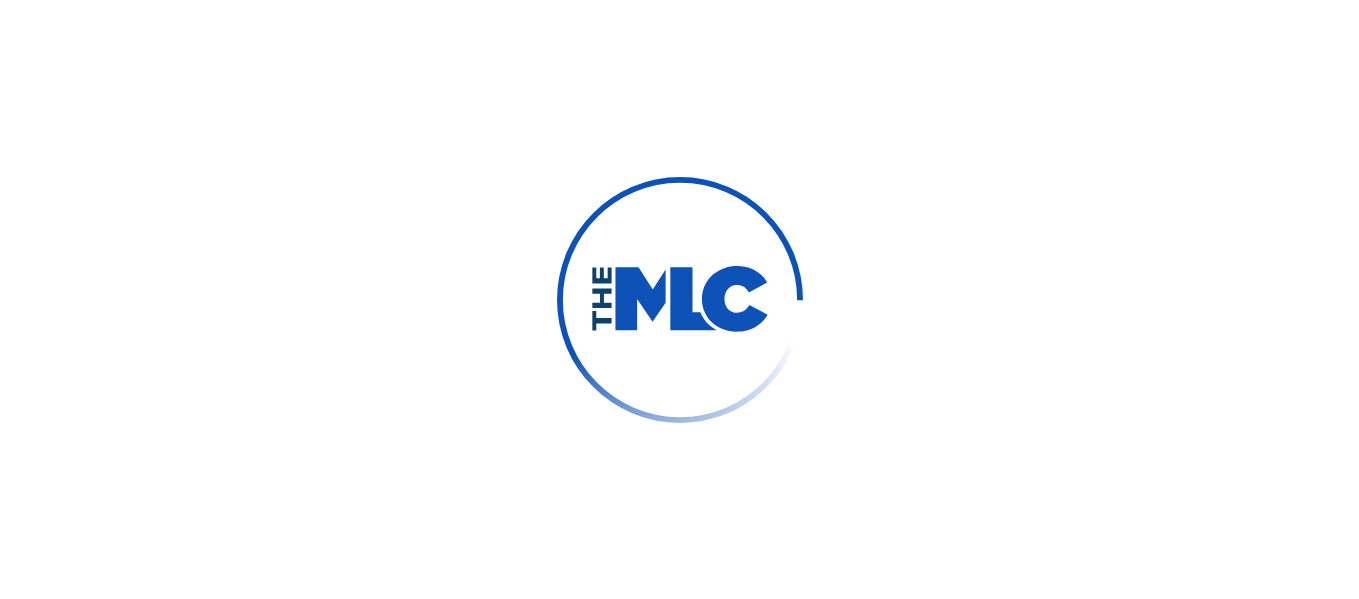 scroll, scrollTop: 0, scrollLeft: 0, axis: both 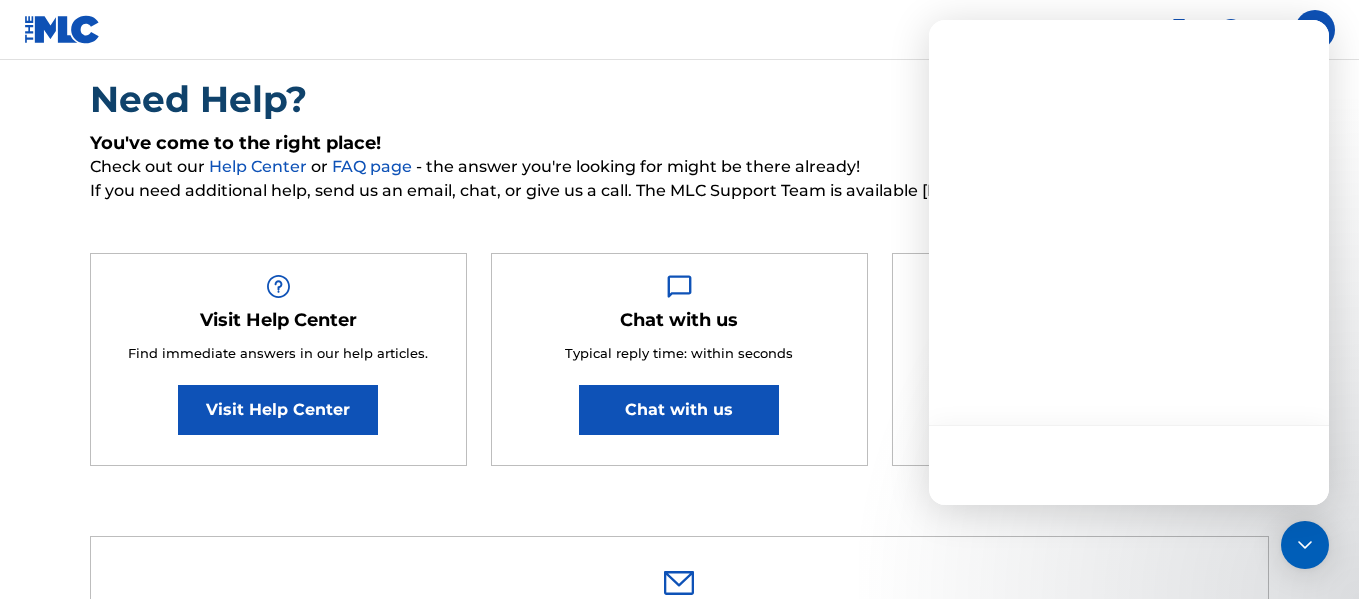 click on "Visit Help Center" at bounding box center [278, 410] 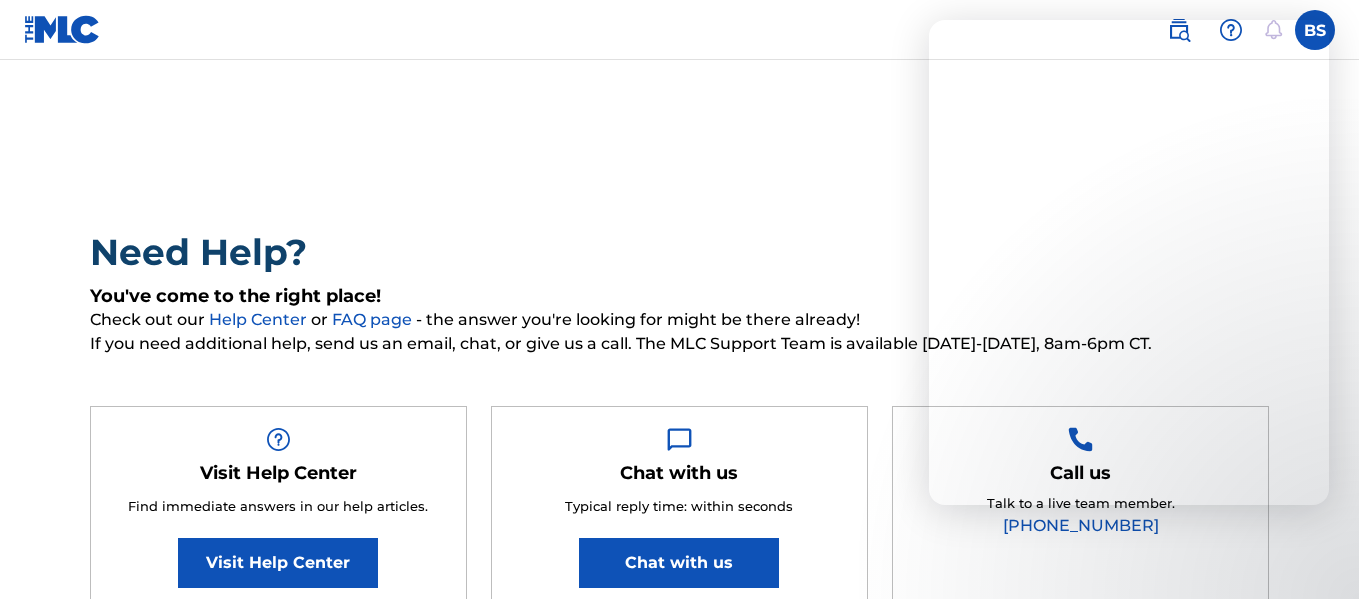 scroll, scrollTop: 111, scrollLeft: 0, axis: vertical 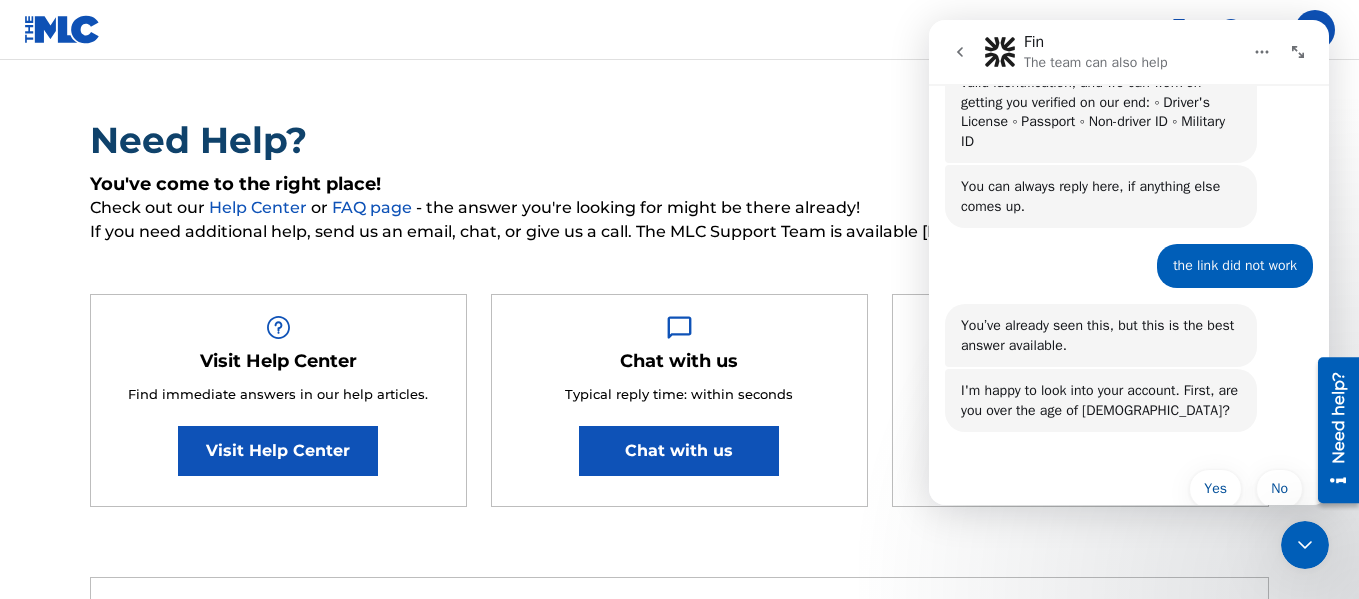 click 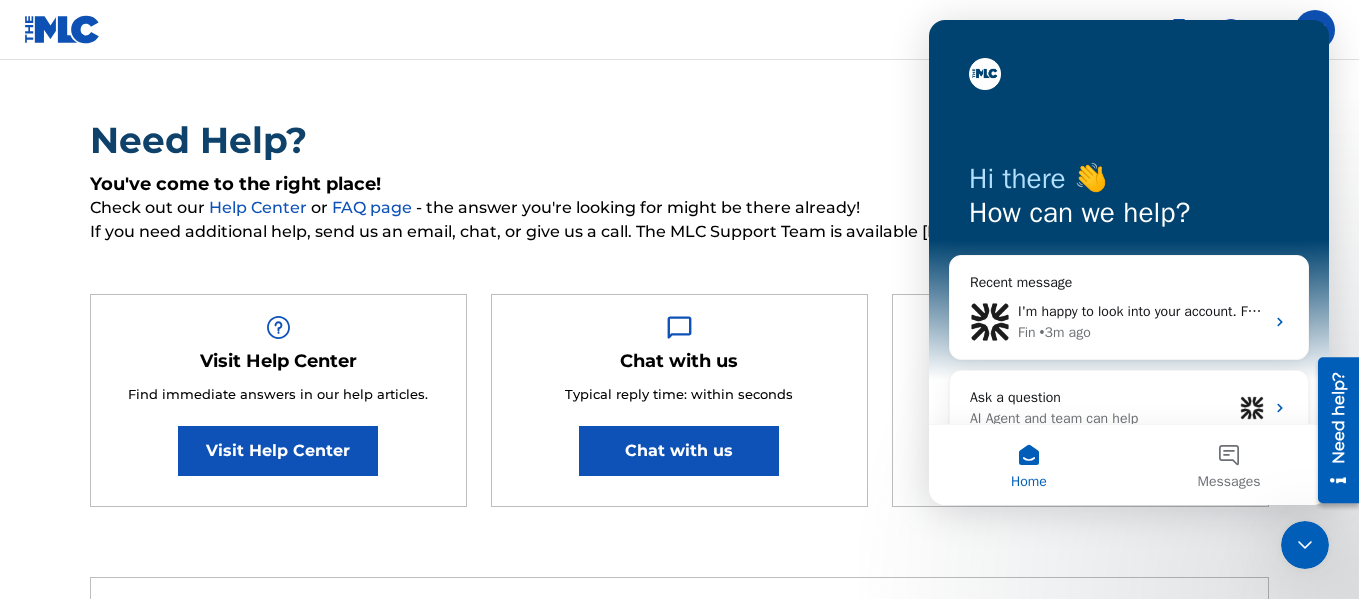 scroll, scrollTop: 0, scrollLeft: 0, axis: both 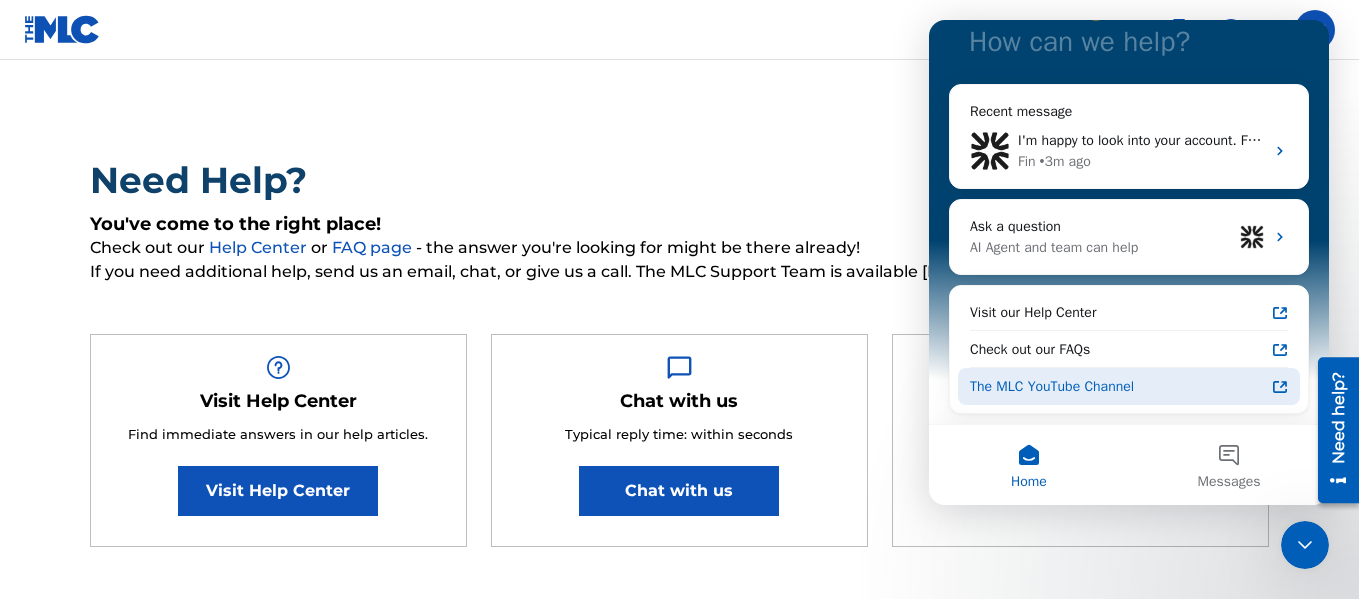 click on "The MLC YouTube Channel" at bounding box center (1129, 386) 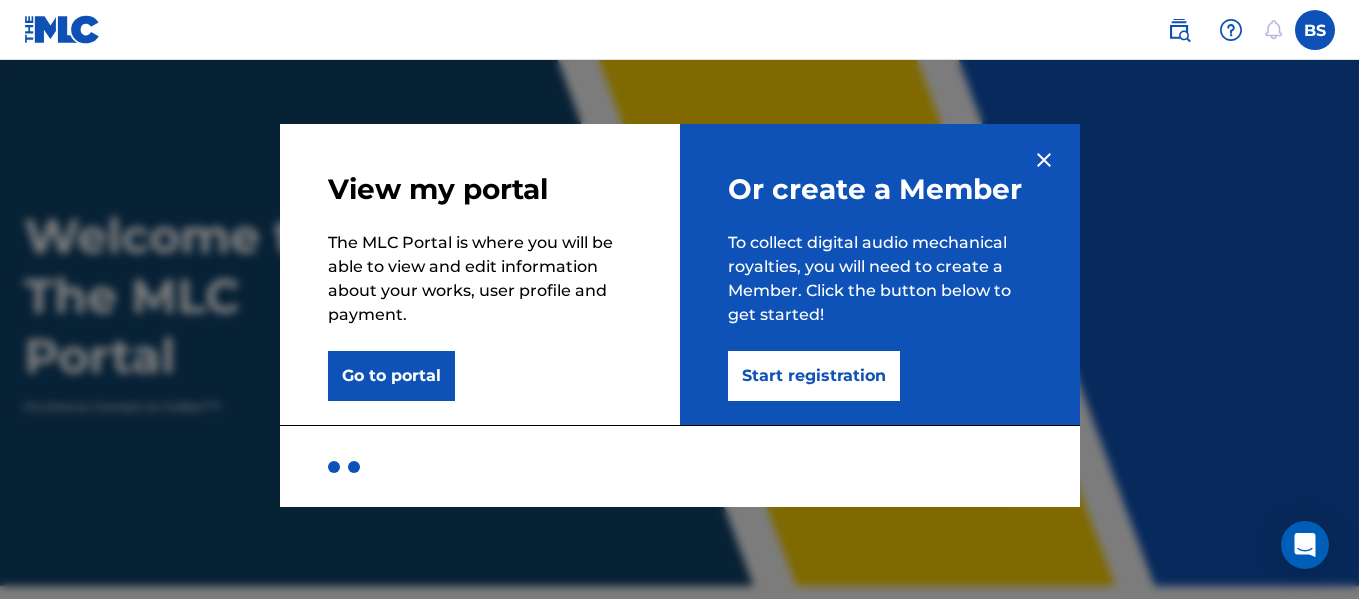 scroll, scrollTop: 0, scrollLeft: 0, axis: both 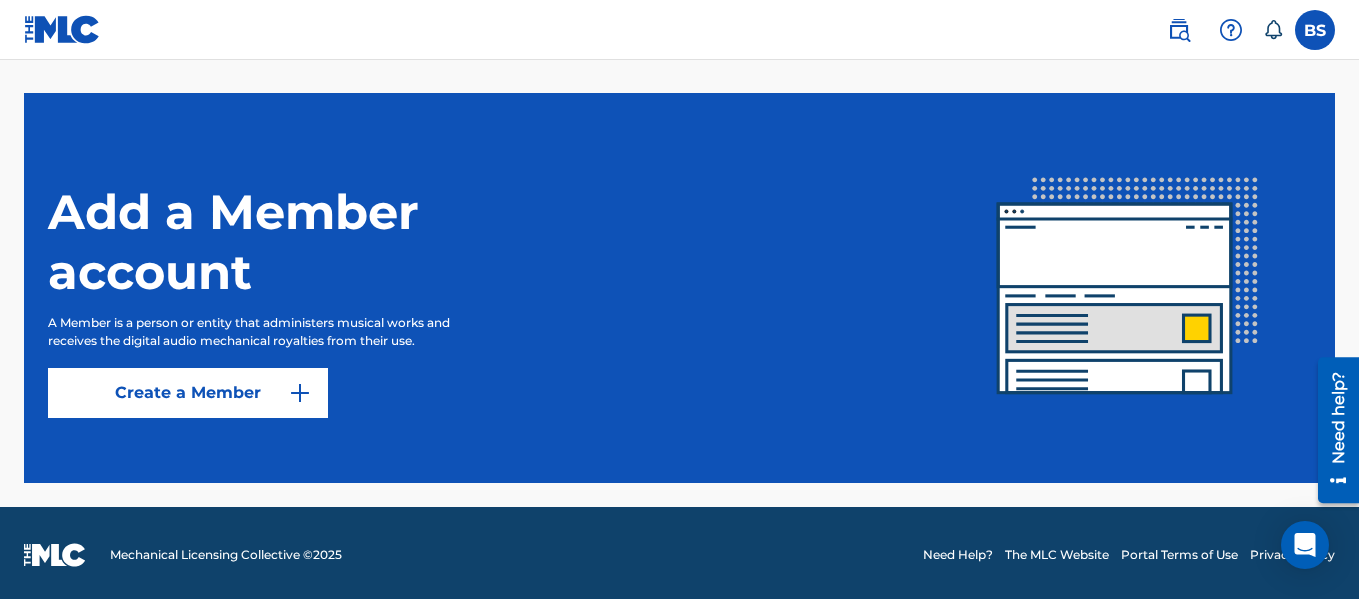 click at bounding box center [300, 393] 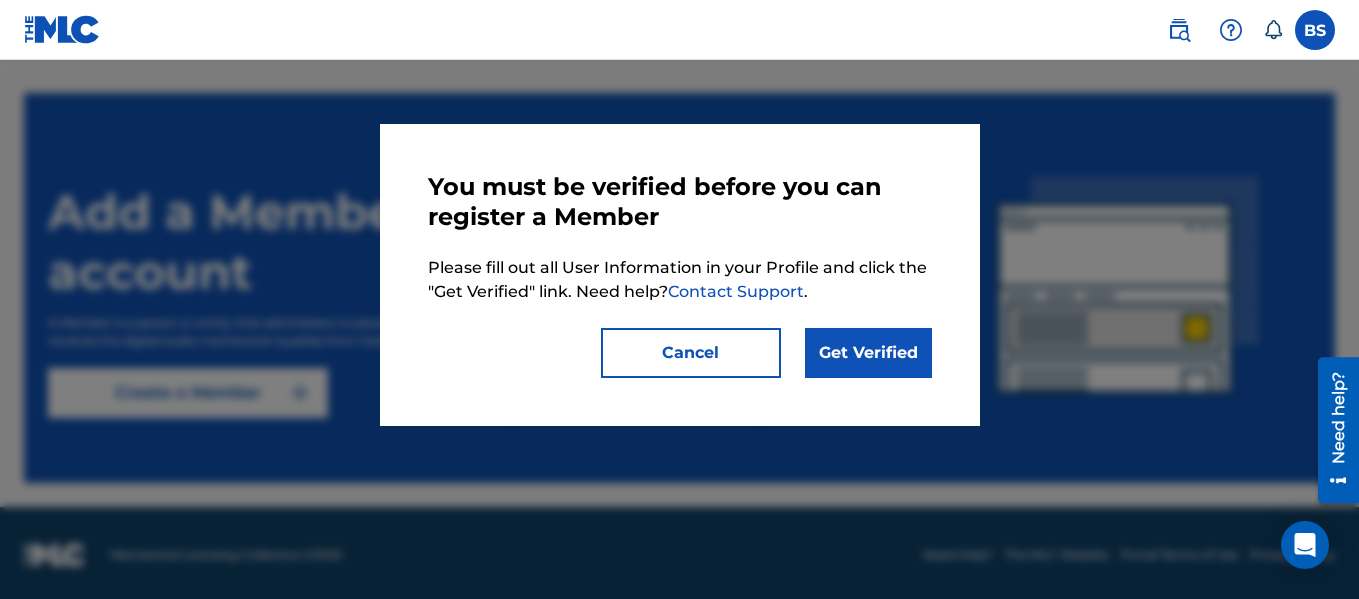 click on "You must be verified before you can register a Member Please fill out all User Information in your Profile and click the "Get Verified" link. Need help?  Contact Support . Cancel Get Verified" at bounding box center [680, 275] 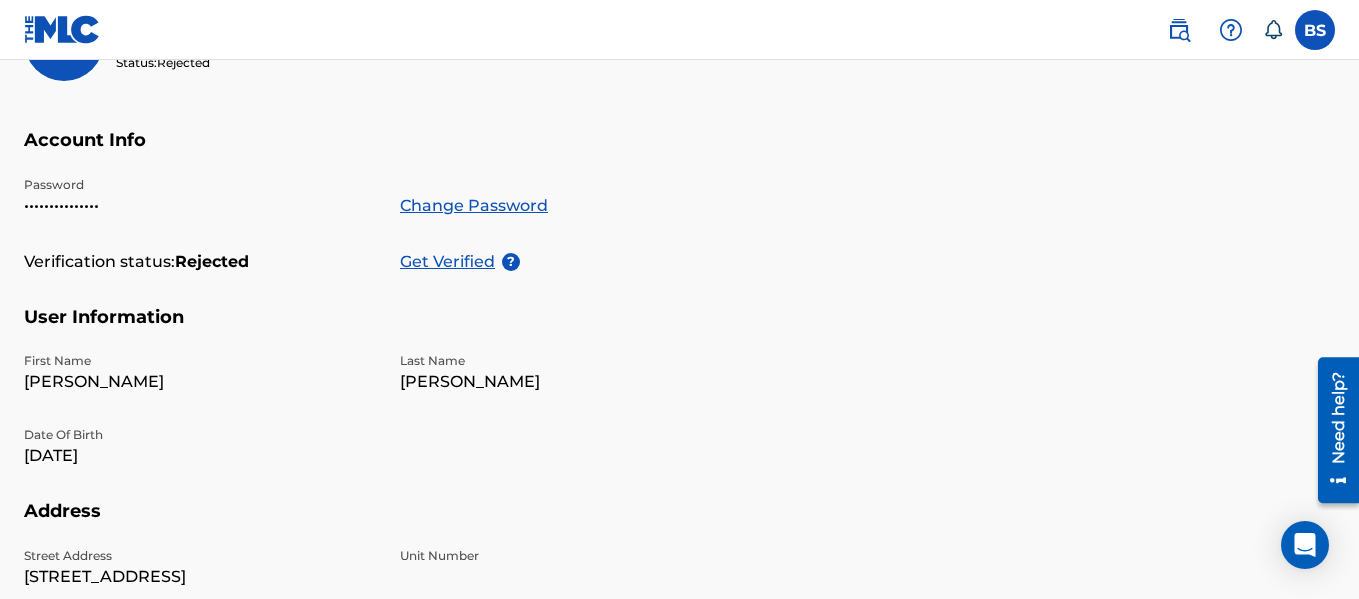 scroll, scrollTop: 280, scrollLeft: 0, axis: vertical 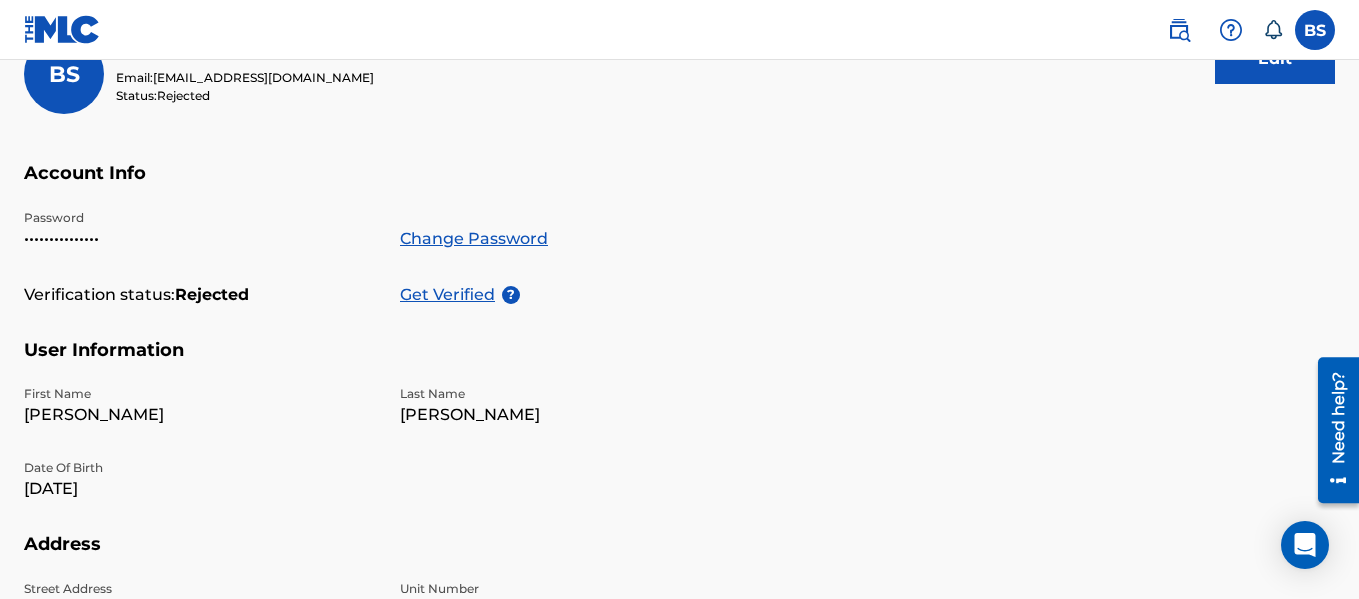 click on "Get Verified" at bounding box center [451, 295] 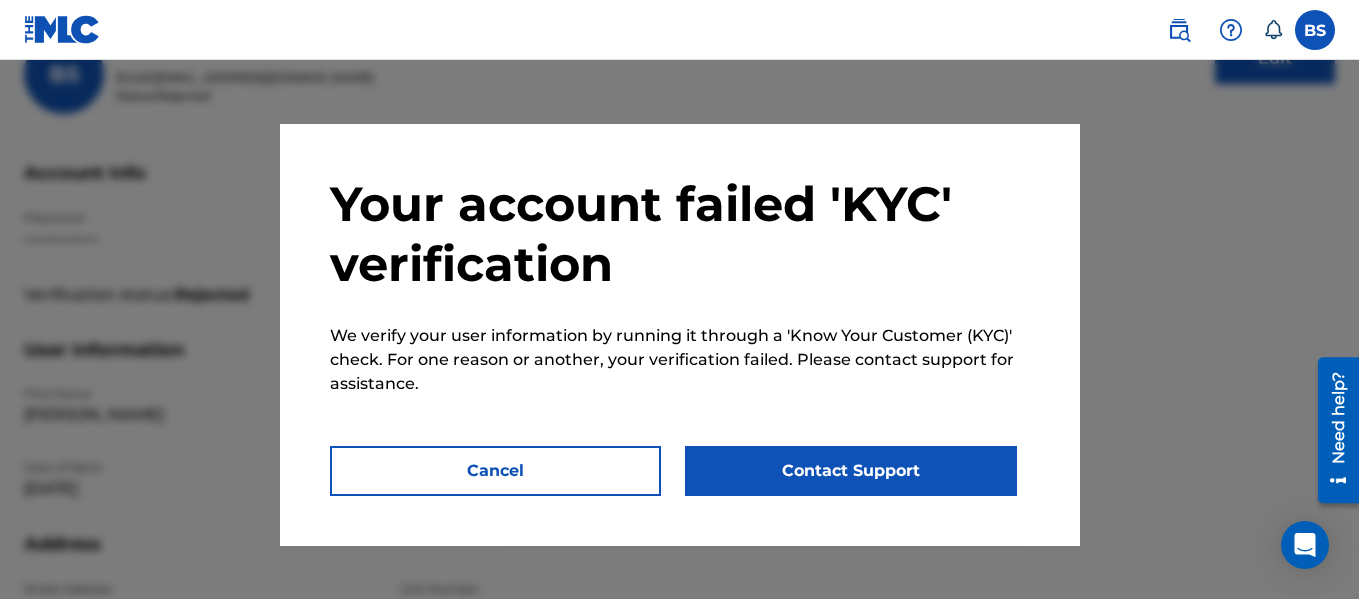 click on "Contact Support" at bounding box center [851, 471] 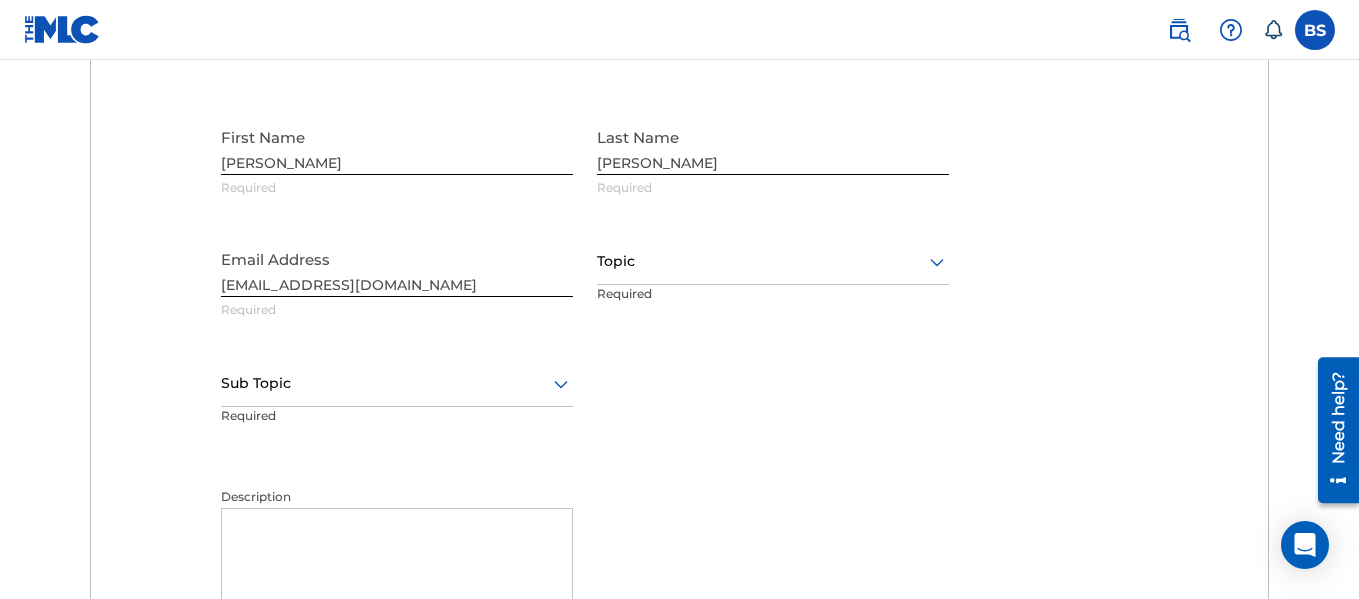 scroll, scrollTop: 761, scrollLeft: 0, axis: vertical 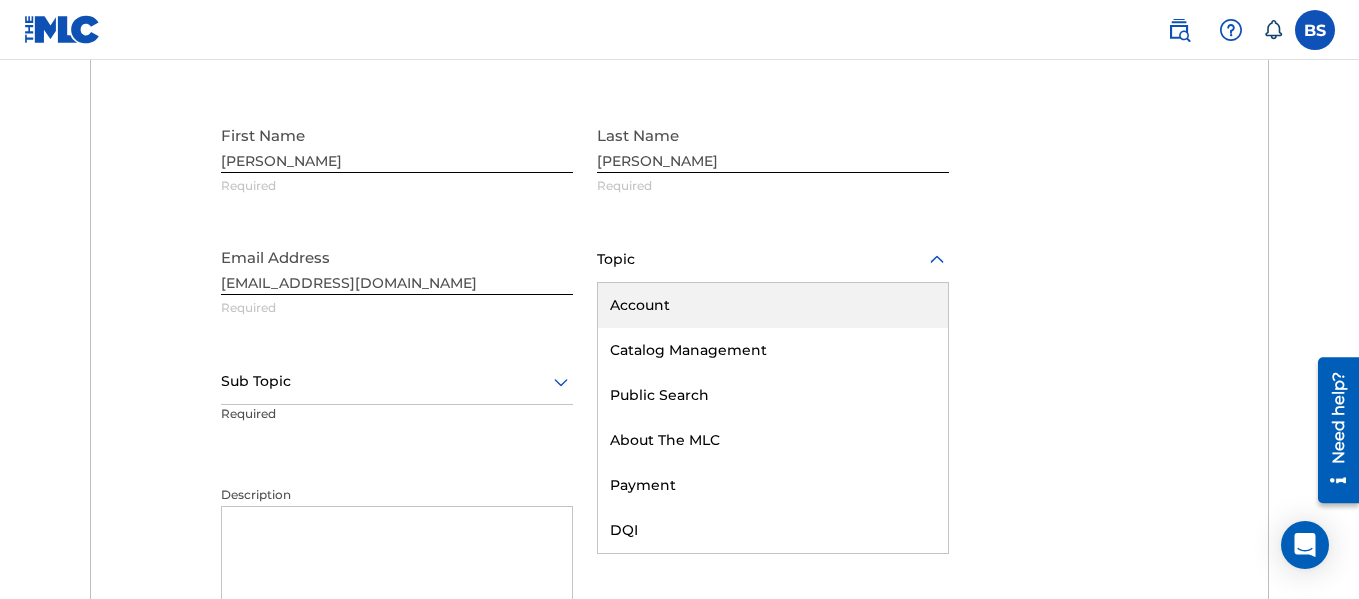 click 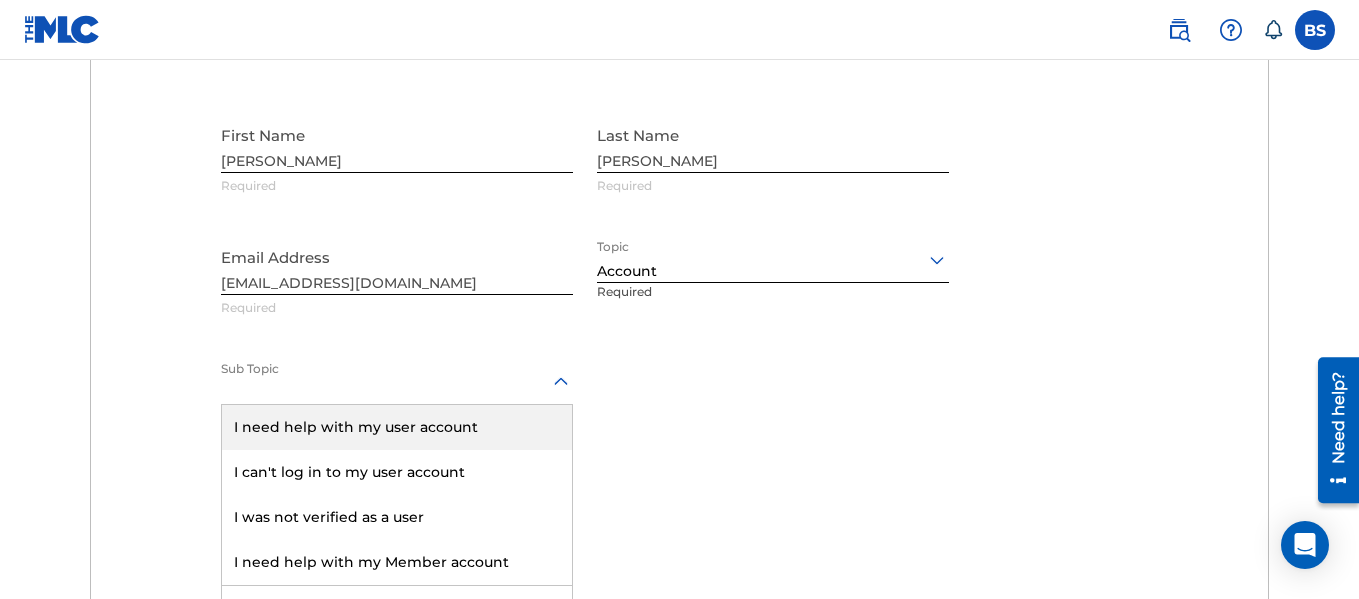 click 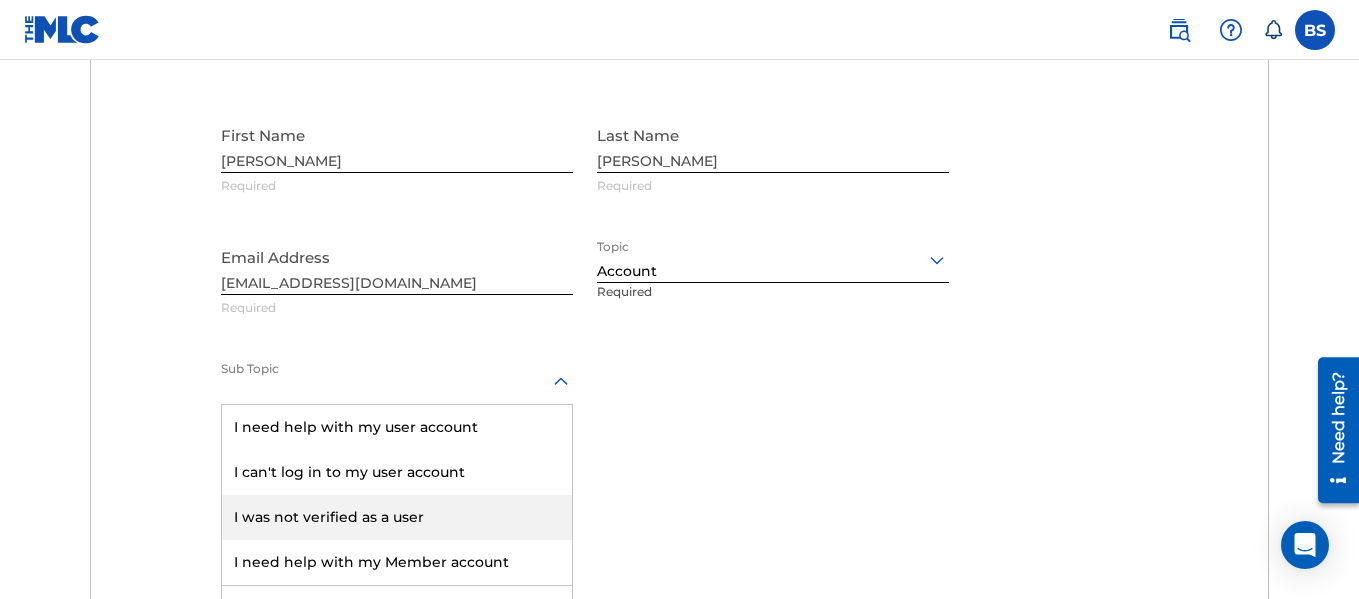 click on "I was not verified as a user" at bounding box center [397, 517] 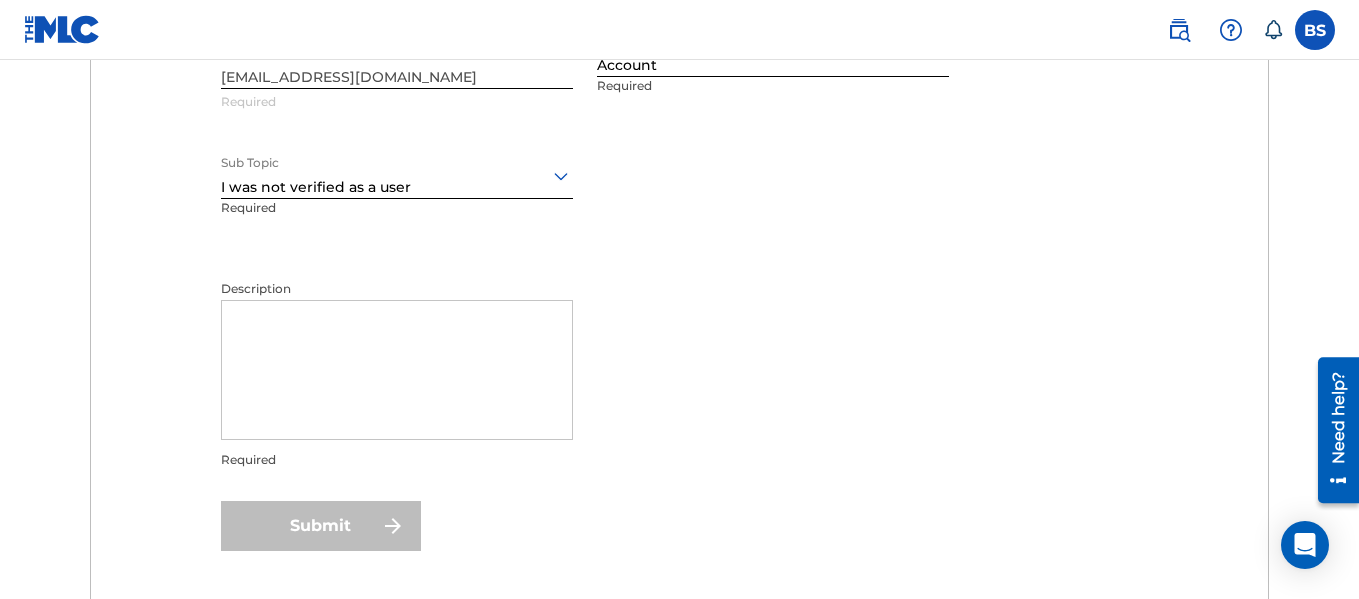 scroll, scrollTop: 968, scrollLeft: 0, axis: vertical 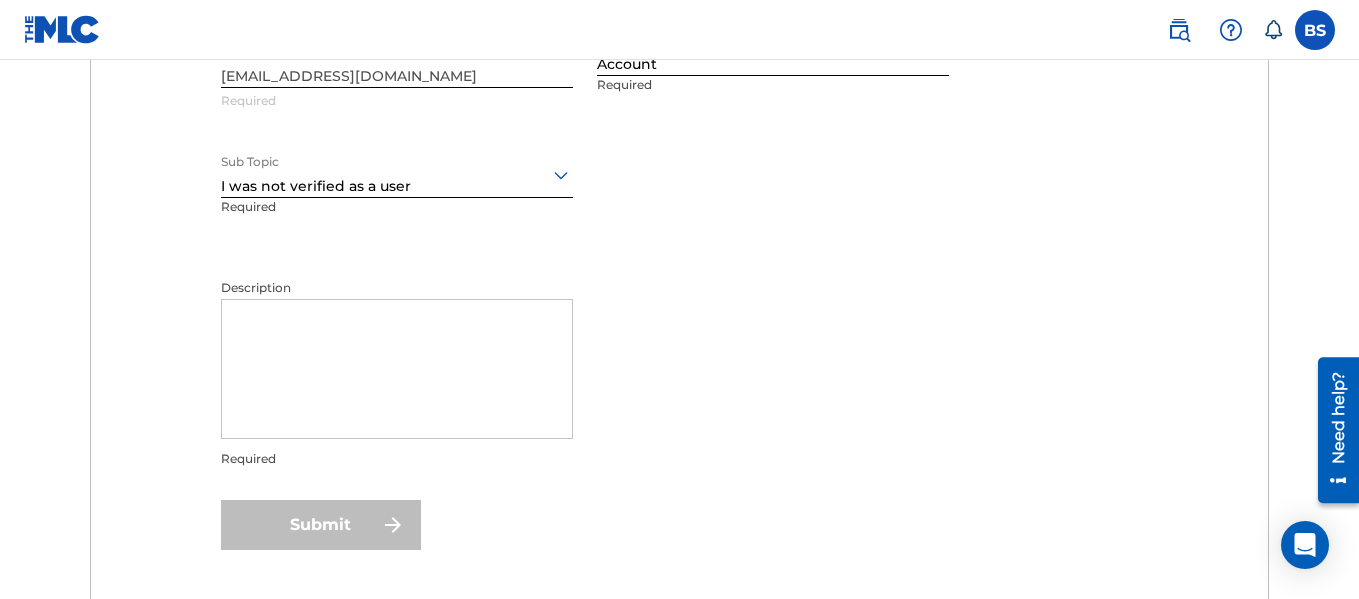 click on "Description" at bounding box center (397, 369) 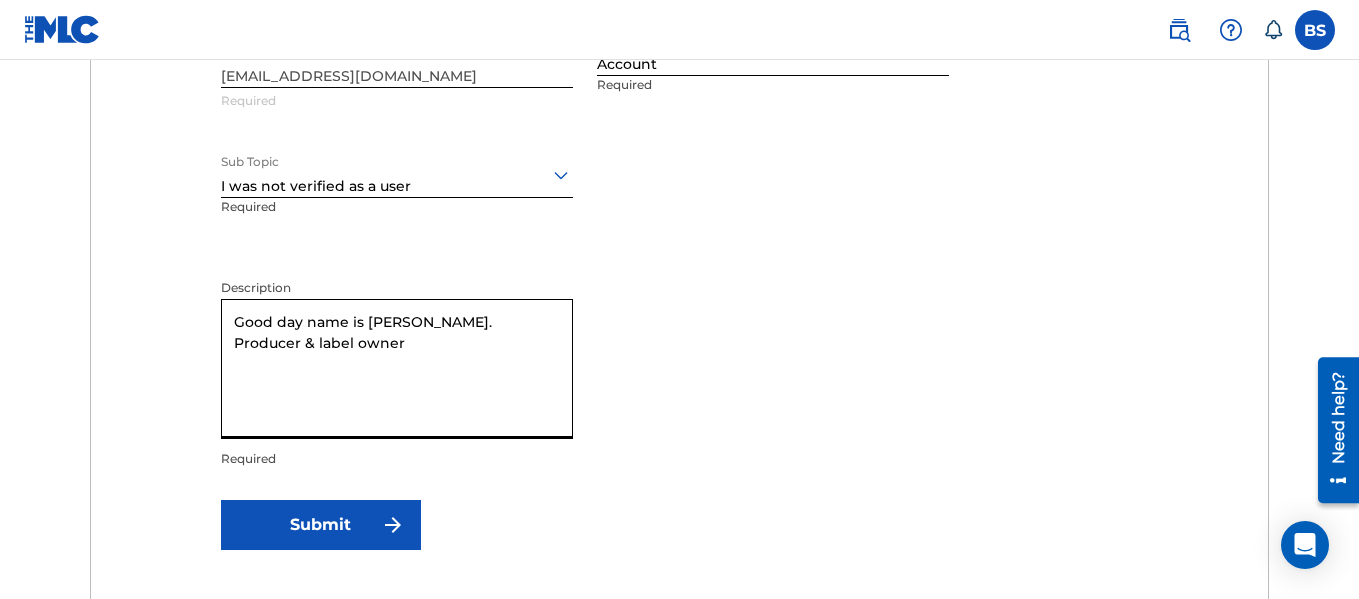 click on "Good day name is [PERSON_NAME]. Producer & label owner" at bounding box center (397, 369) 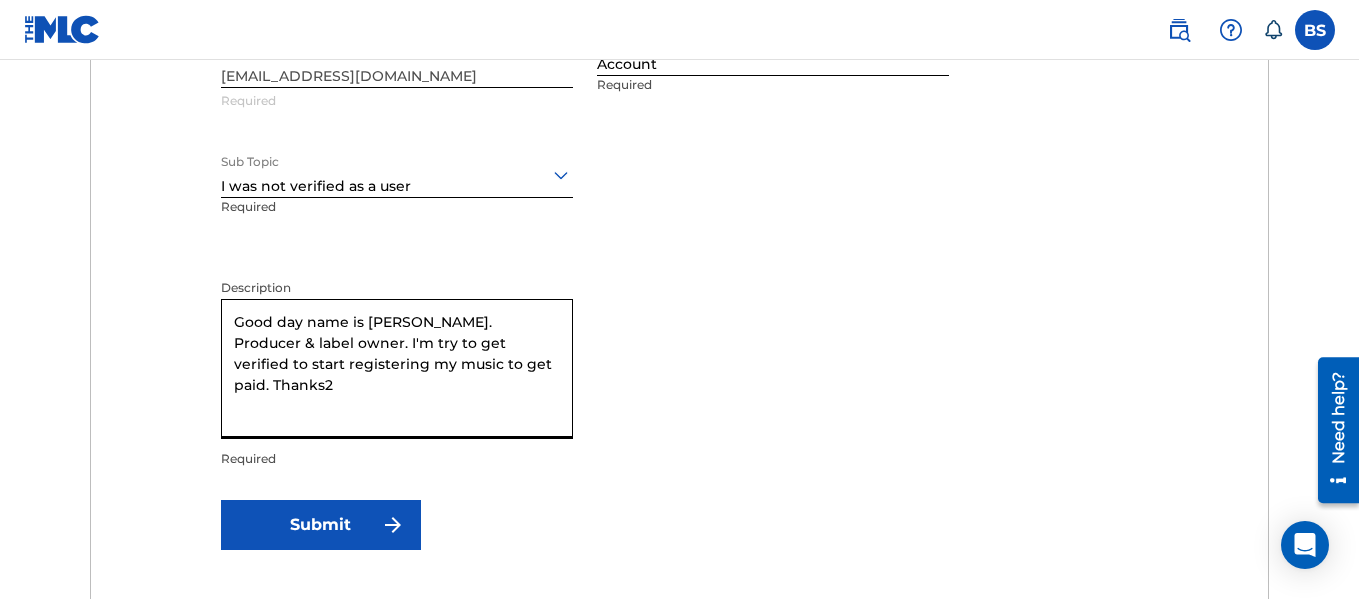 type on "Good day name is [PERSON_NAME]. Producer & label owner. I'm try to get verified to start registering my music to get paid. Thanks2" 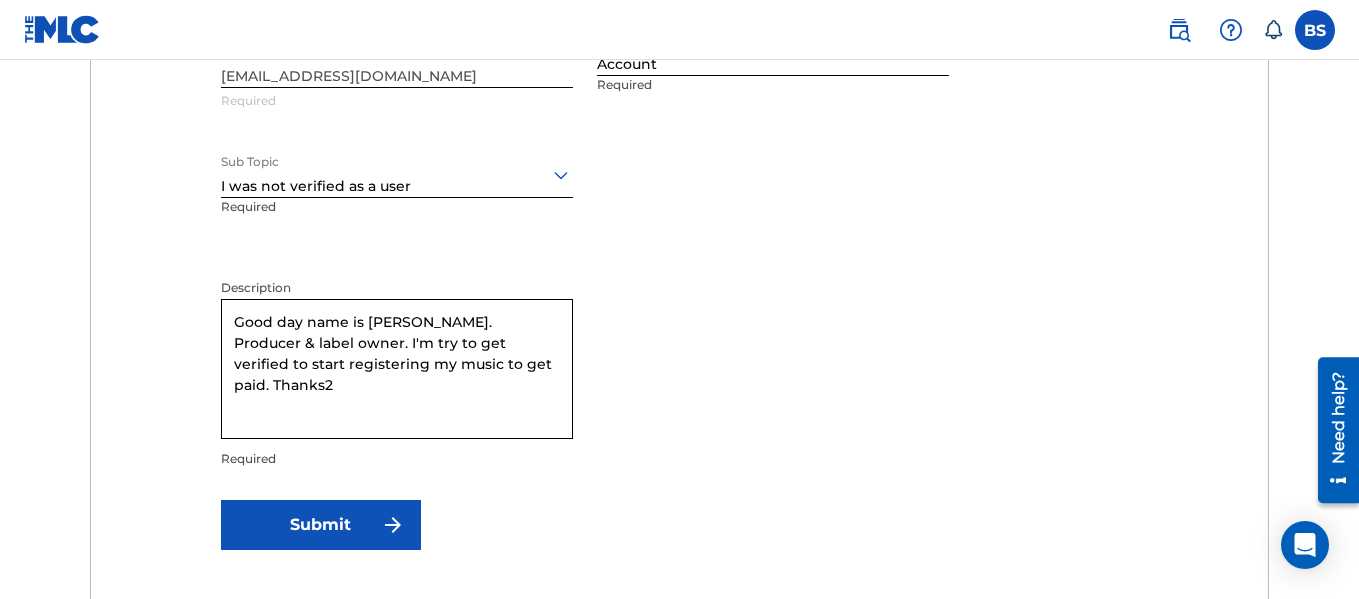 click on "Submit" at bounding box center [321, 525] 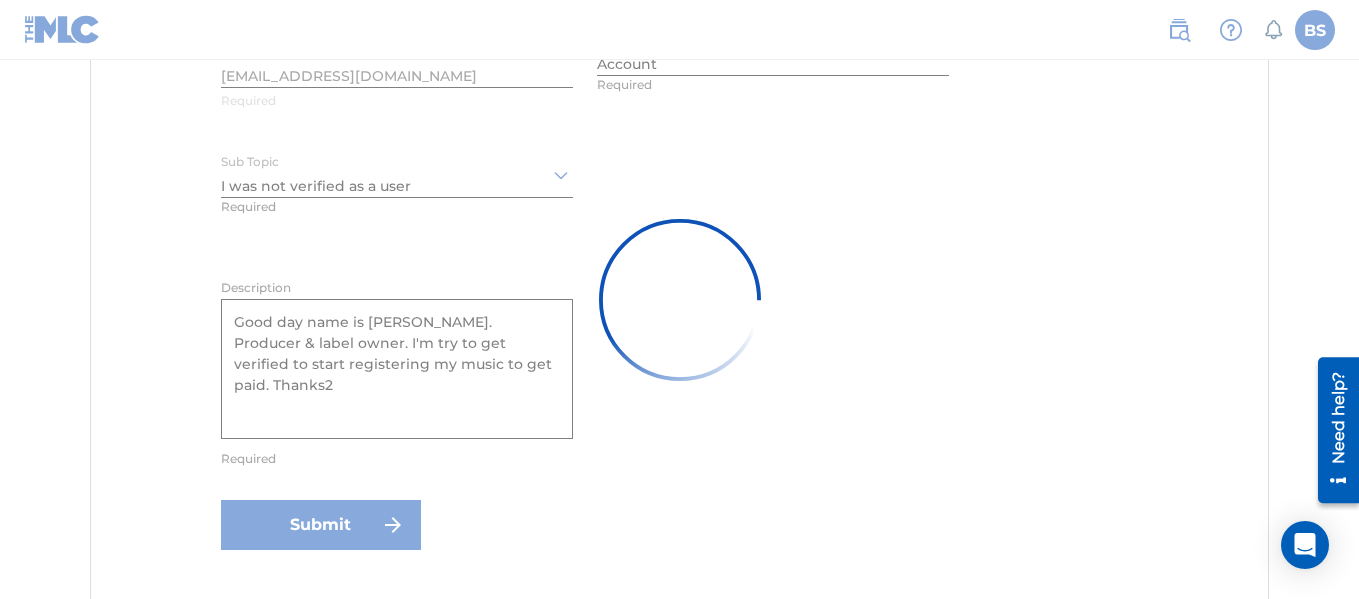 type 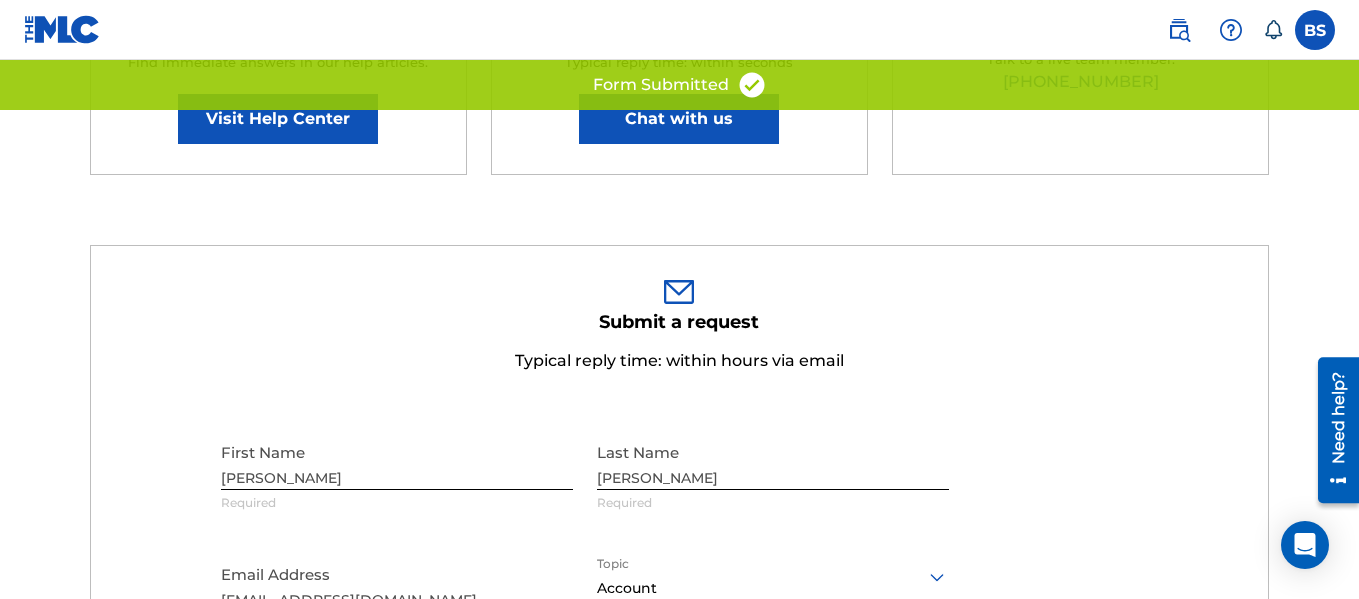 scroll, scrollTop: 0, scrollLeft: 0, axis: both 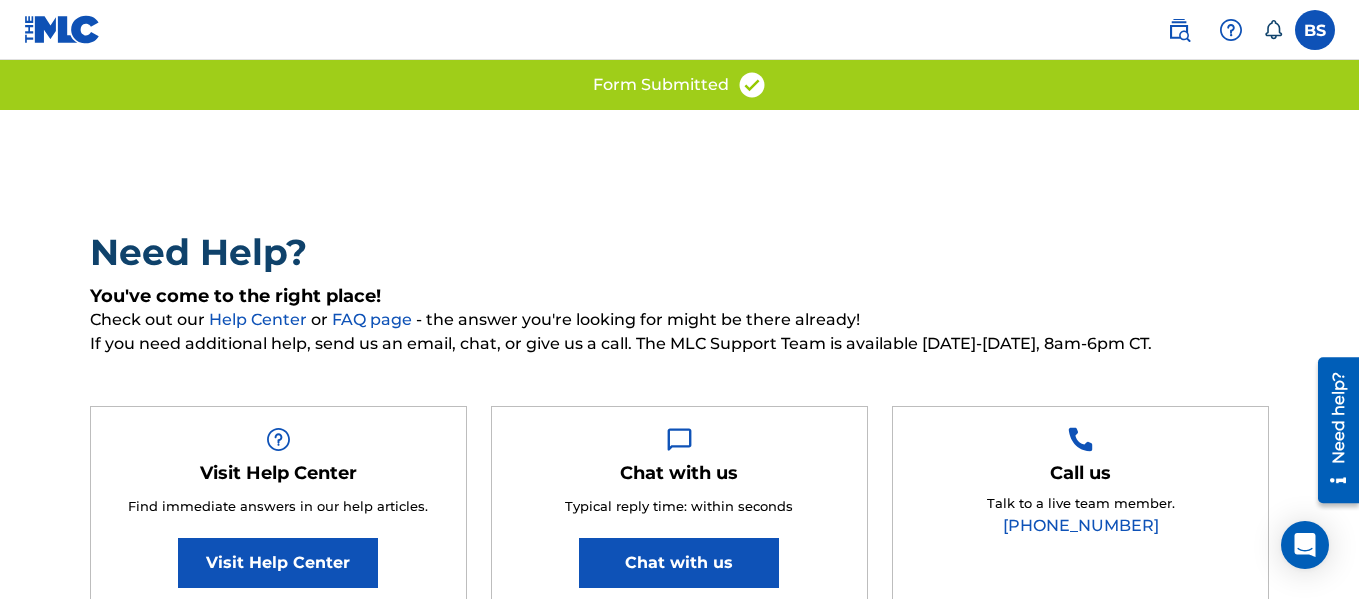 click at bounding box center (1315, 30) 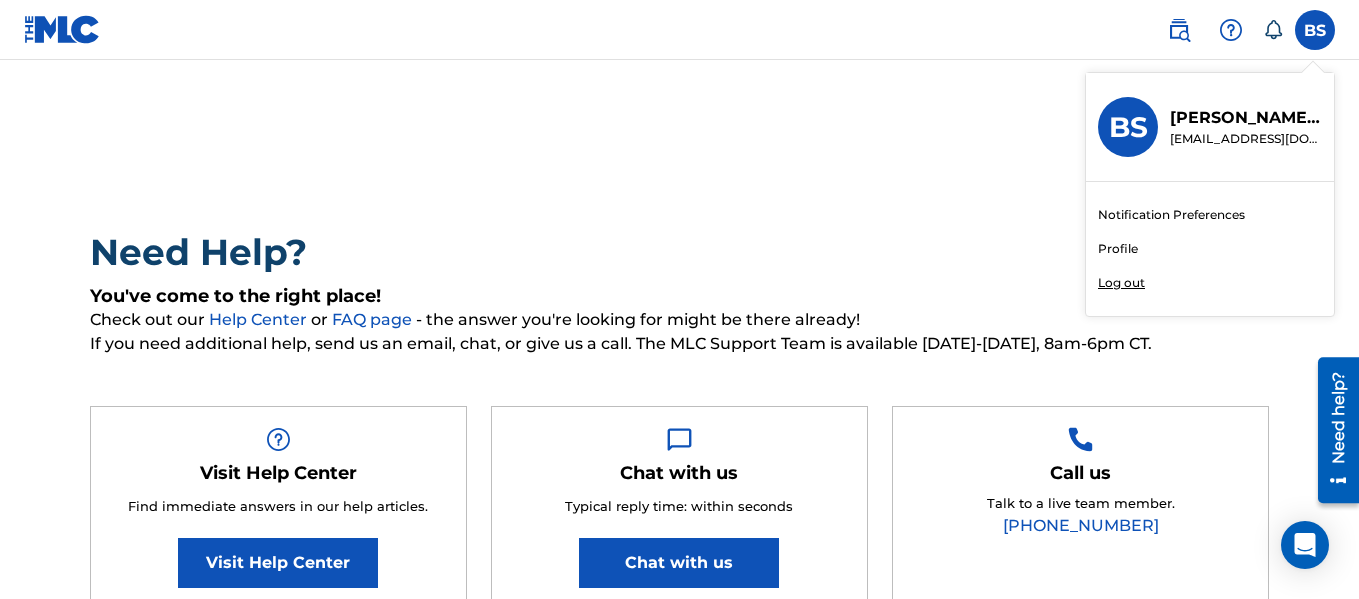 click on "Log out" at bounding box center (1121, 283) 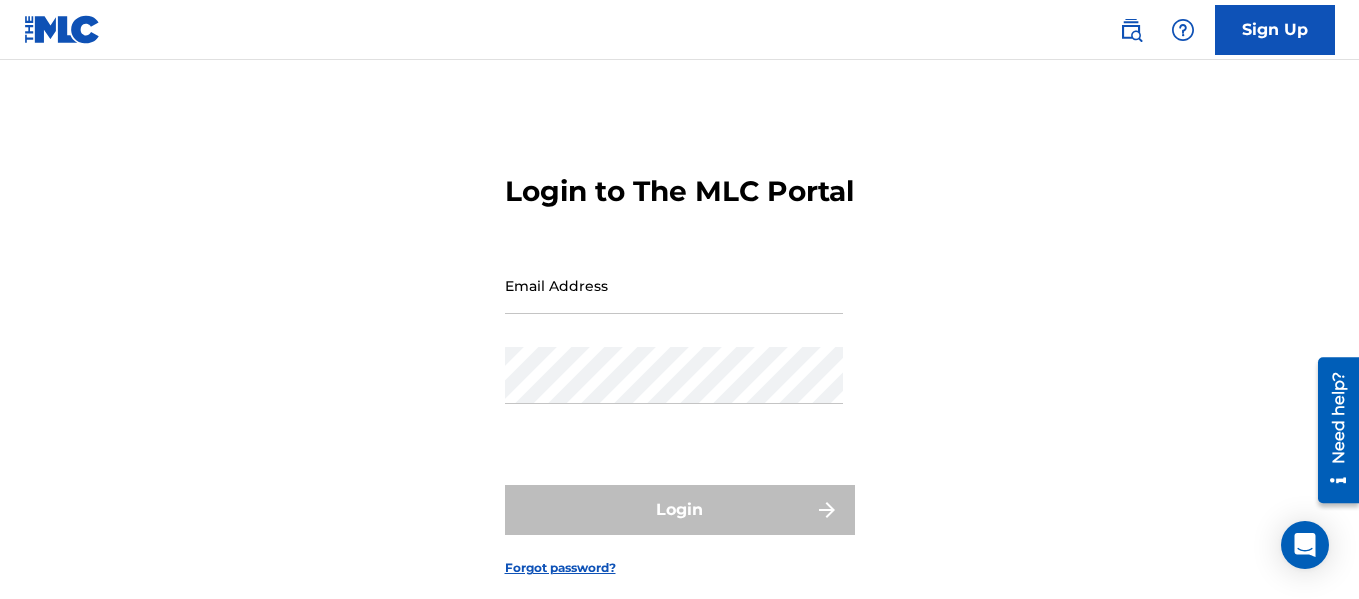 click on "Sign Up" at bounding box center (1275, 30) 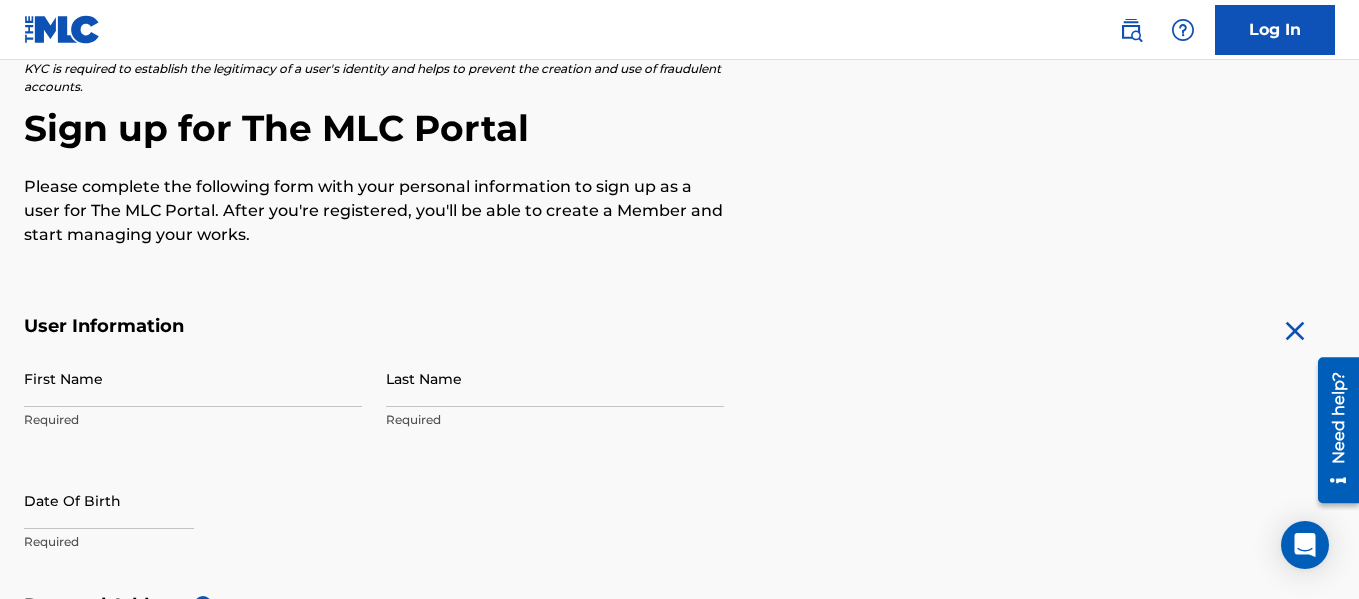 scroll, scrollTop: 0, scrollLeft: 0, axis: both 